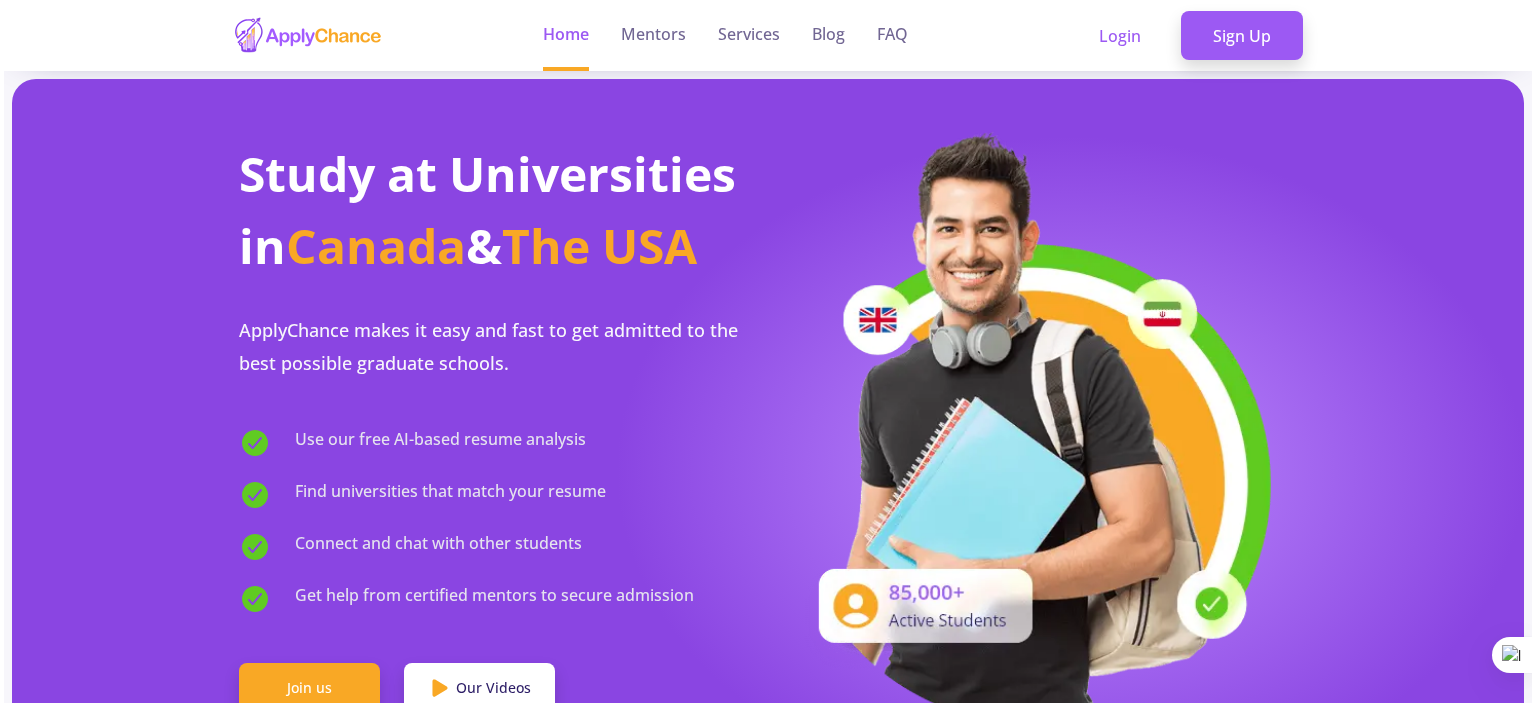scroll, scrollTop: 0, scrollLeft: 0, axis: both 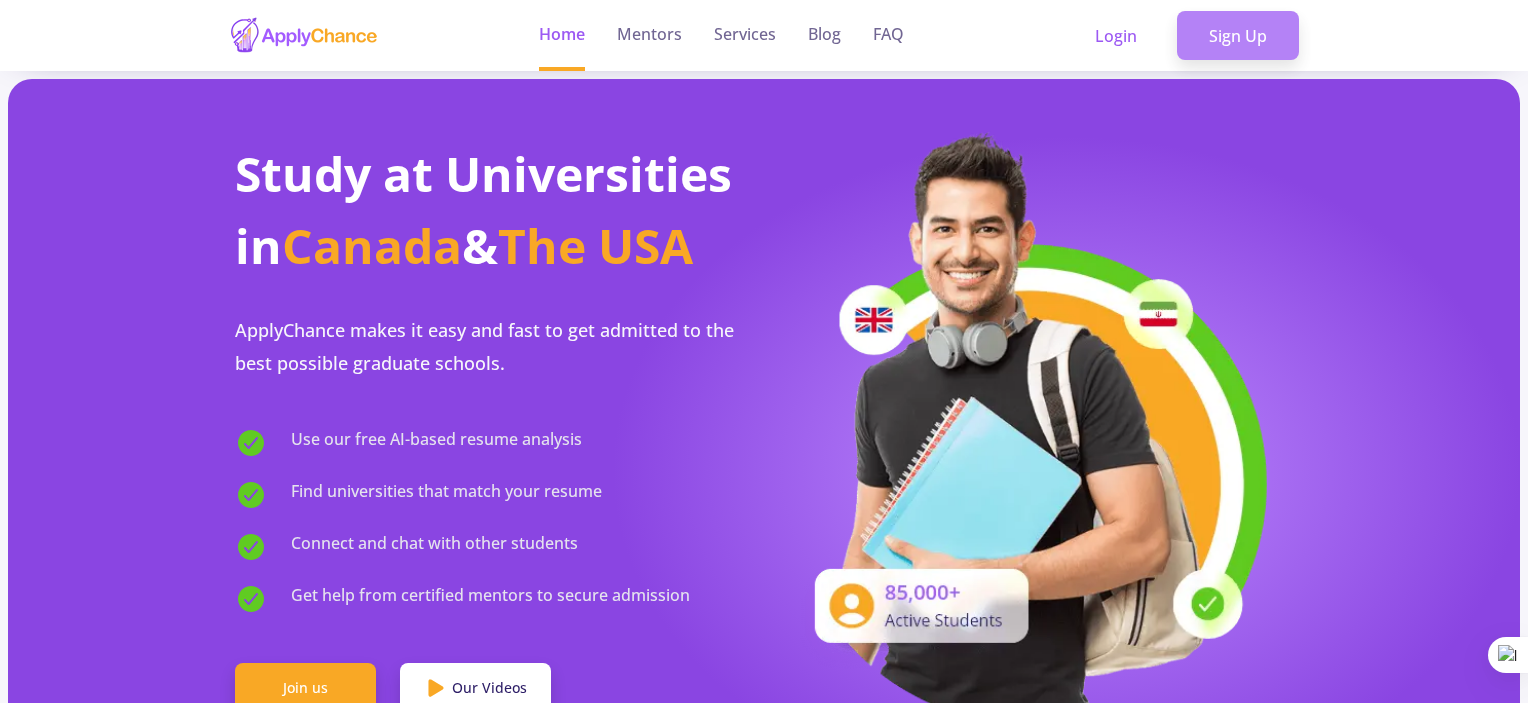 click on "Sign Up" 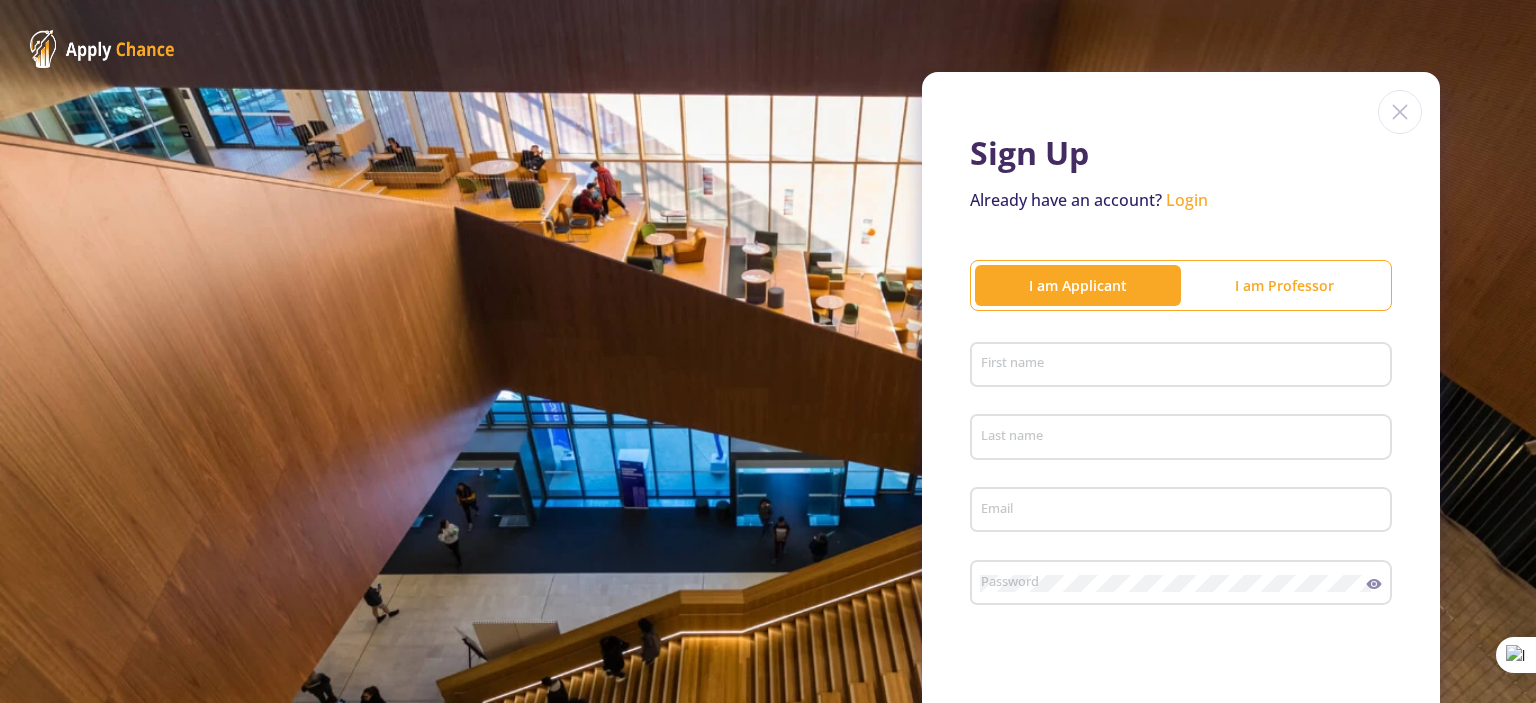 click on "First name" 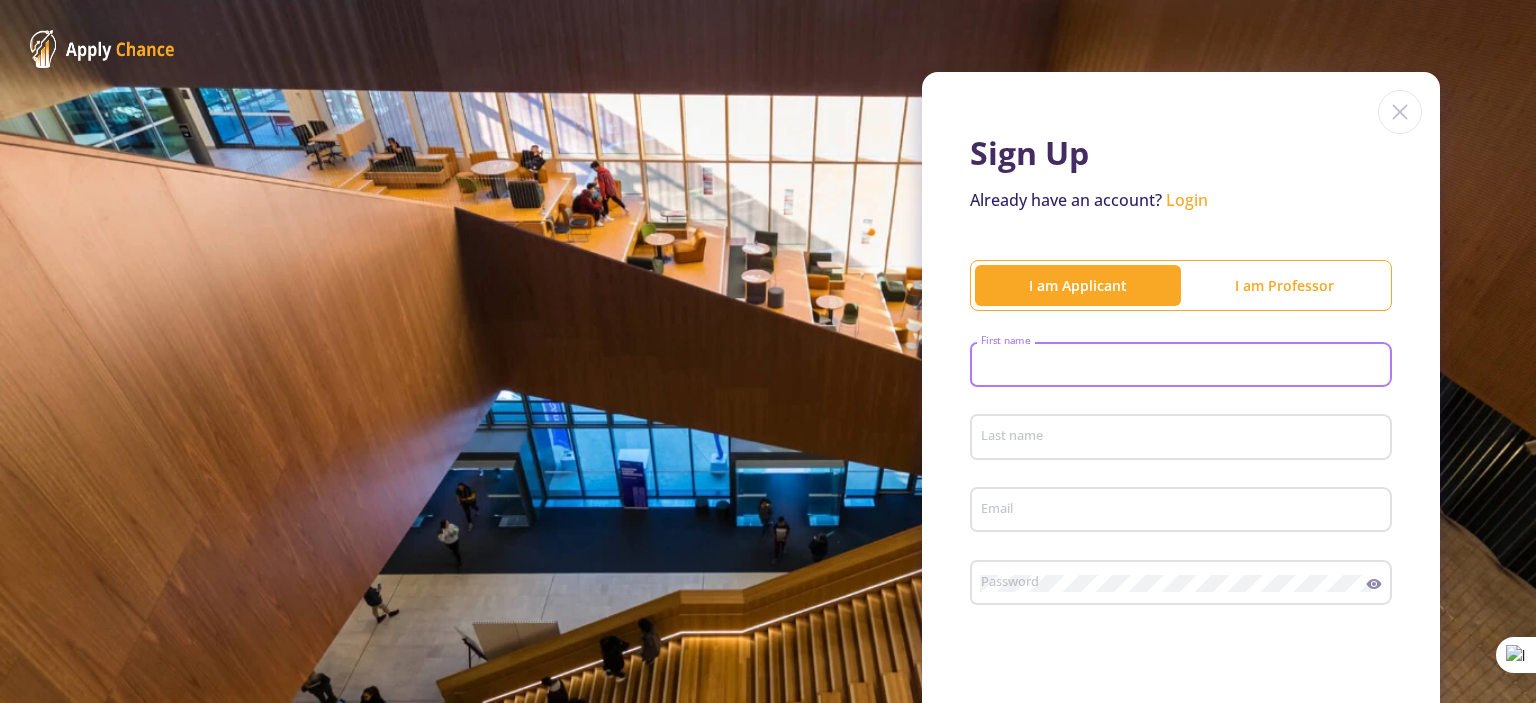 click on "First name" at bounding box center [1184, 366] 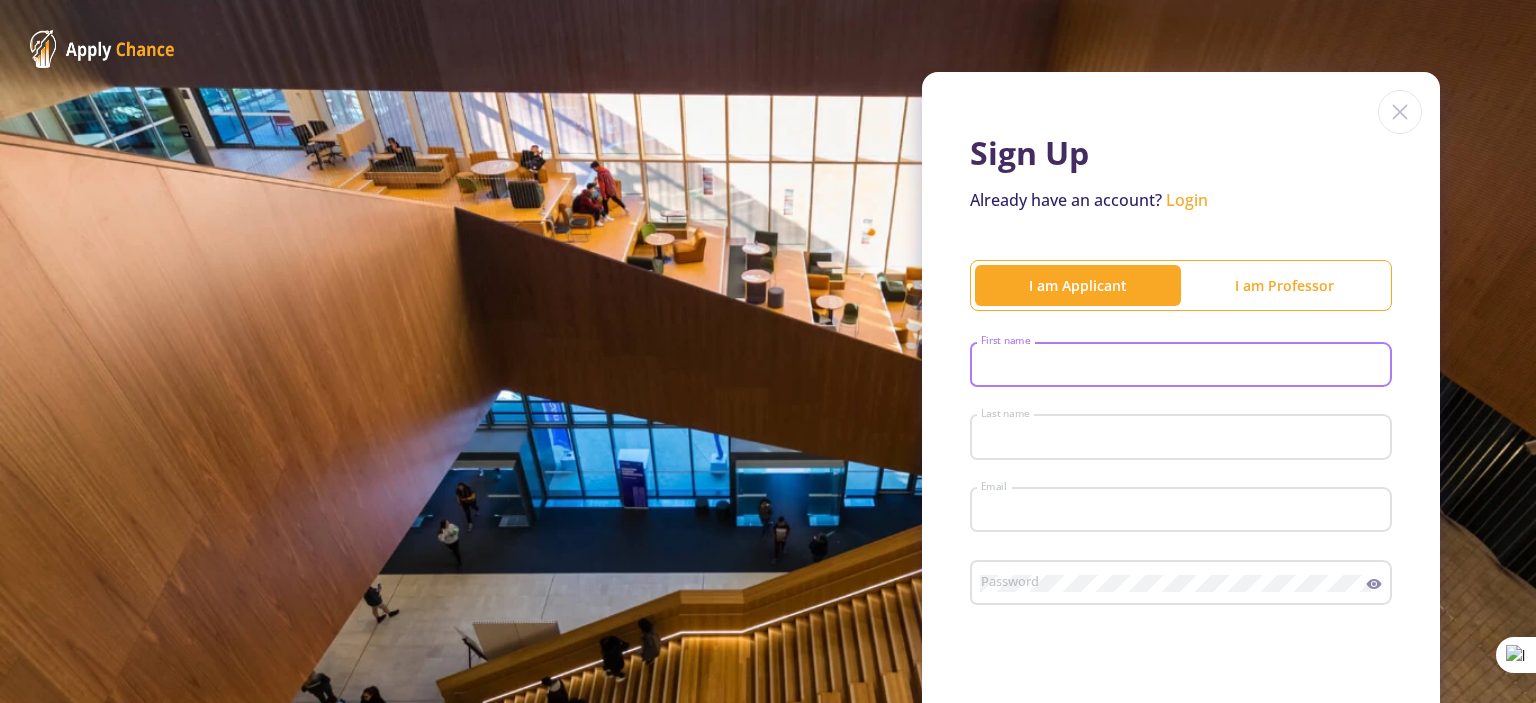 type on "[FIRST]" 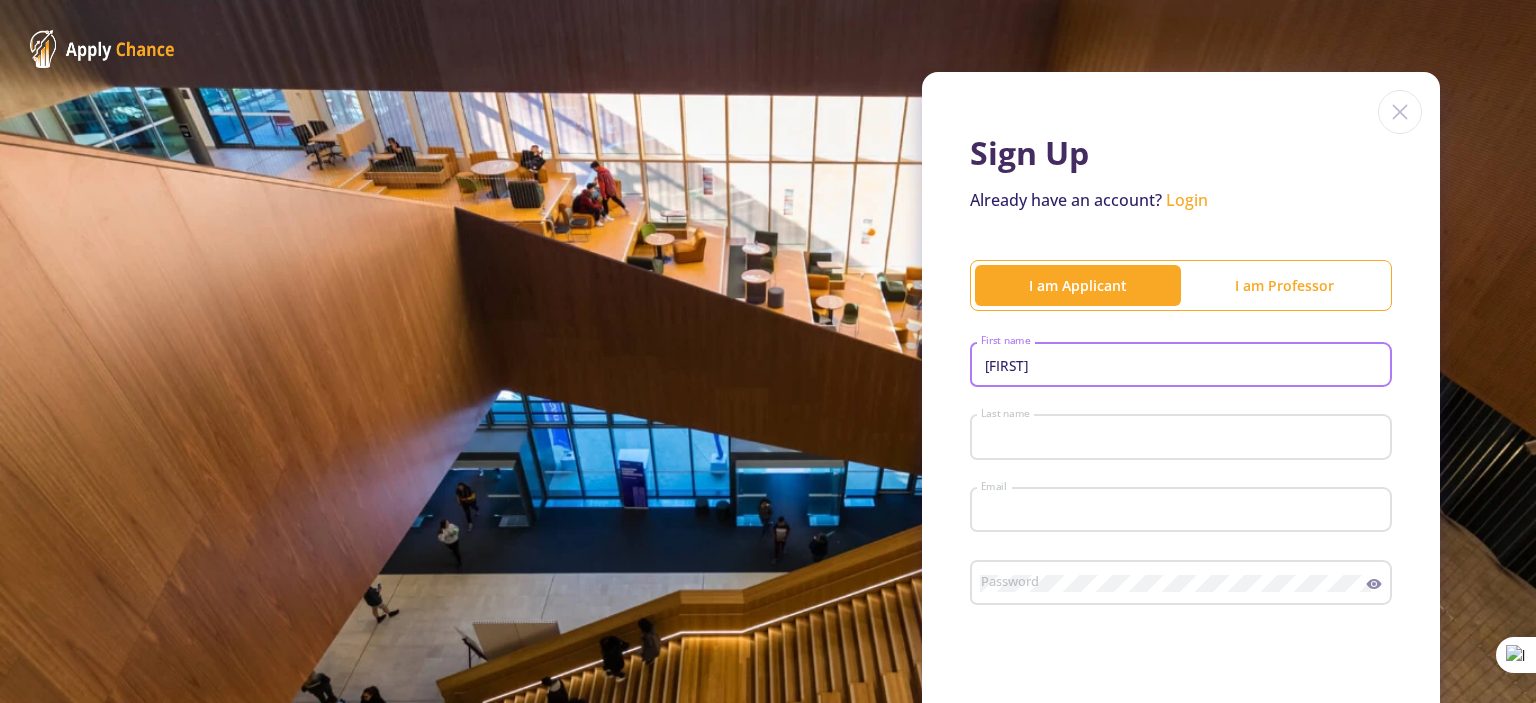 type on "[LAST]" 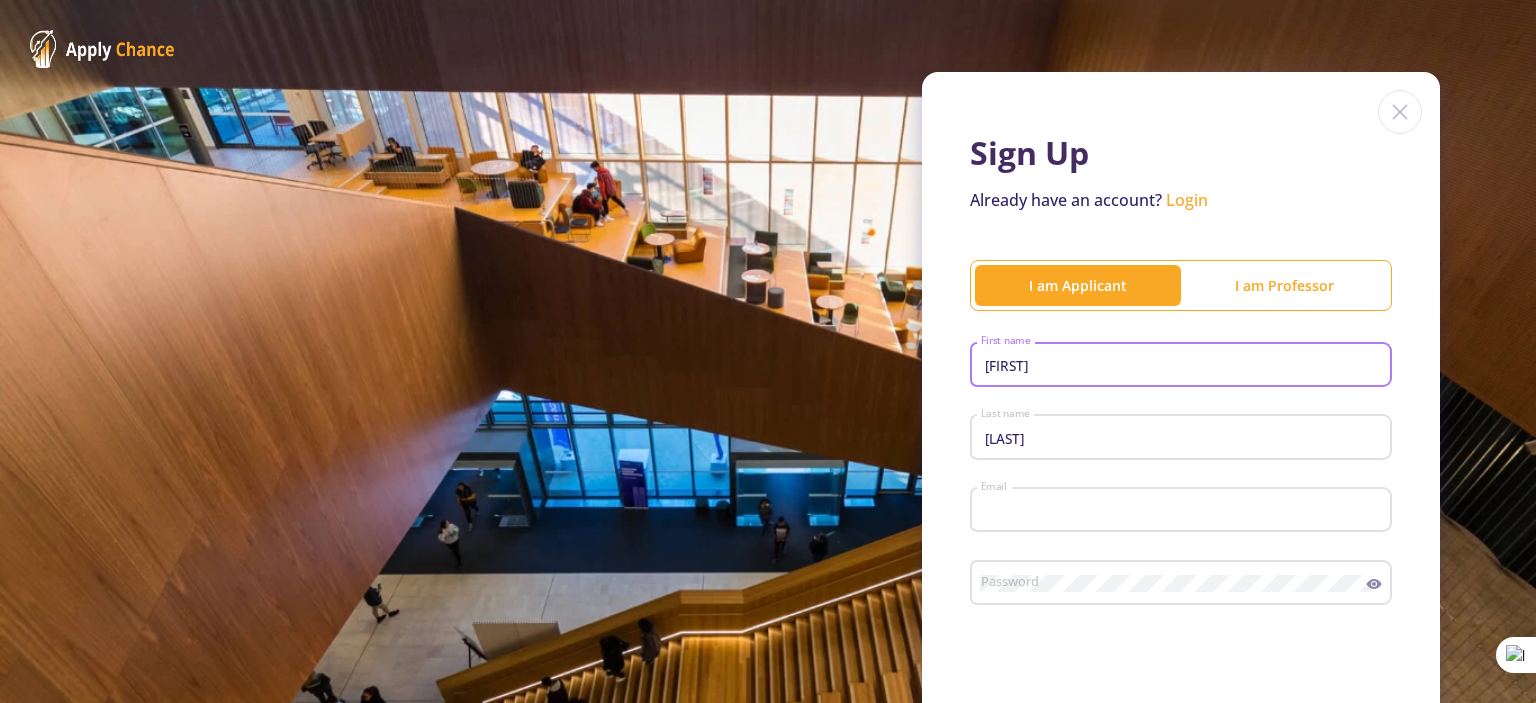type on "[EMAIL]" 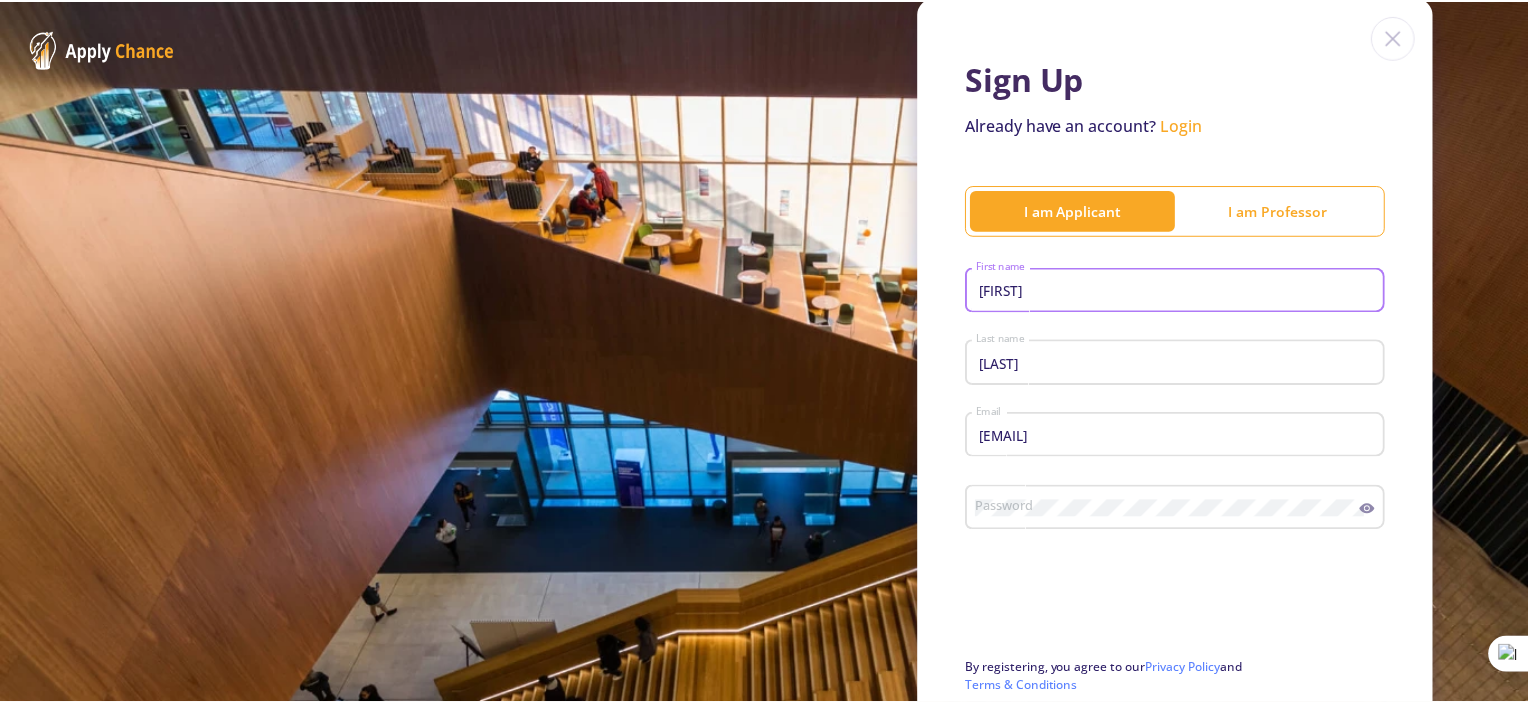scroll, scrollTop: 200, scrollLeft: 0, axis: vertical 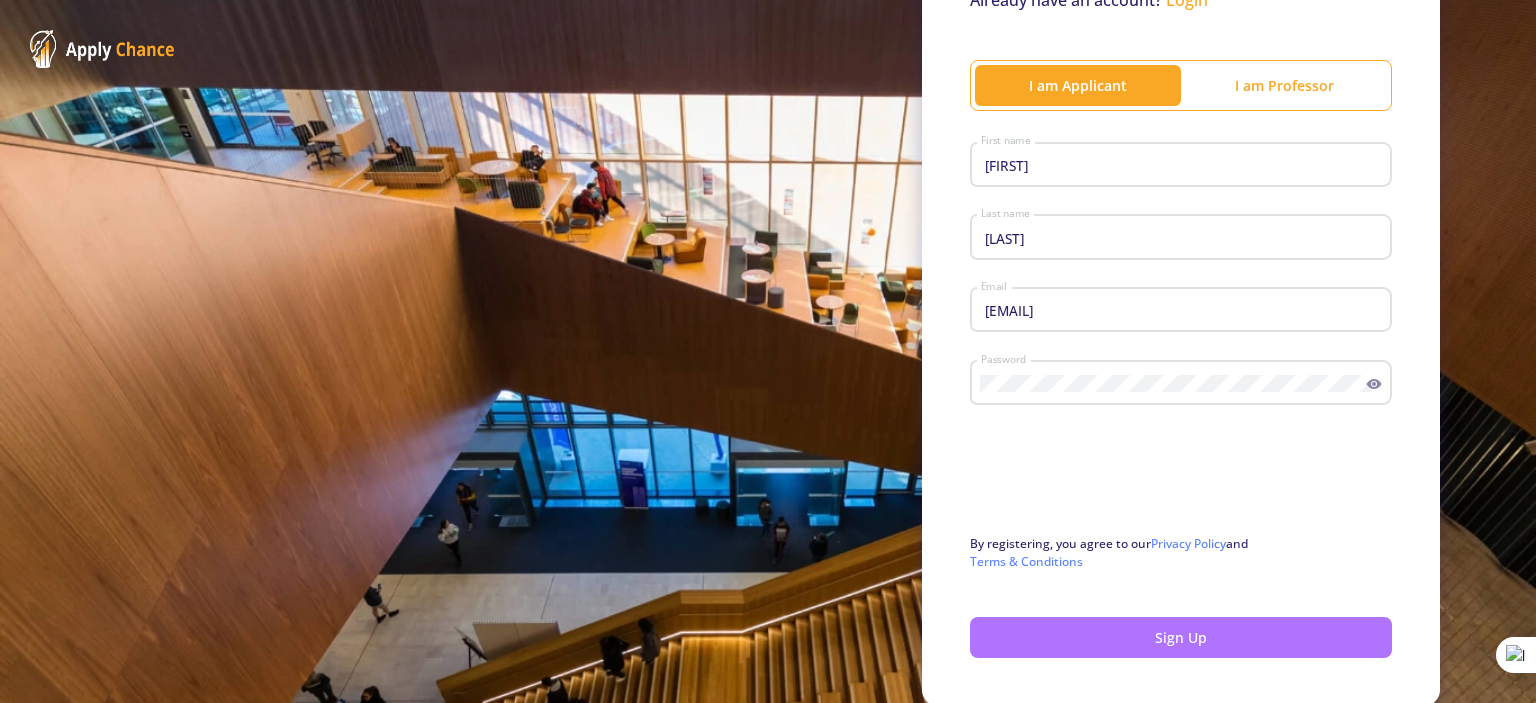 click on "Sign Up" 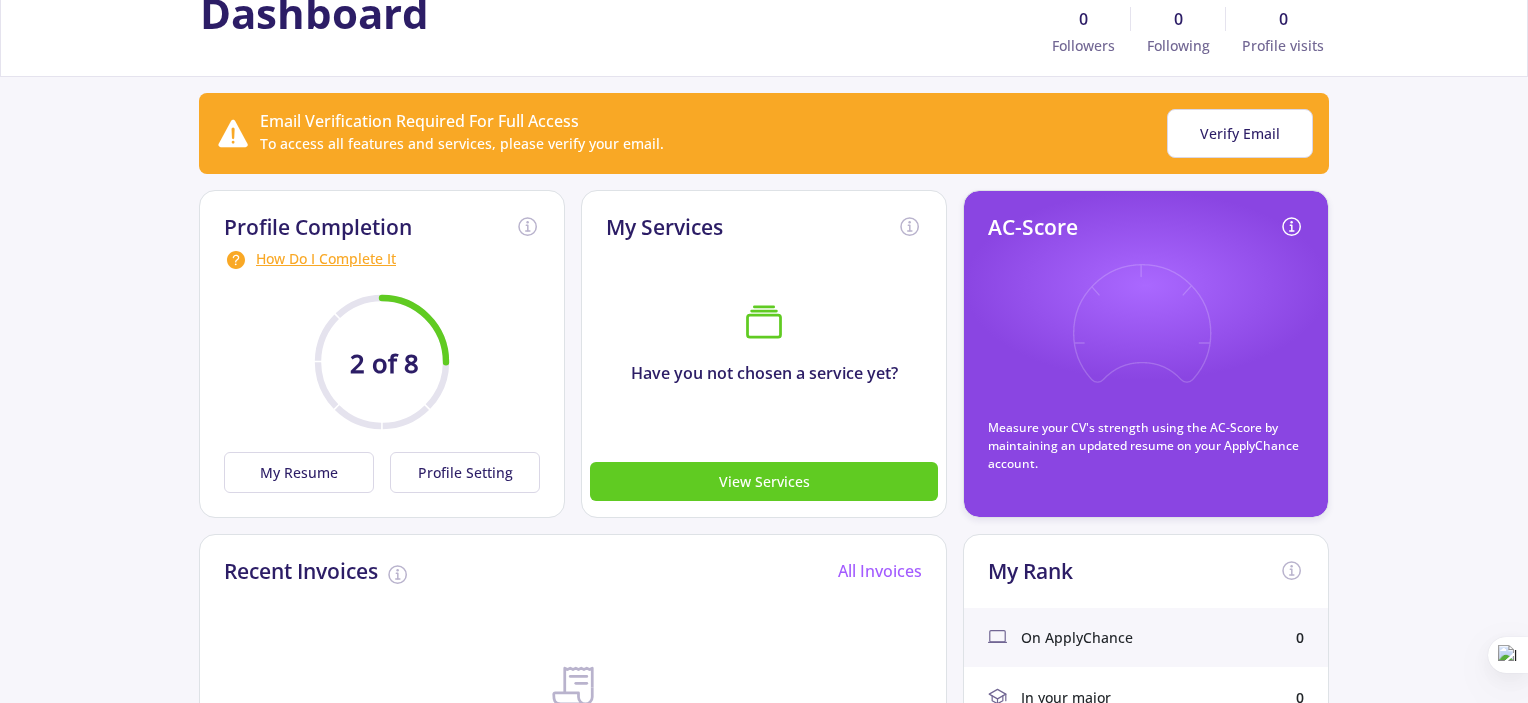 scroll, scrollTop: 0, scrollLeft: 0, axis: both 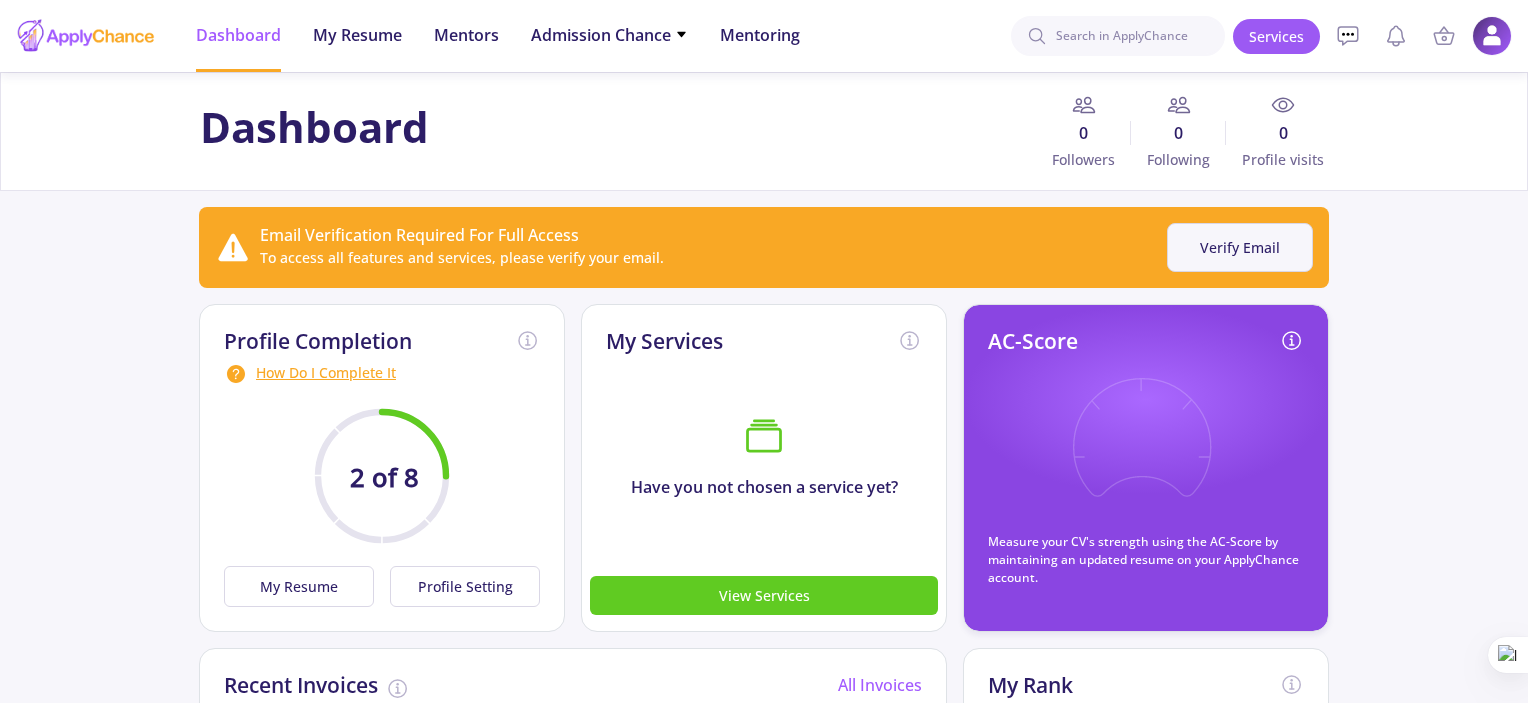 click on "Verify Email" 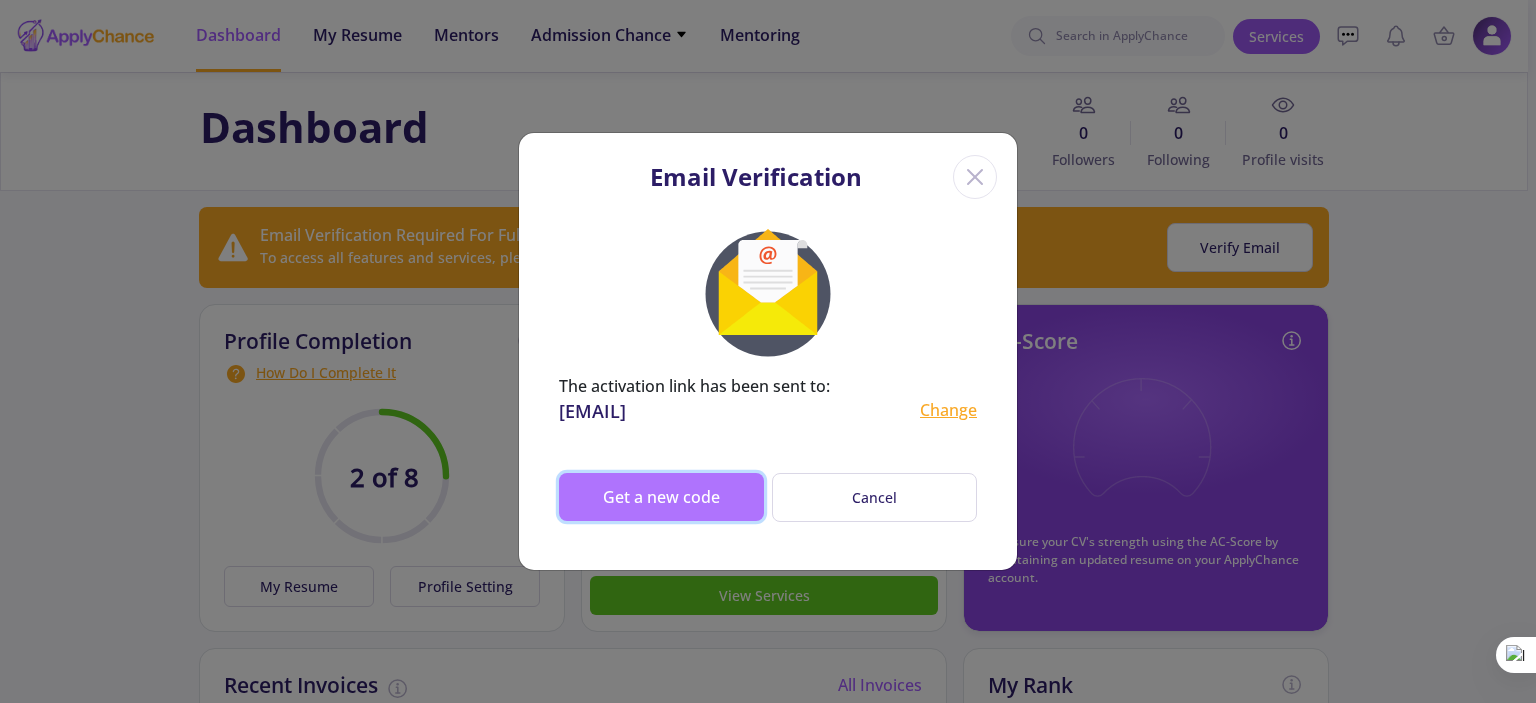 click on "Get a new code" at bounding box center [661, 497] 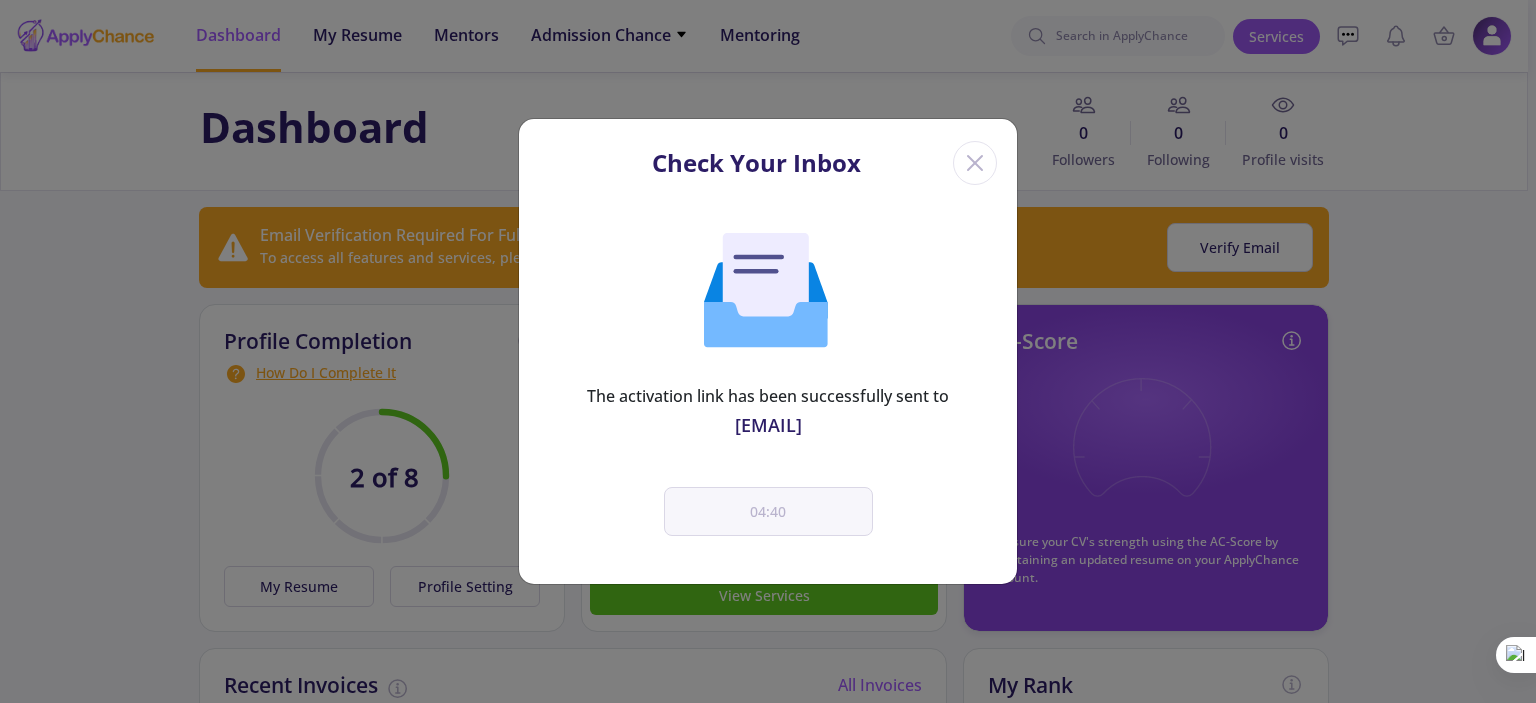 click 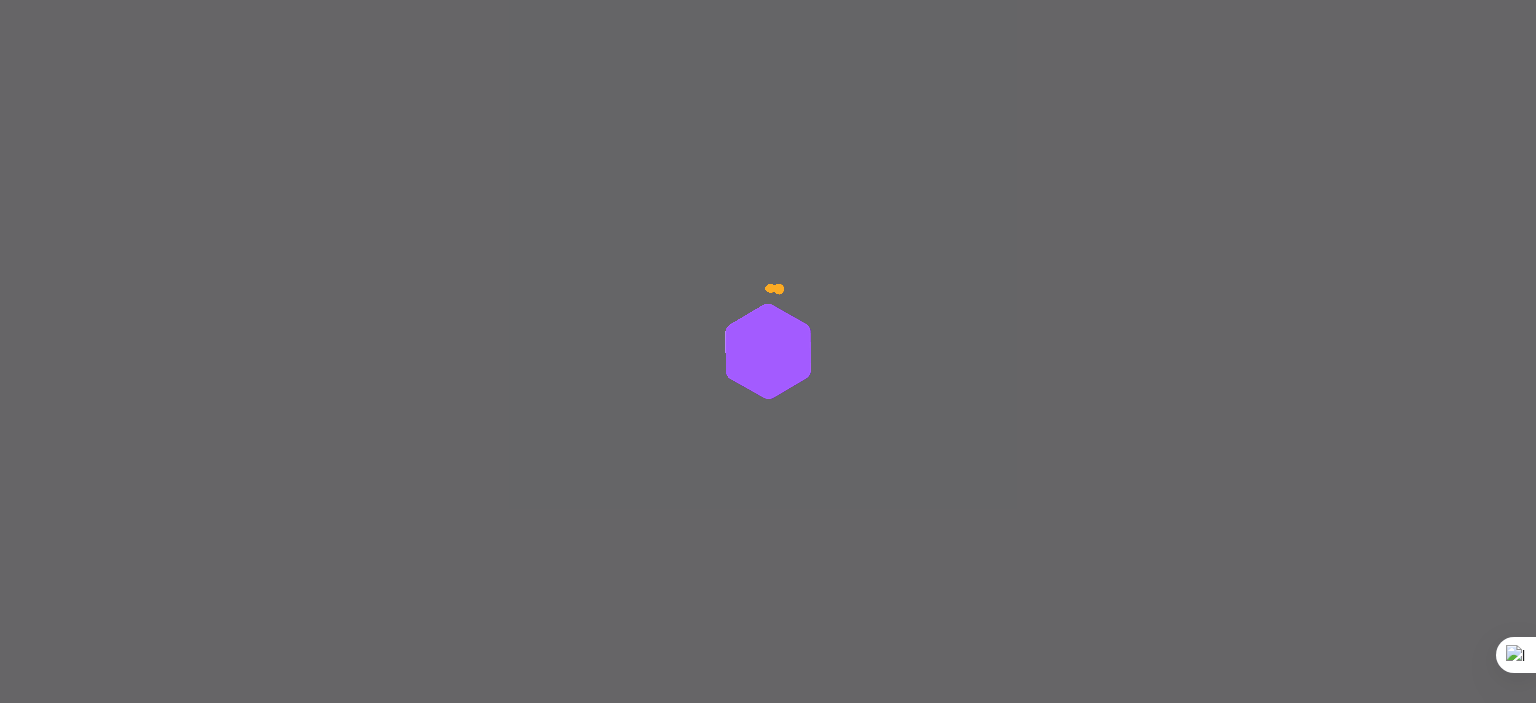 scroll, scrollTop: 0, scrollLeft: 0, axis: both 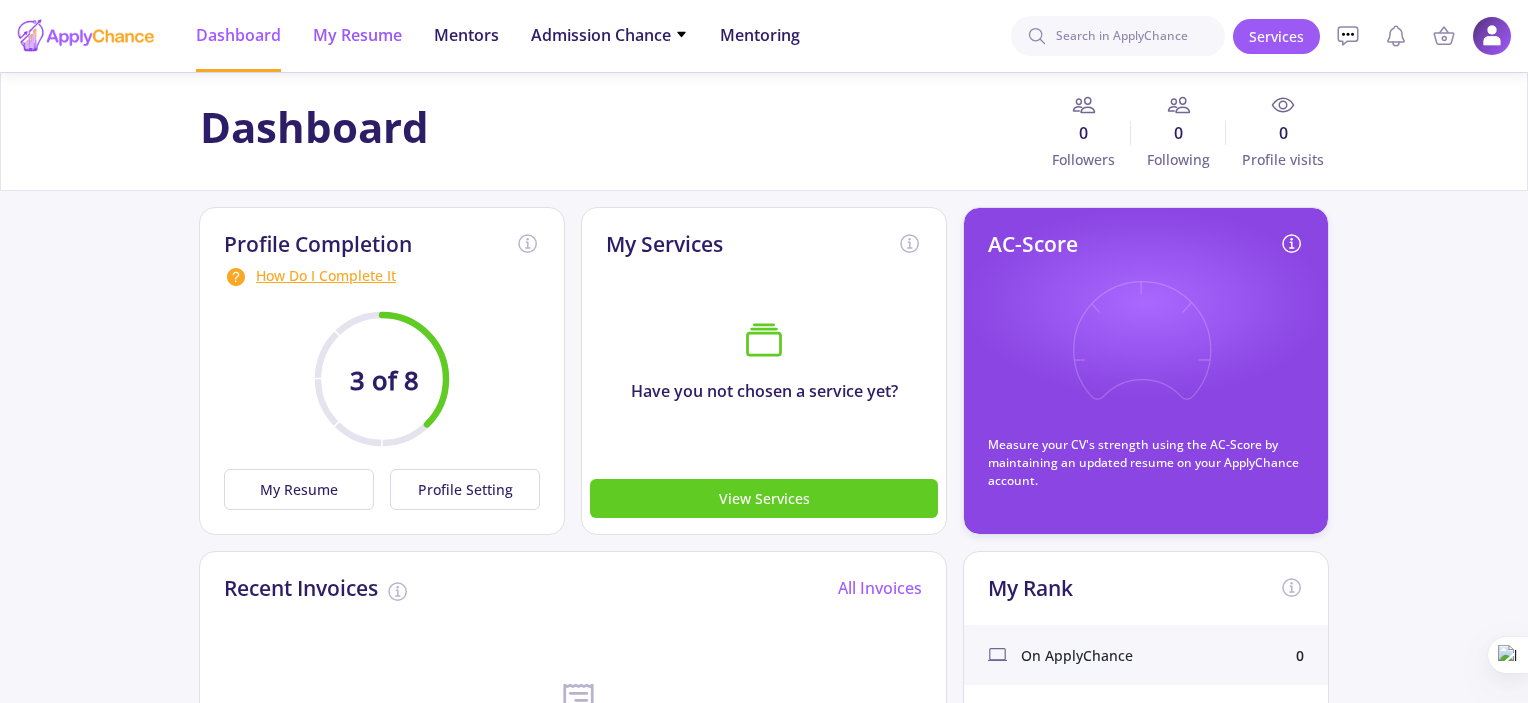 click on "My Resume" 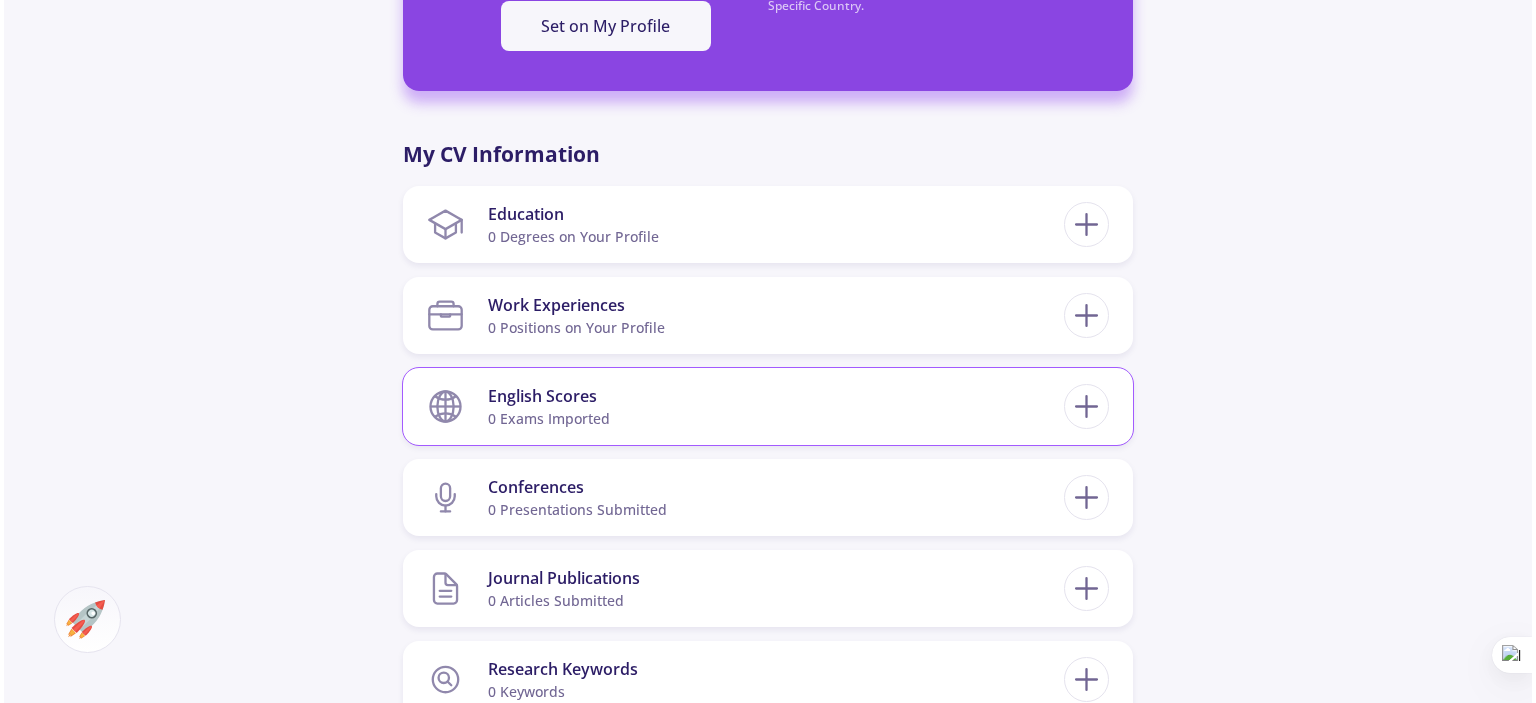 scroll, scrollTop: 700, scrollLeft: 0, axis: vertical 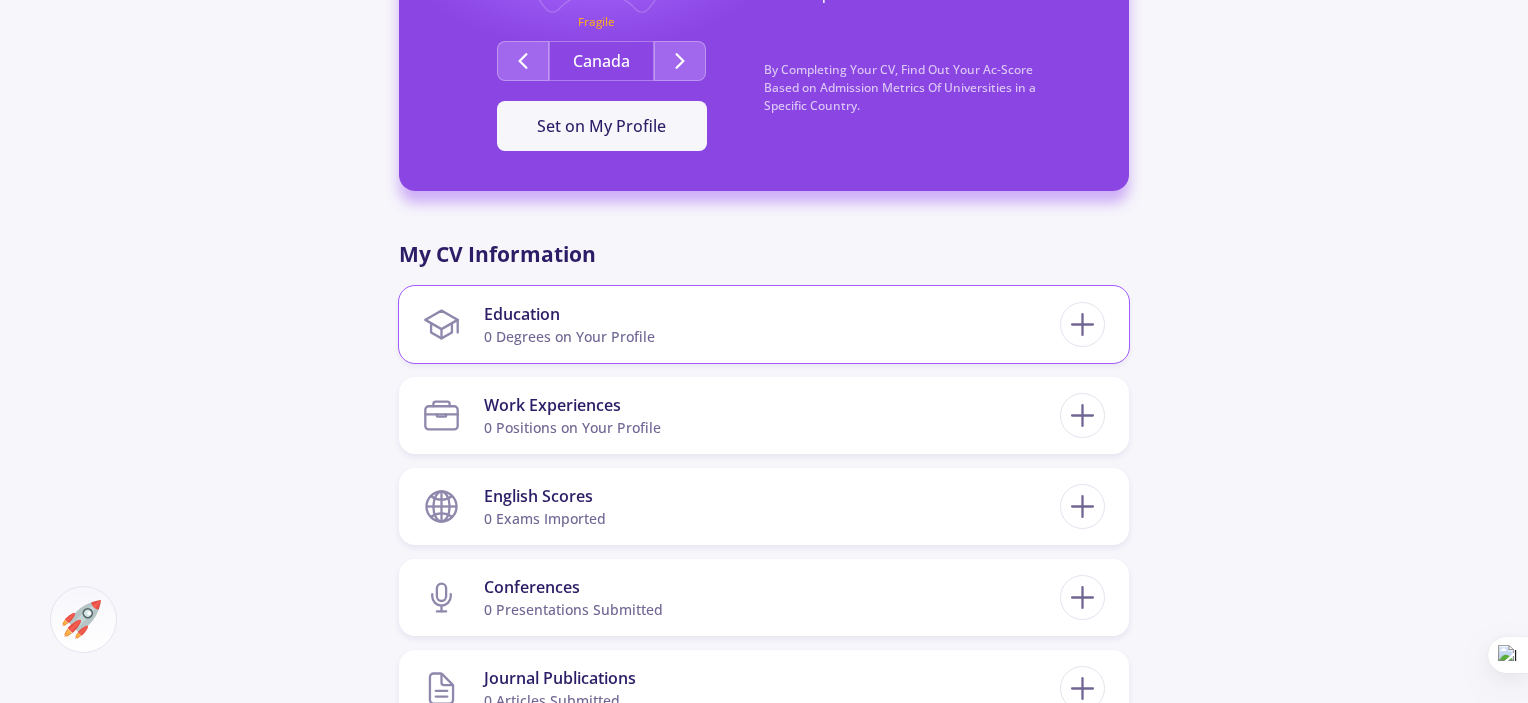 click on "Education 0 Degrees on Your Profile" at bounding box center [741, 324] 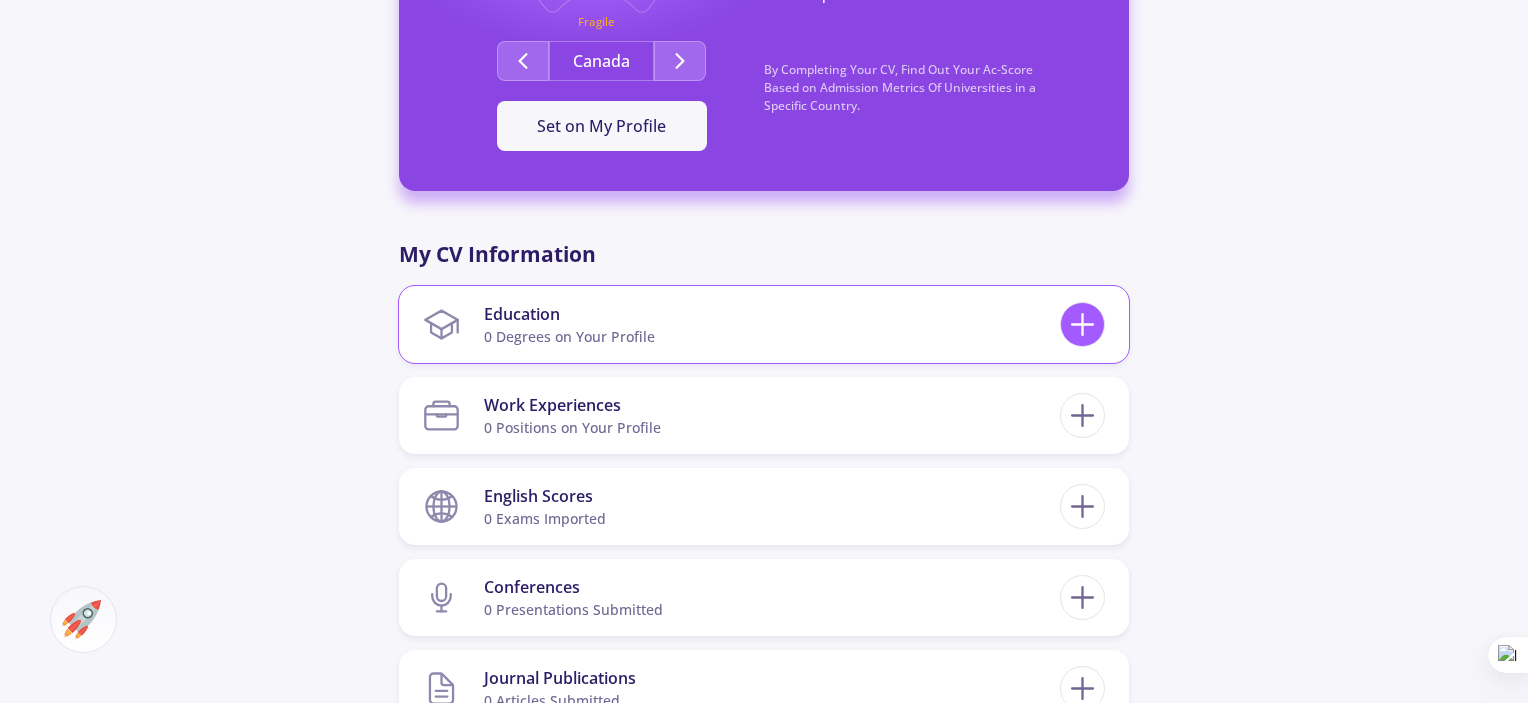 click at bounding box center [1082, 324] 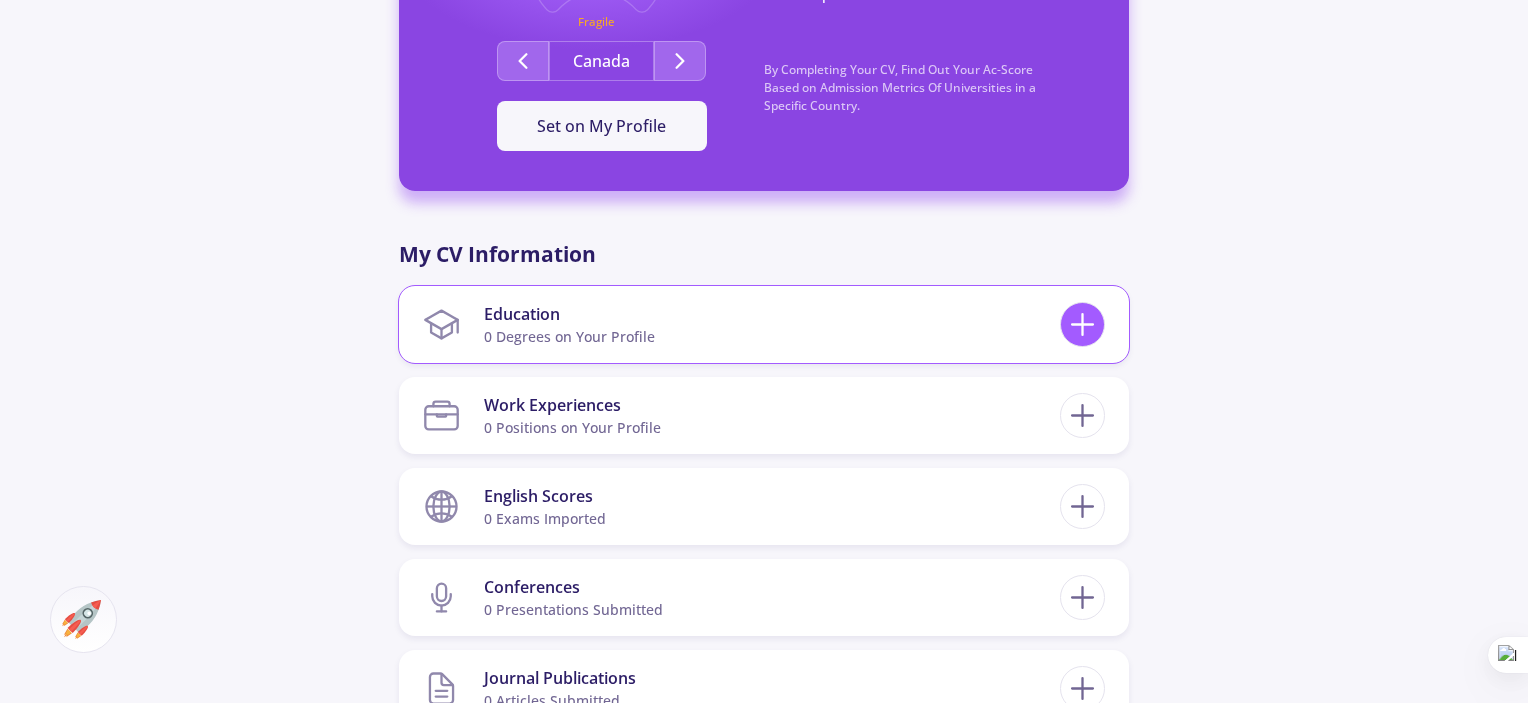 click 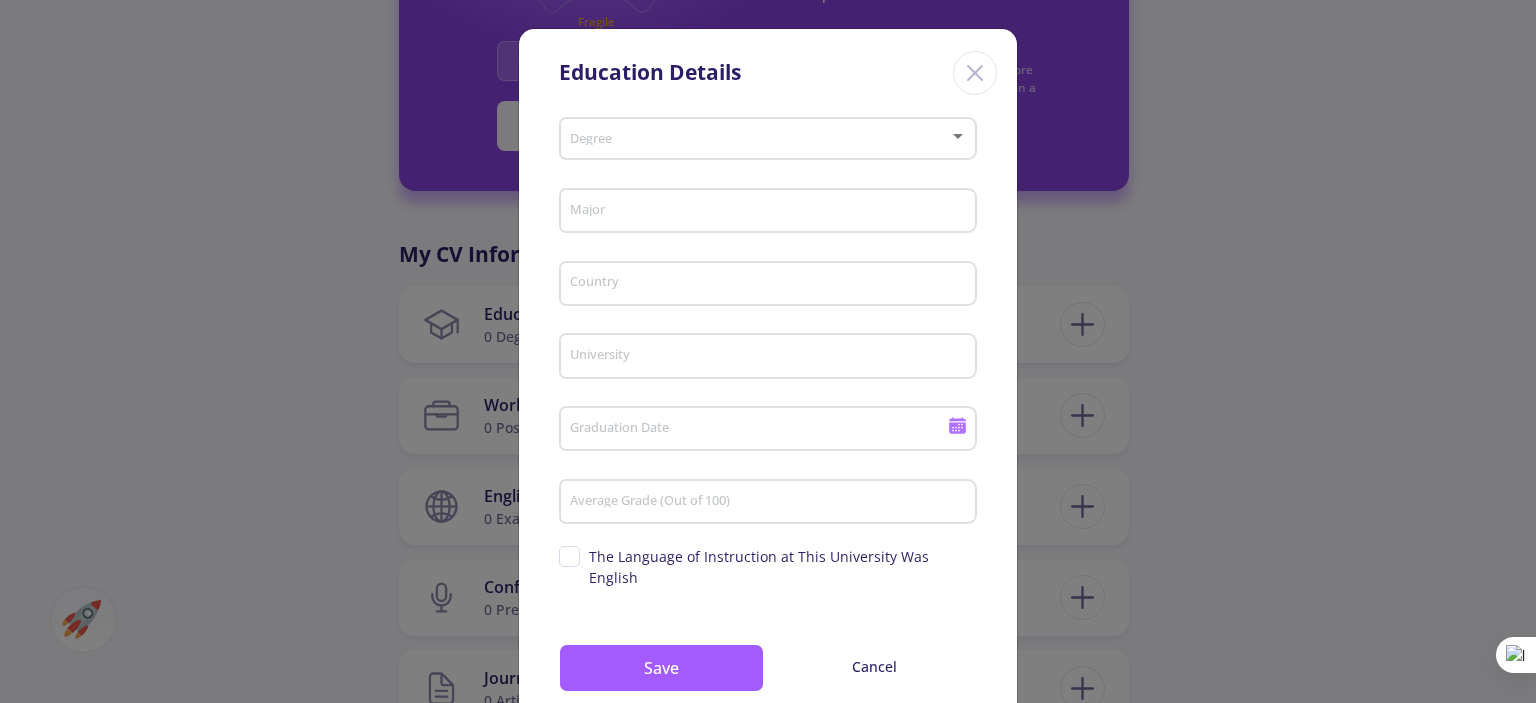 click on "Degree" at bounding box center [768, 135] 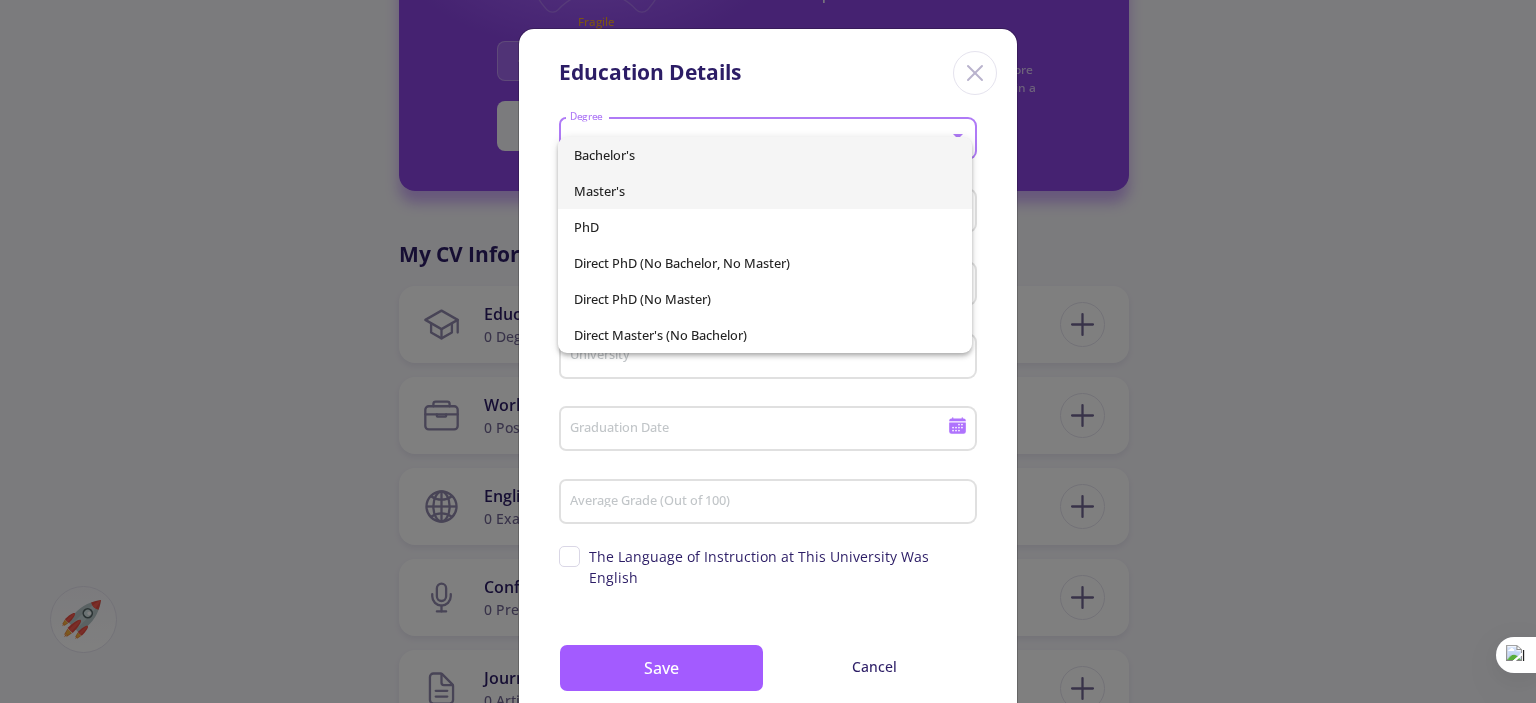 click on "Master's" at bounding box center [764, 191] 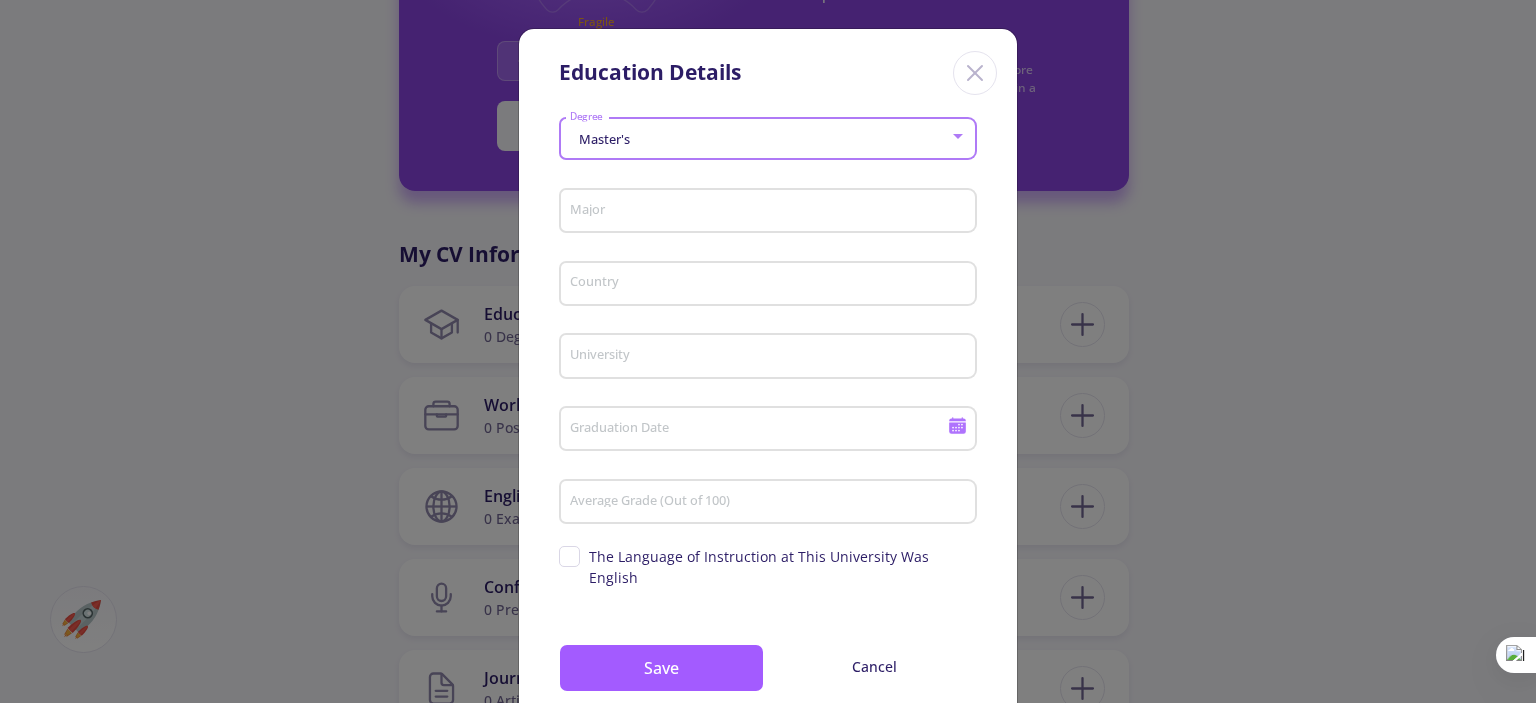 click on "Major" at bounding box center (771, 212) 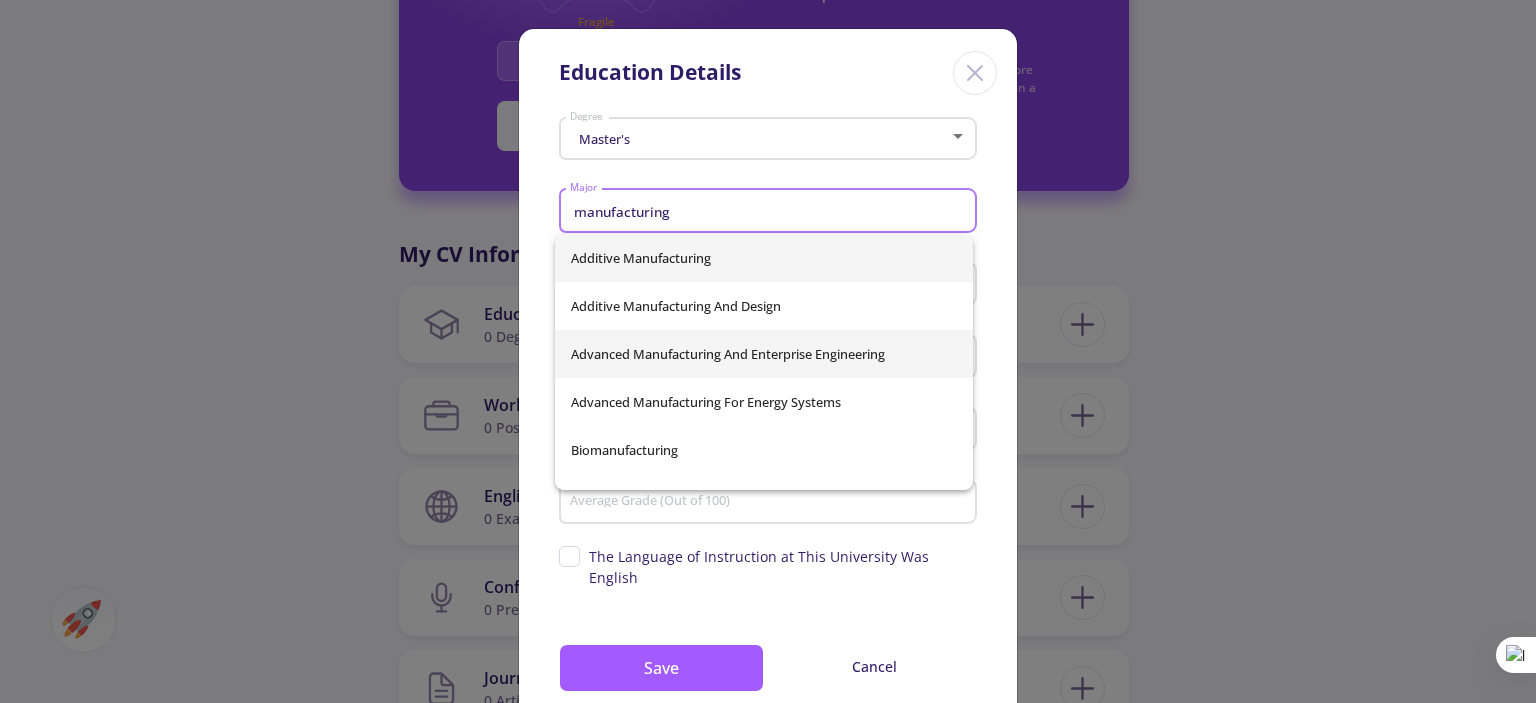 scroll, scrollTop: 176, scrollLeft: 0, axis: vertical 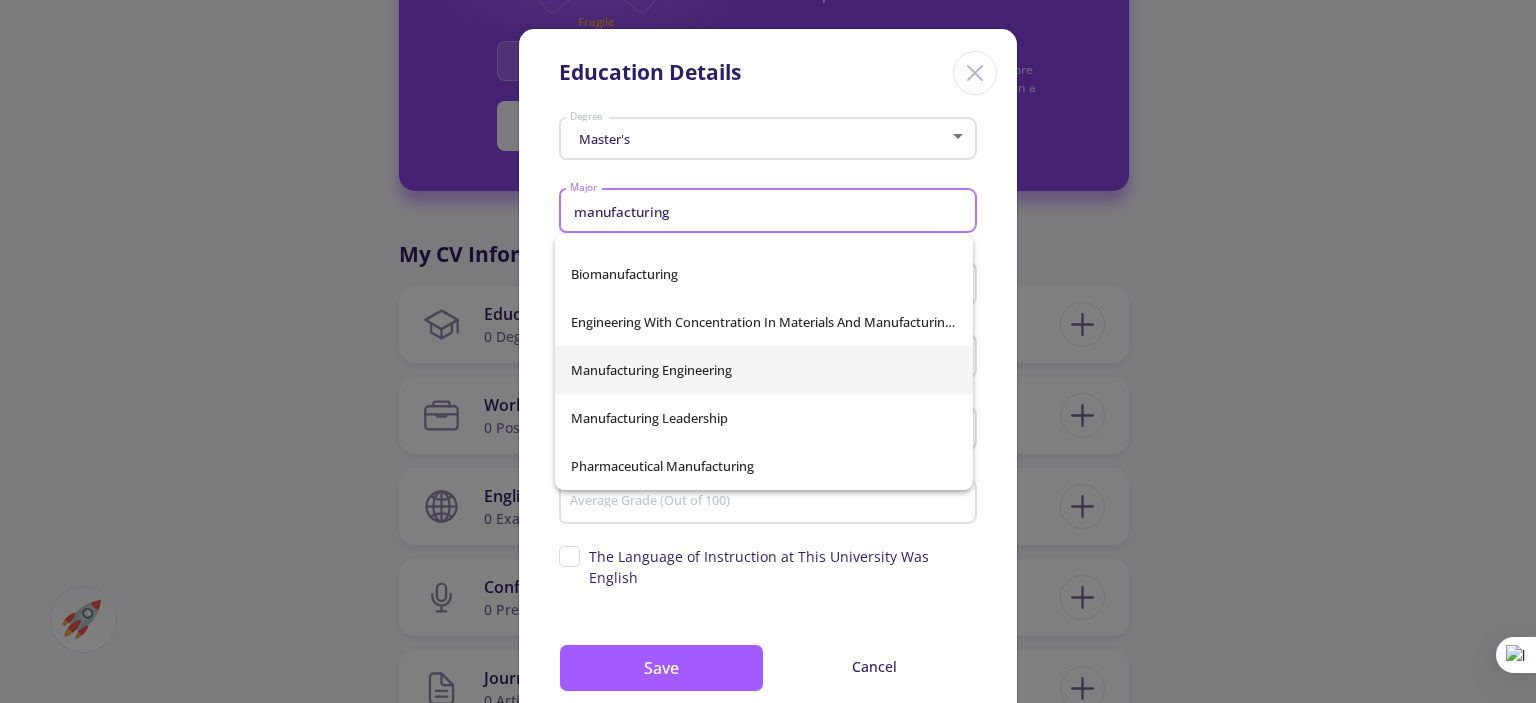 click on "Manufacturing Engineering" at bounding box center [764, 370] 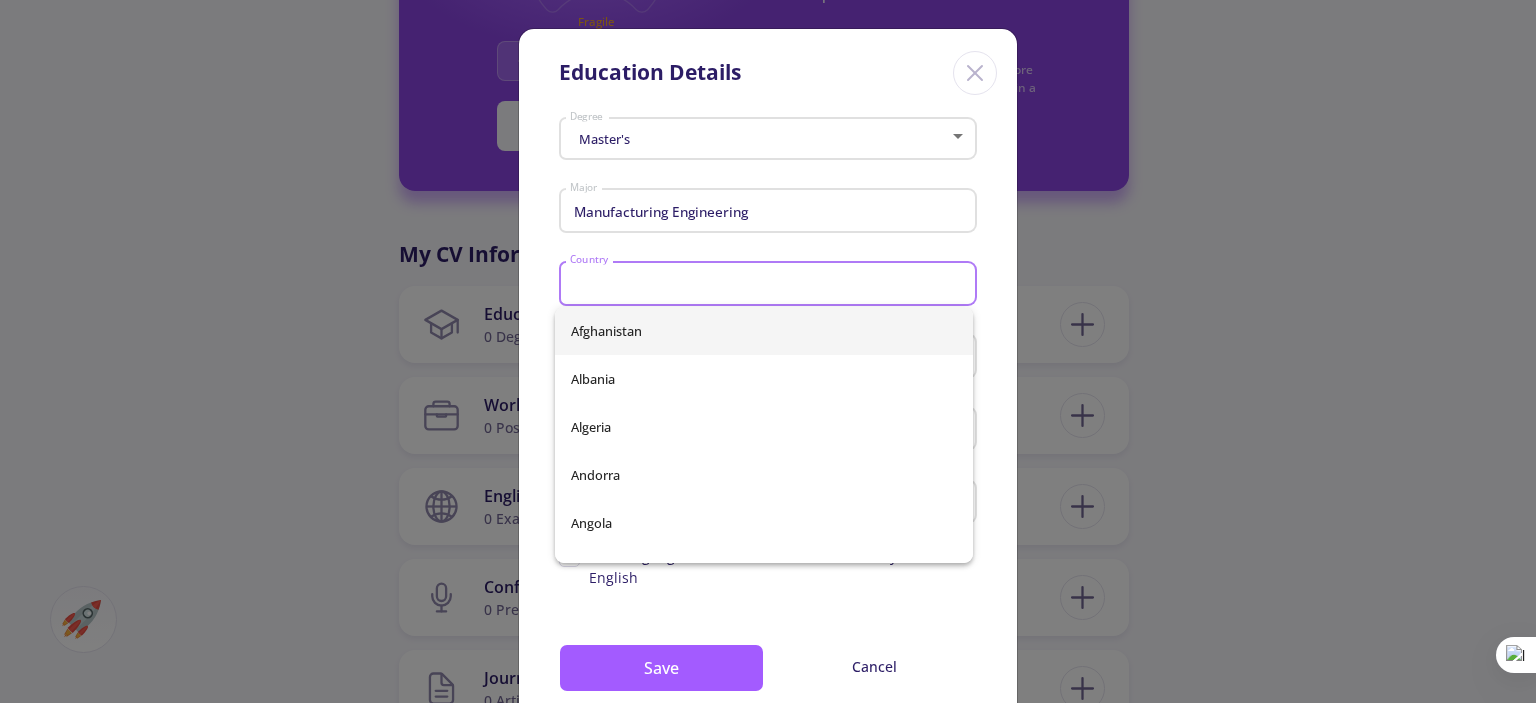 click on "Country" at bounding box center (771, 285) 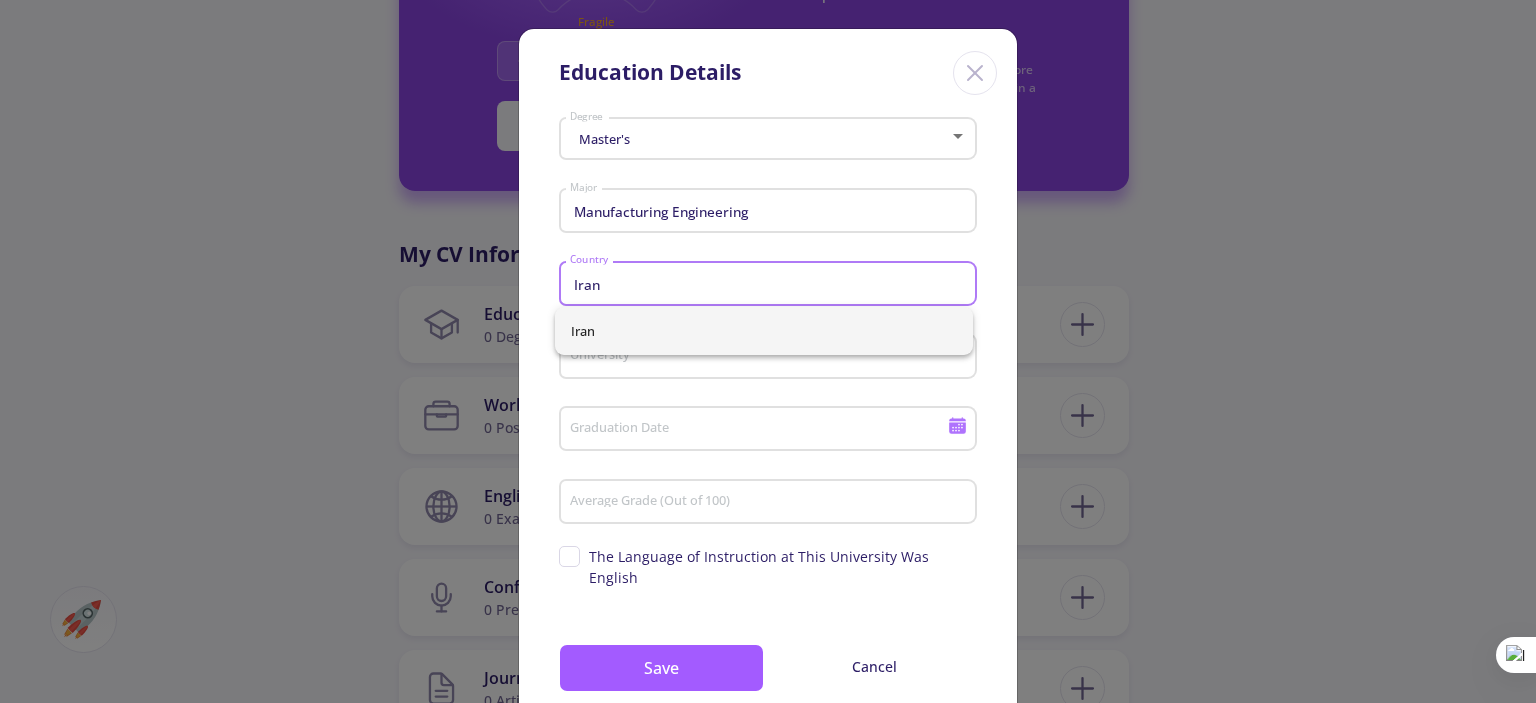 click on "Iran" at bounding box center [764, 331] 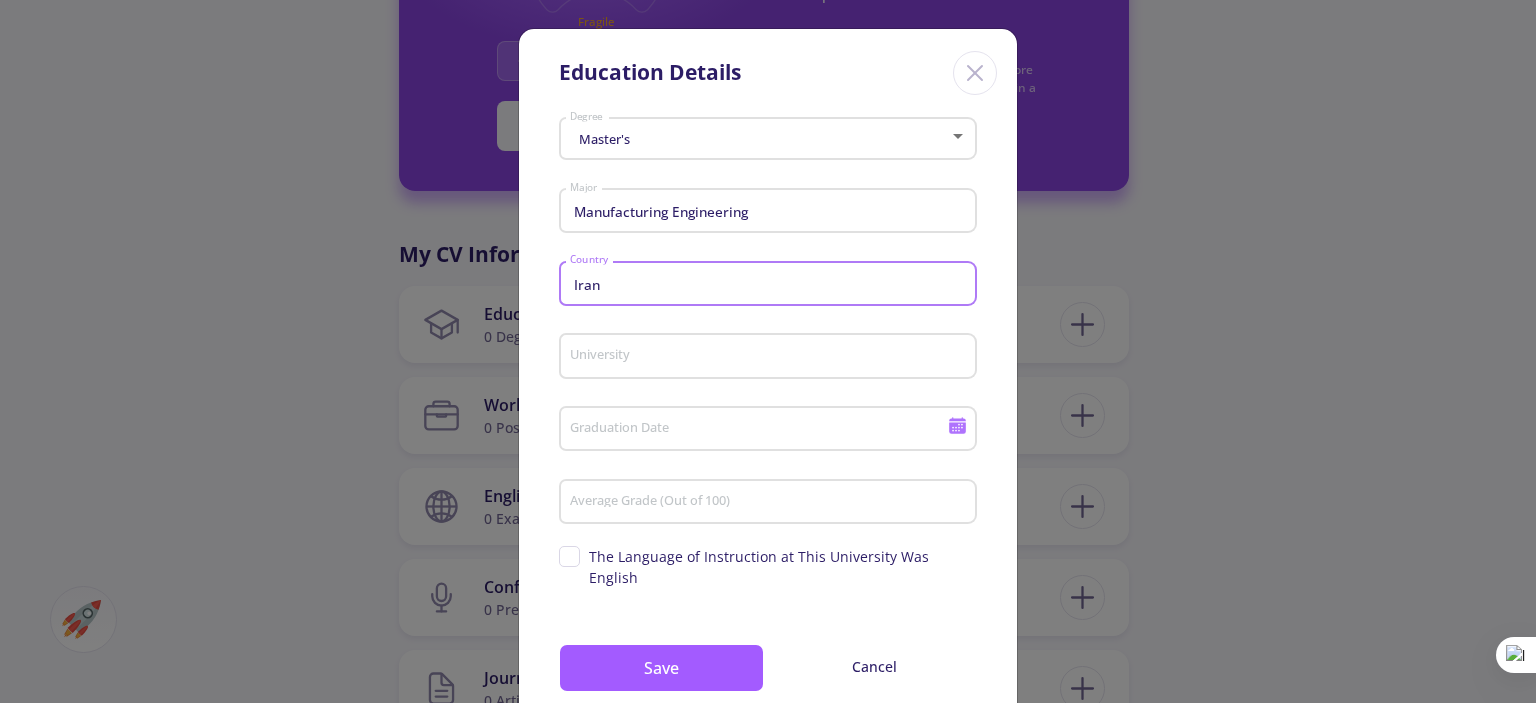 click on "University" at bounding box center [771, 357] 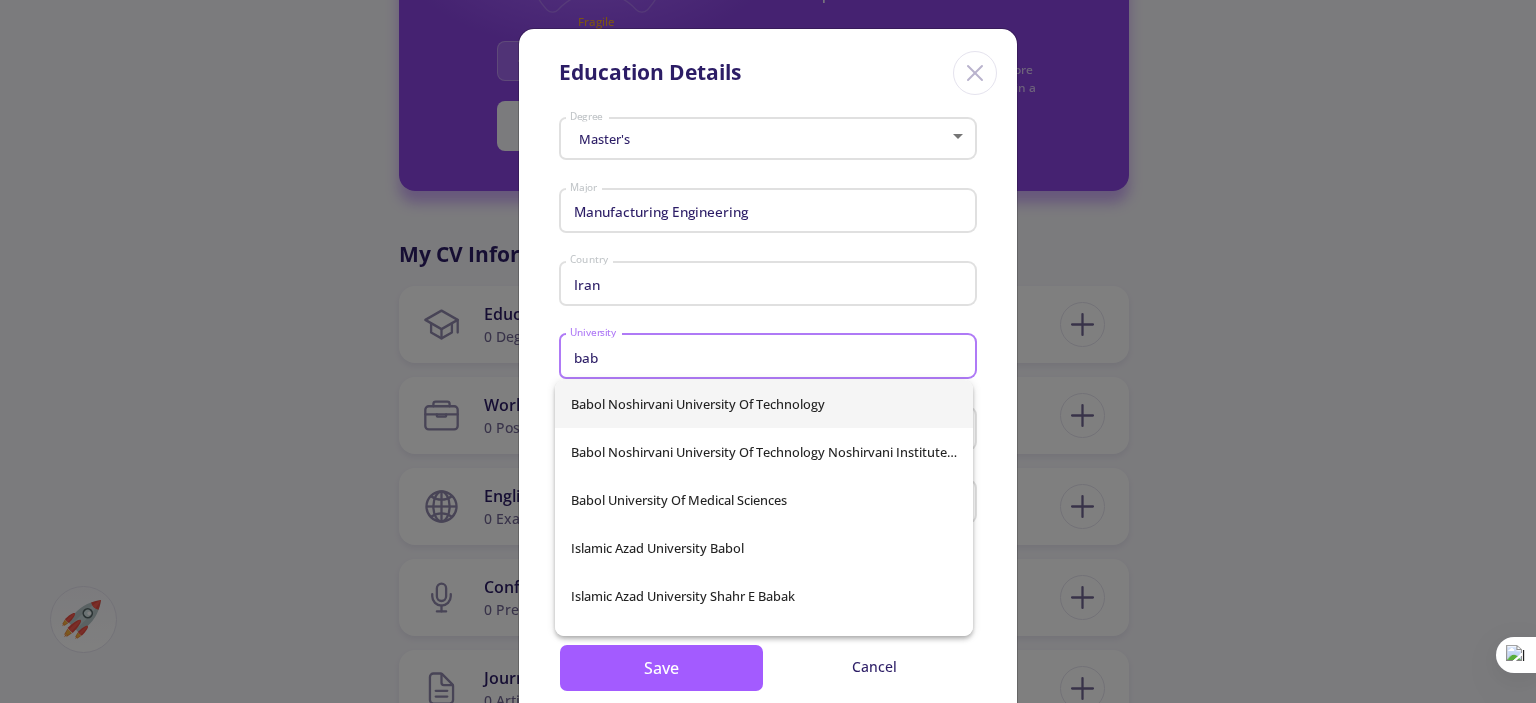 click on "Babol Noshirvani University of Technology" at bounding box center [764, 404] 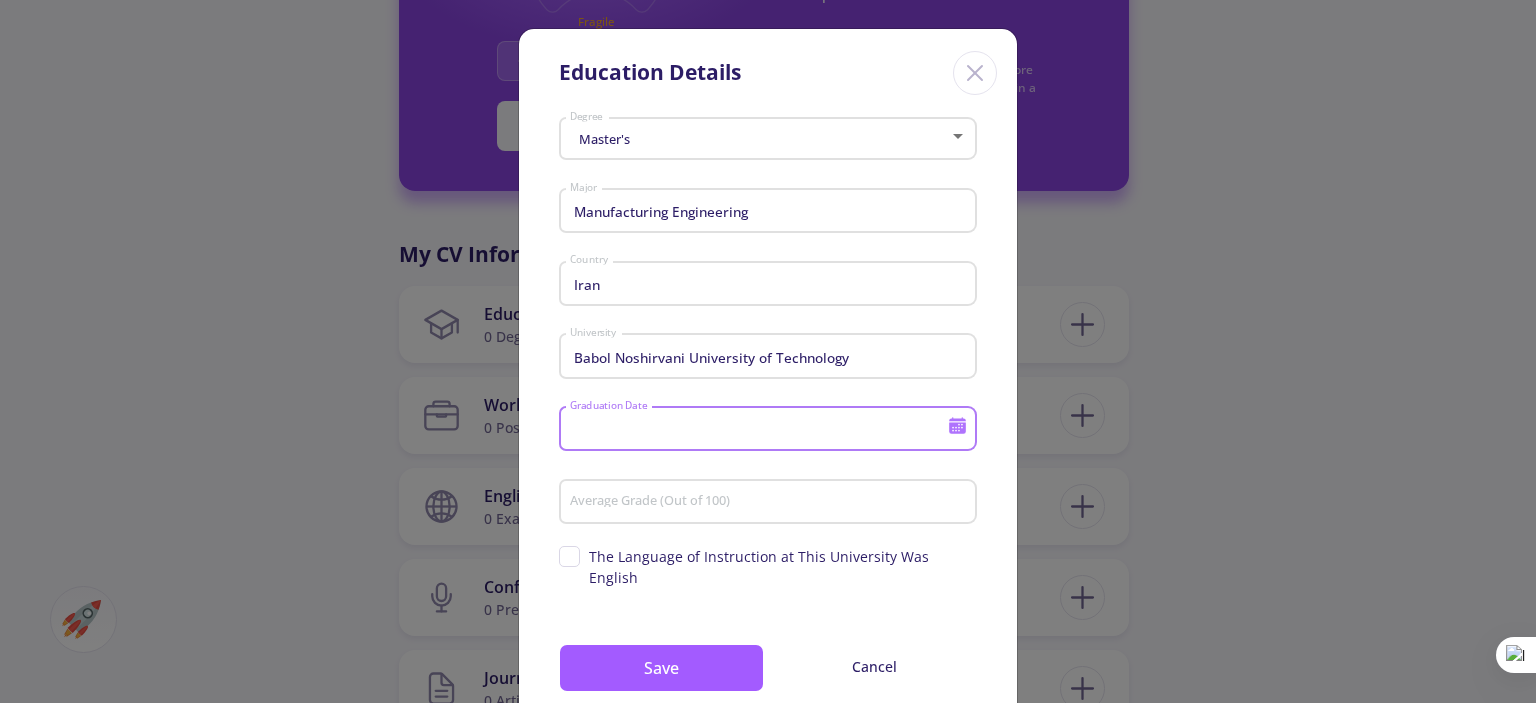 click on "Graduation Date" at bounding box center [761, 430] 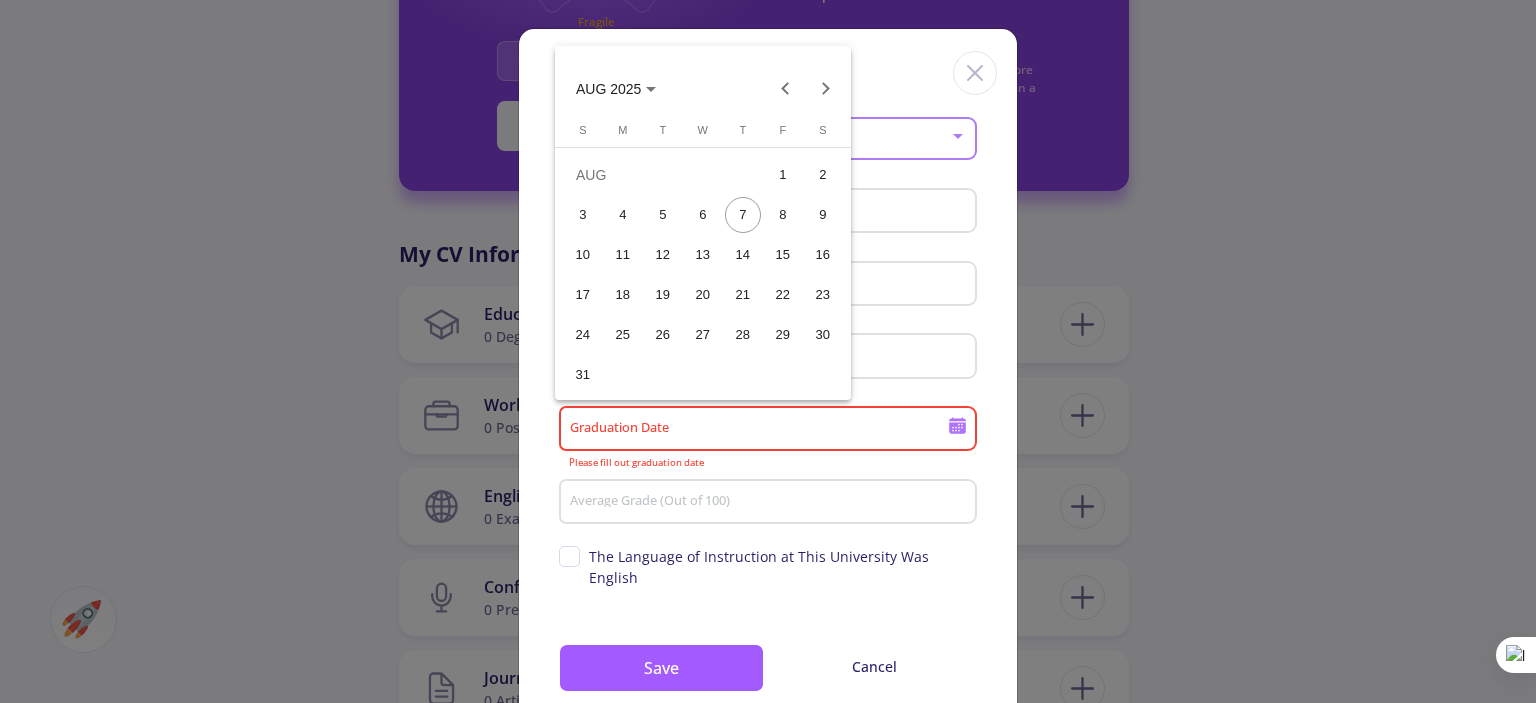 drag, startPoint x: 779, startPoint y: 175, endPoint x: 778, endPoint y: 191, distance: 16.03122 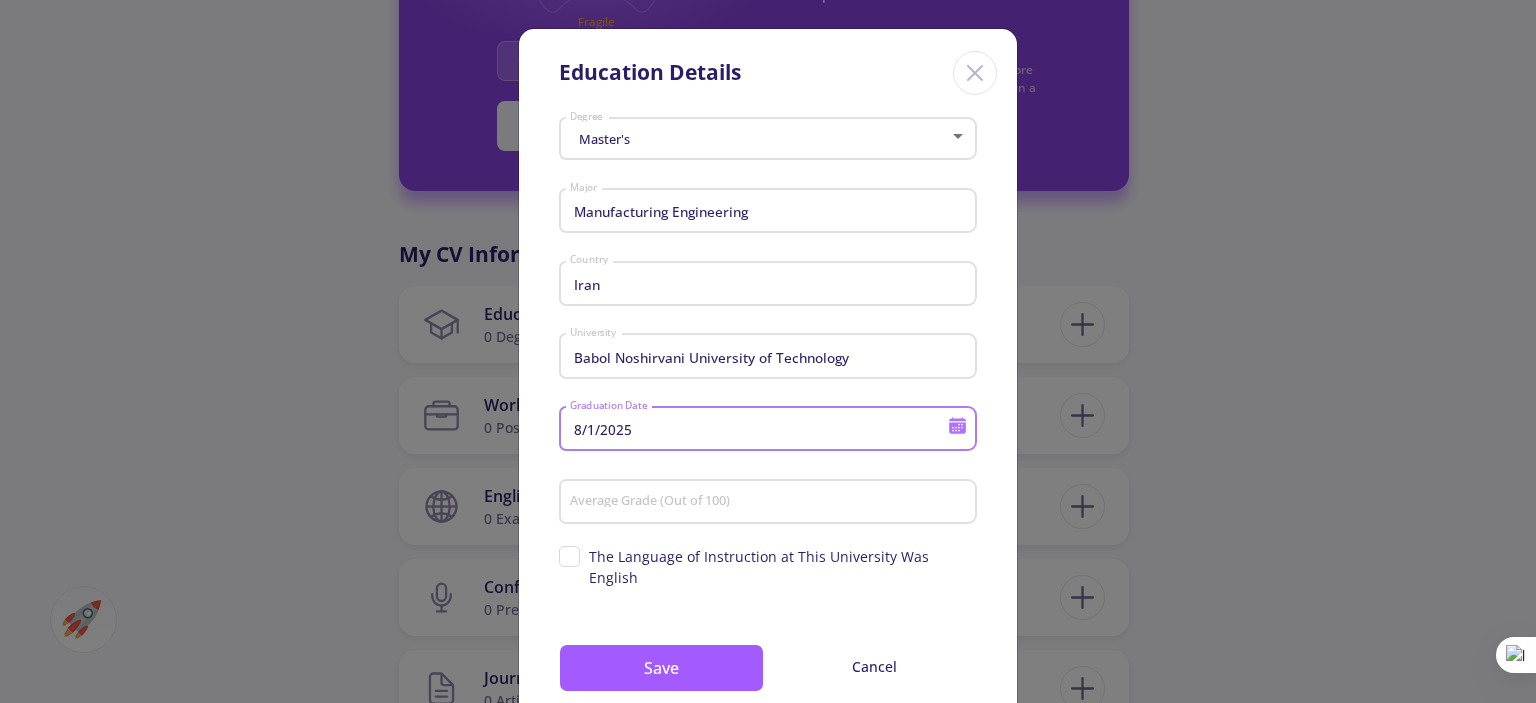 click on "8/1/2025" at bounding box center [761, 430] 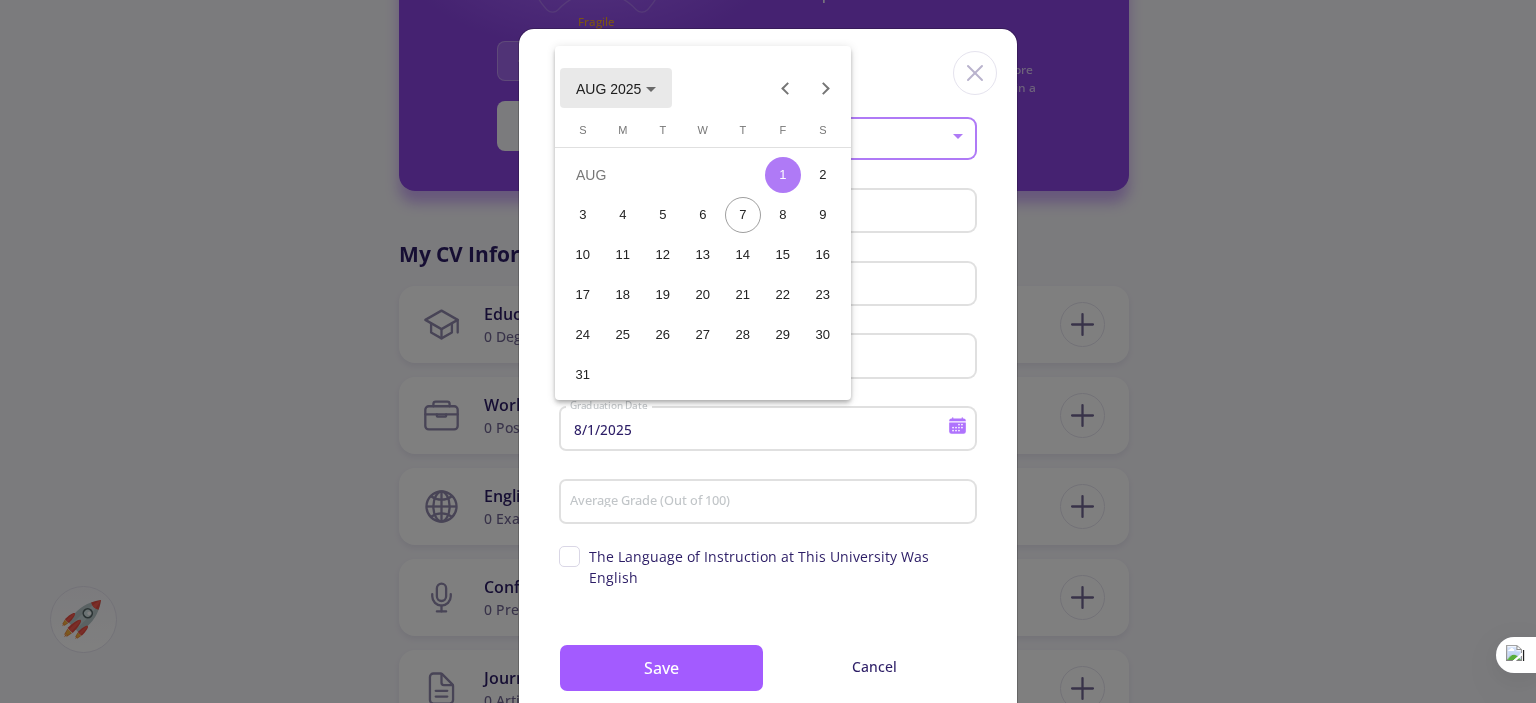 click on "AUG 2025" at bounding box center [608, 89] 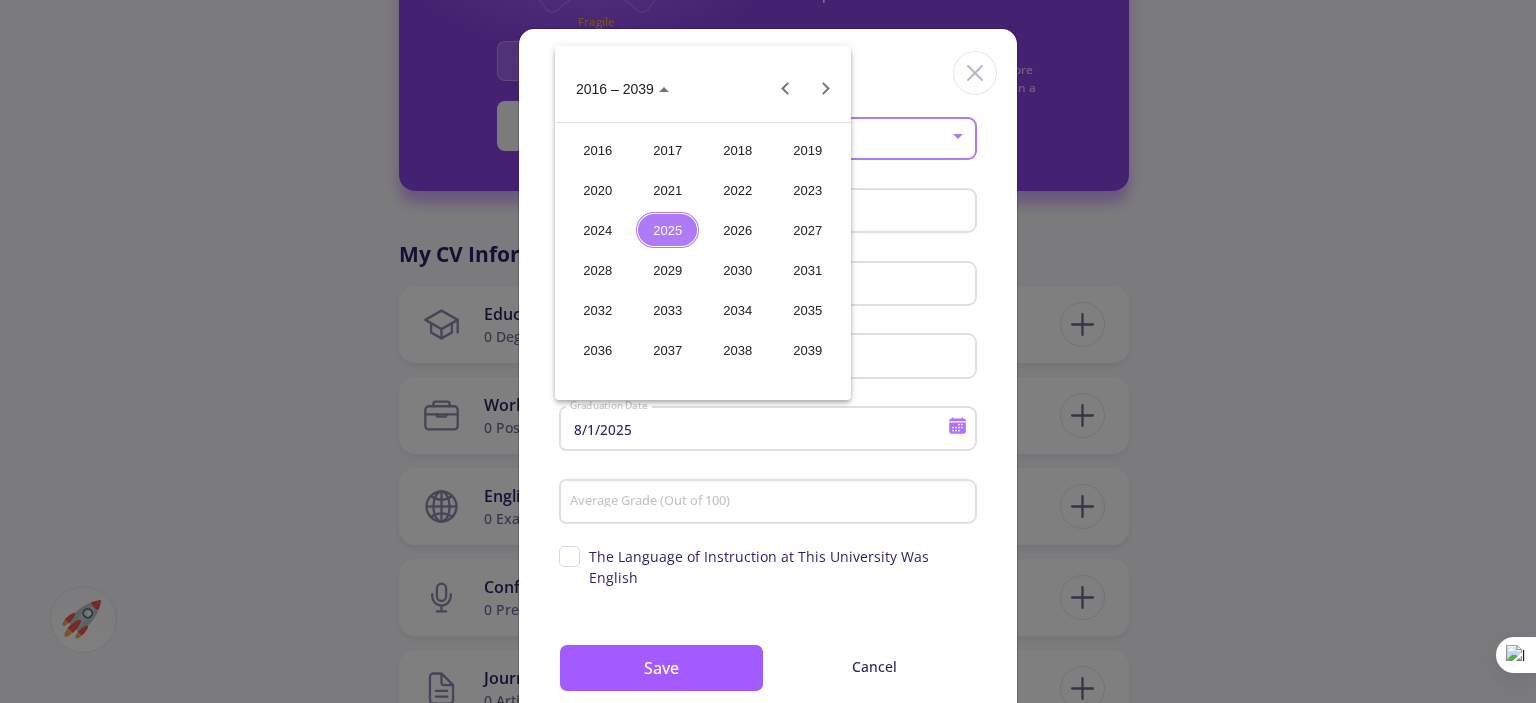 click on "2020" at bounding box center (597, 190) 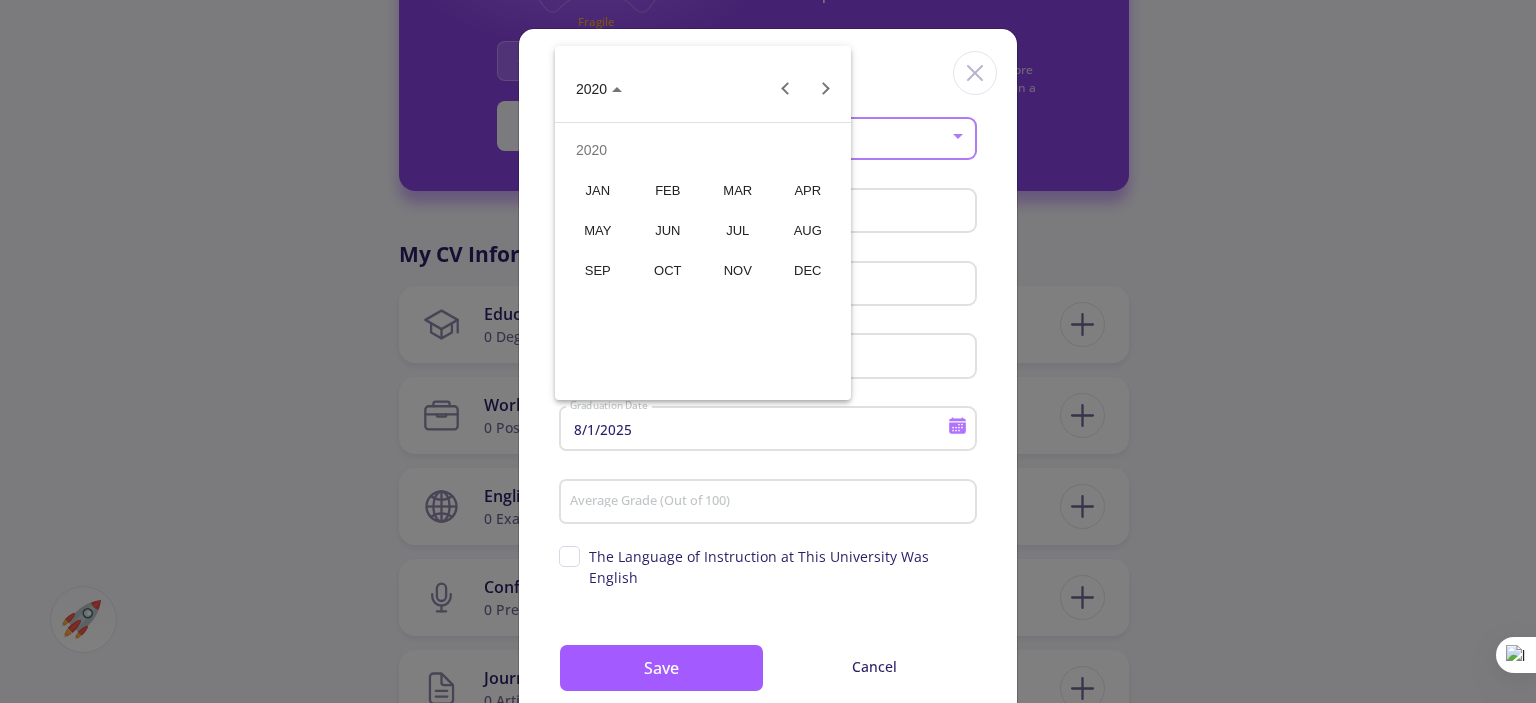 click on "AUG" at bounding box center [807, 230] 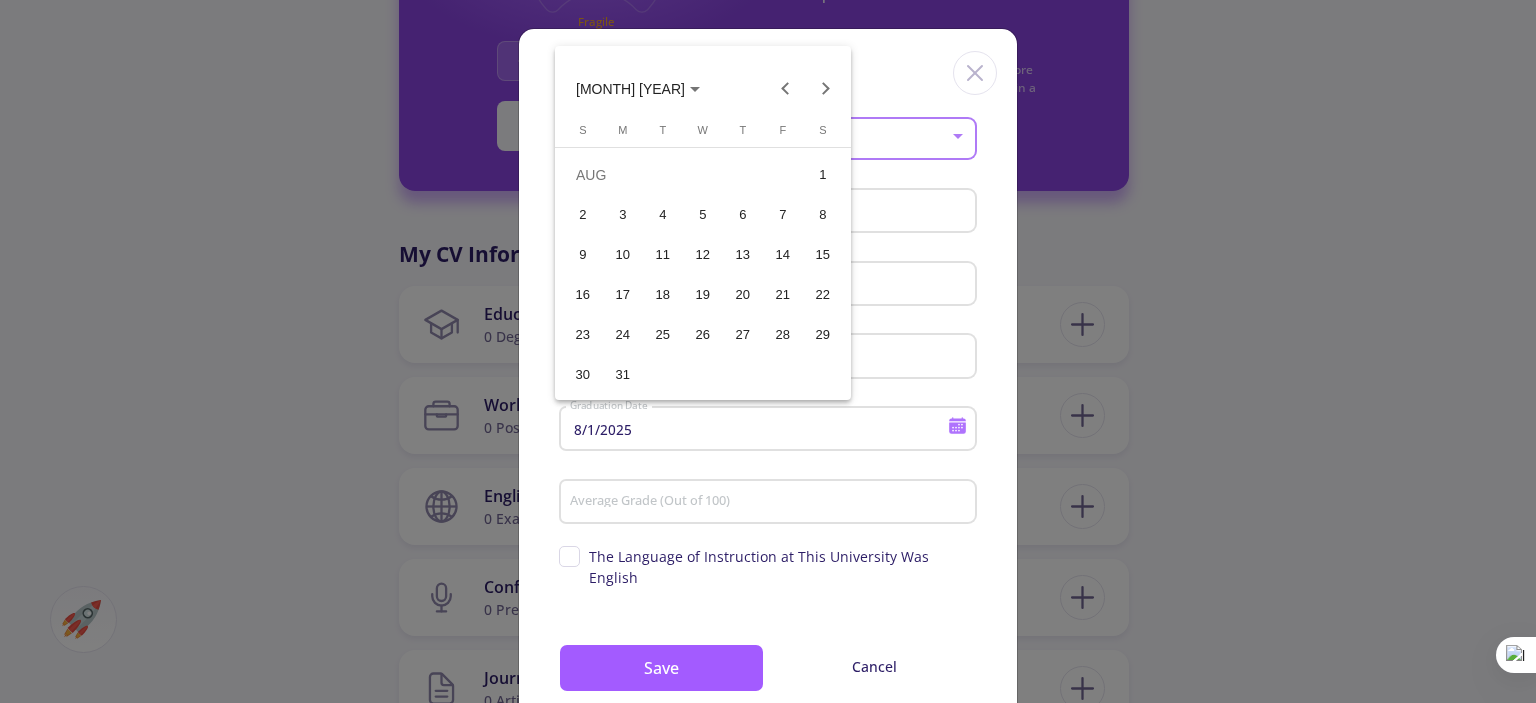 click on "1" at bounding box center (823, 175) 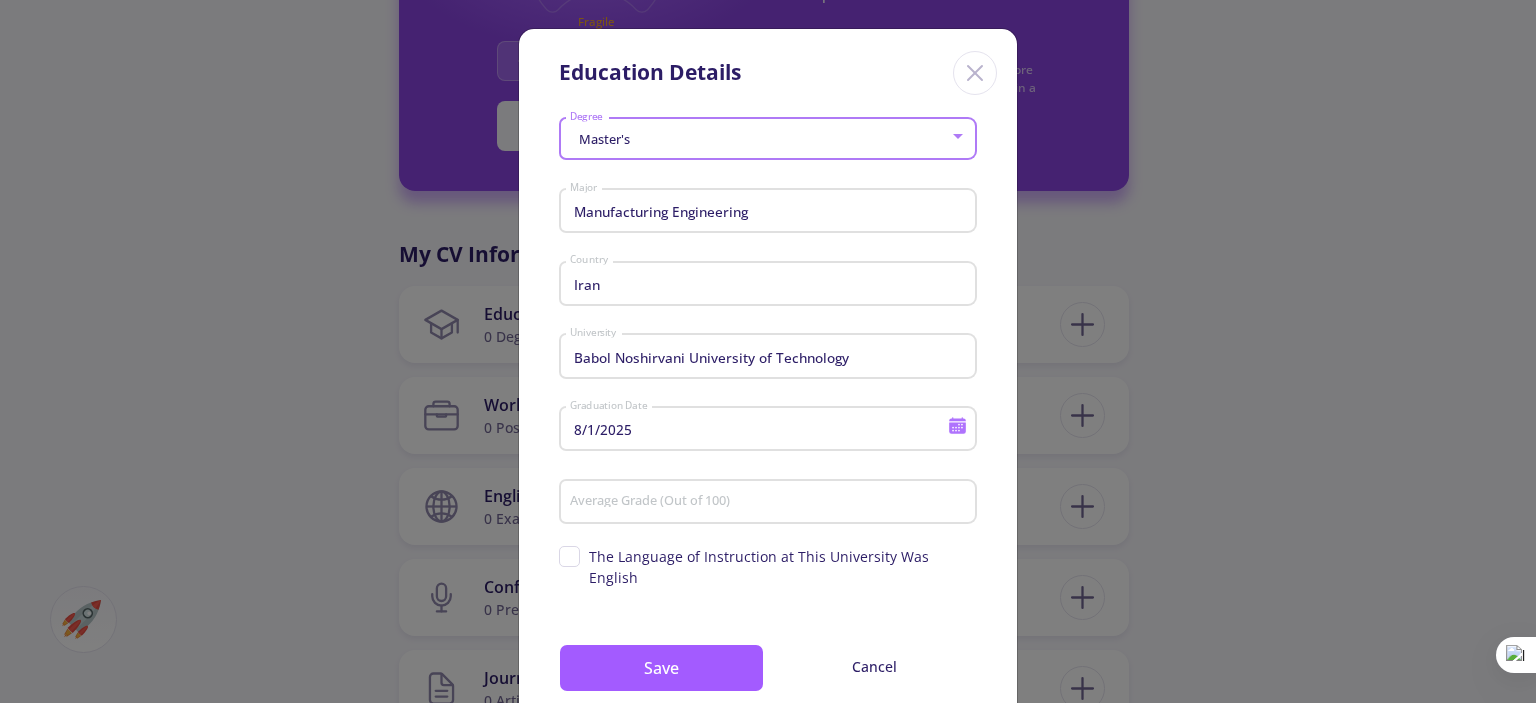 type on "8/1/2020" 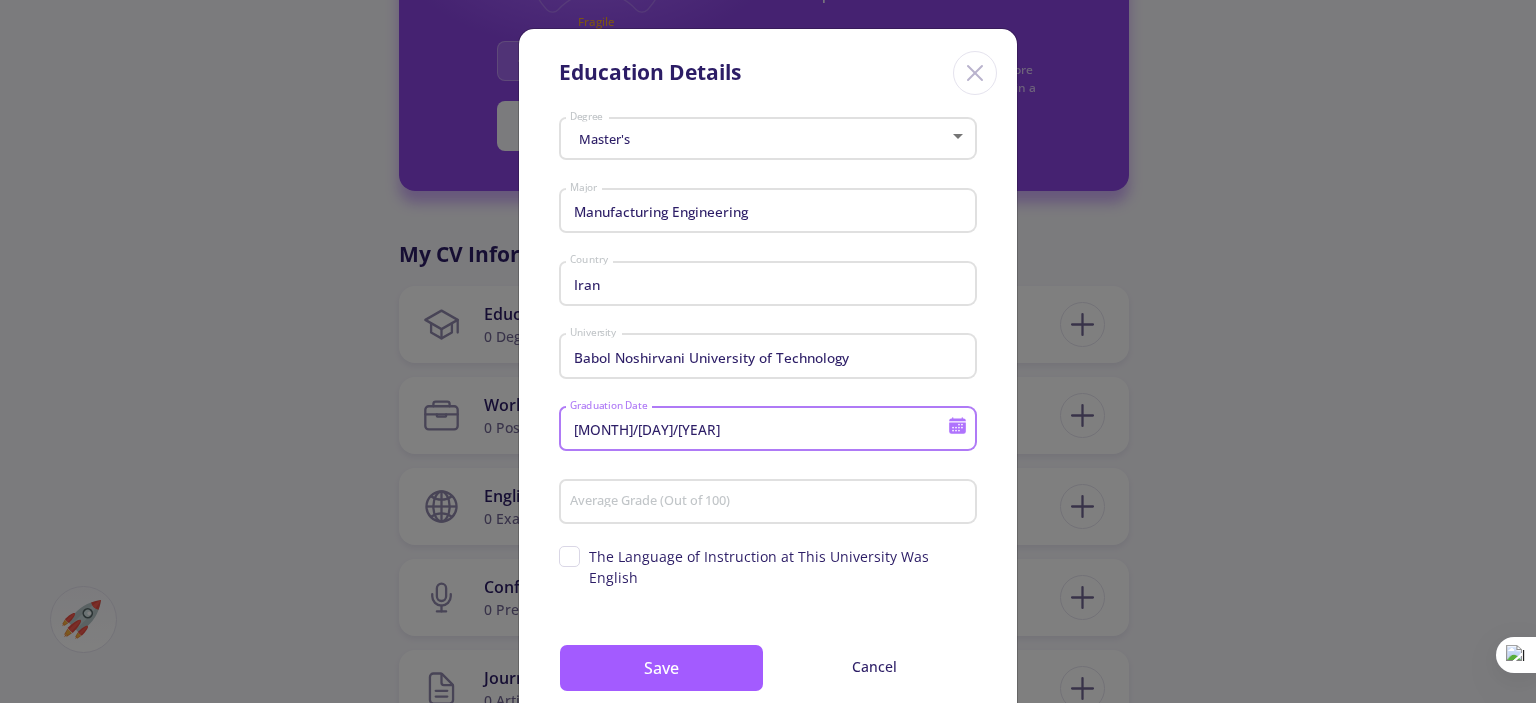 click on "Average Grade (Out of 100)" at bounding box center [771, 503] 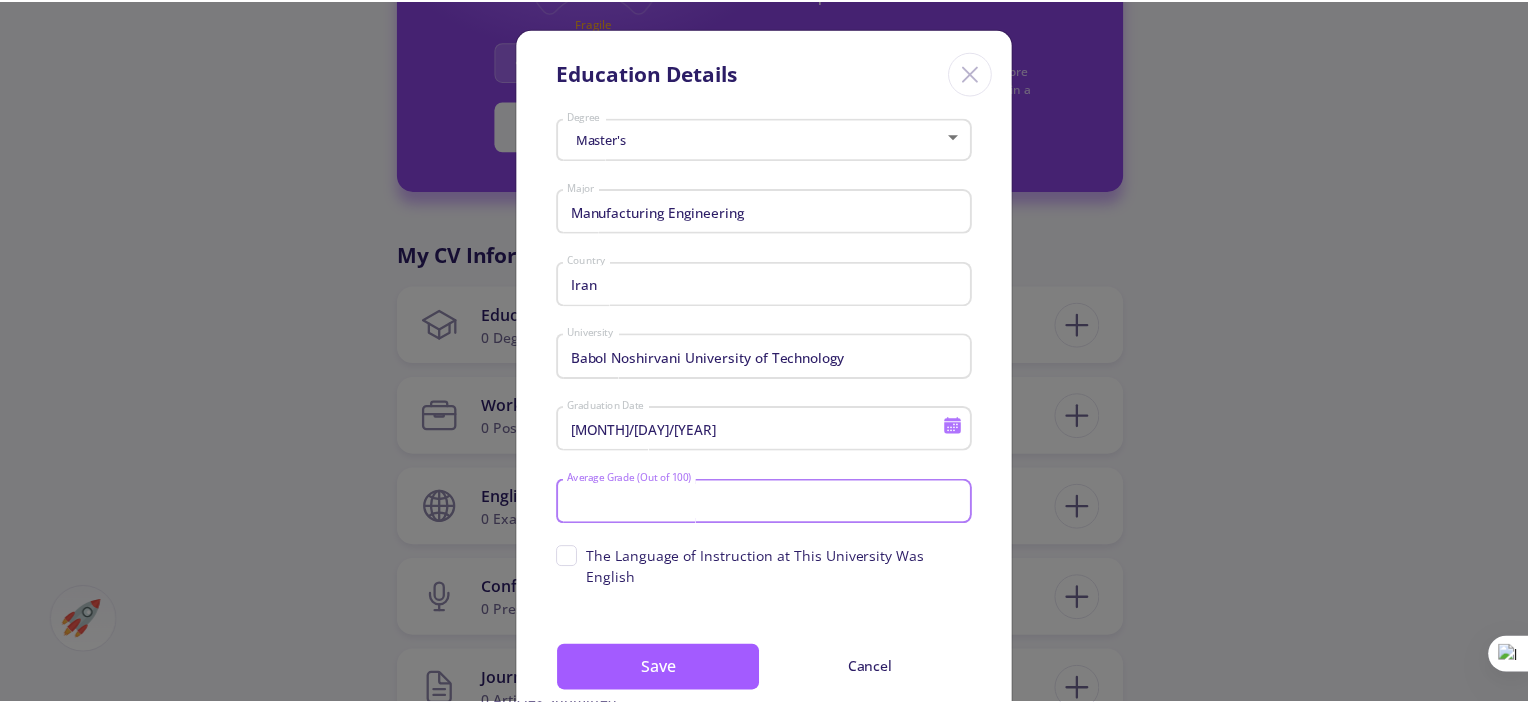 scroll, scrollTop: 46, scrollLeft: 0, axis: vertical 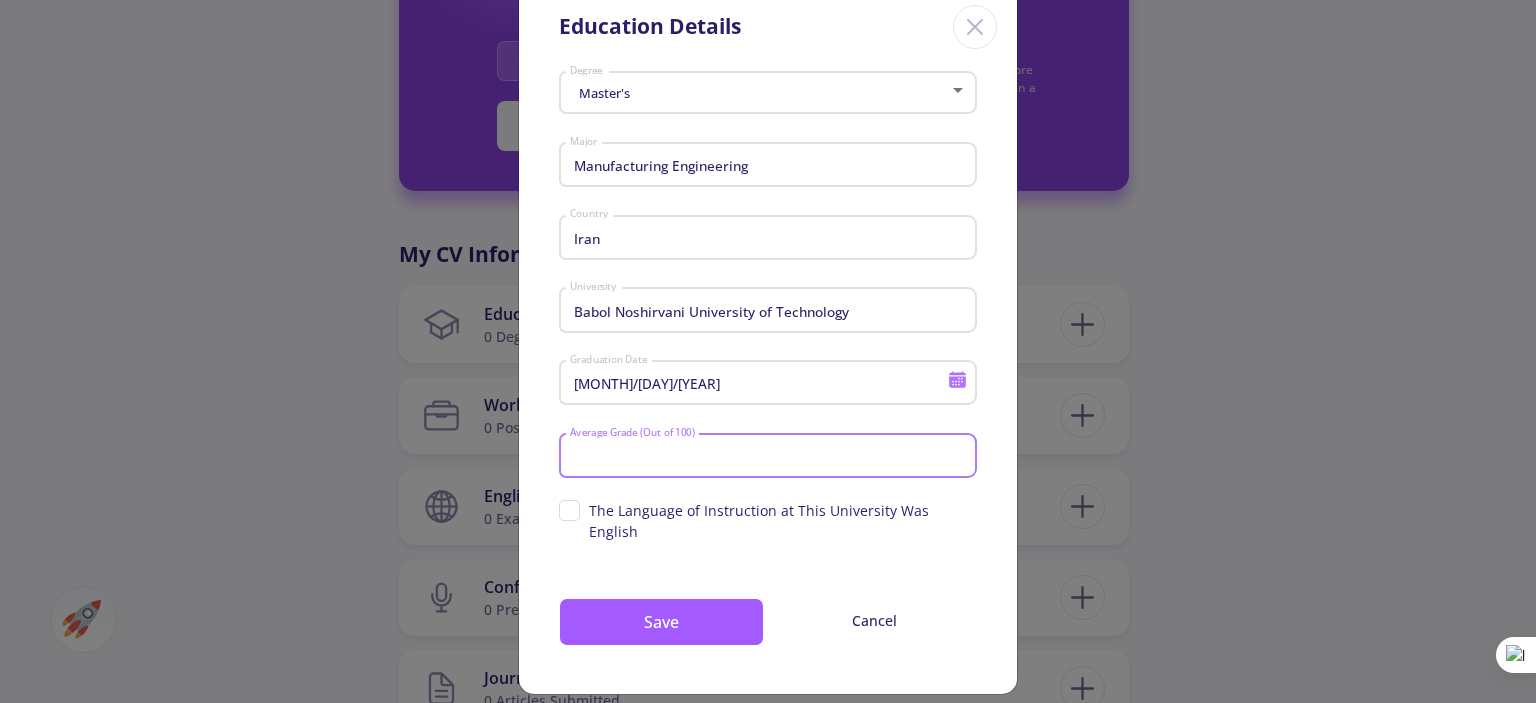 click on "Average Grade (Out of 100)" at bounding box center (771, 457) 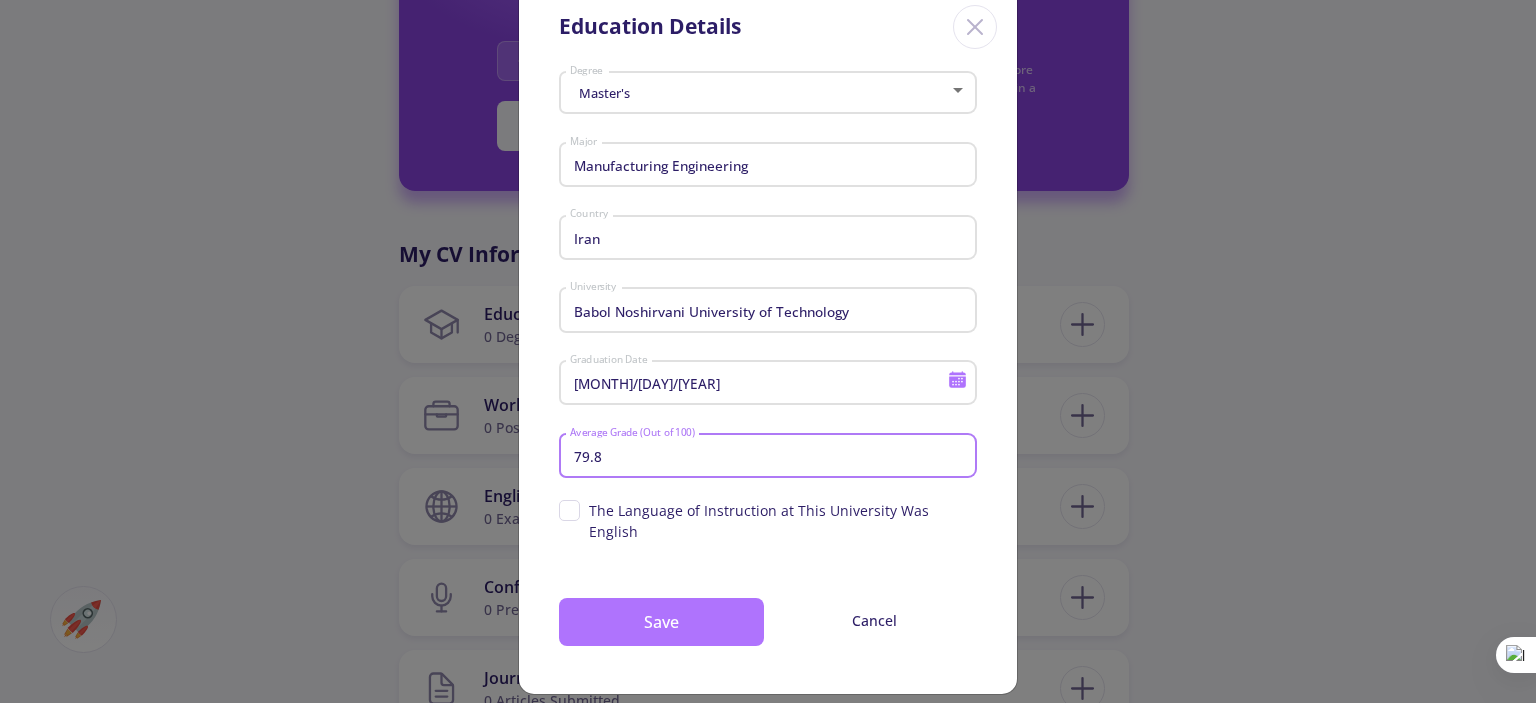 type on "79.8" 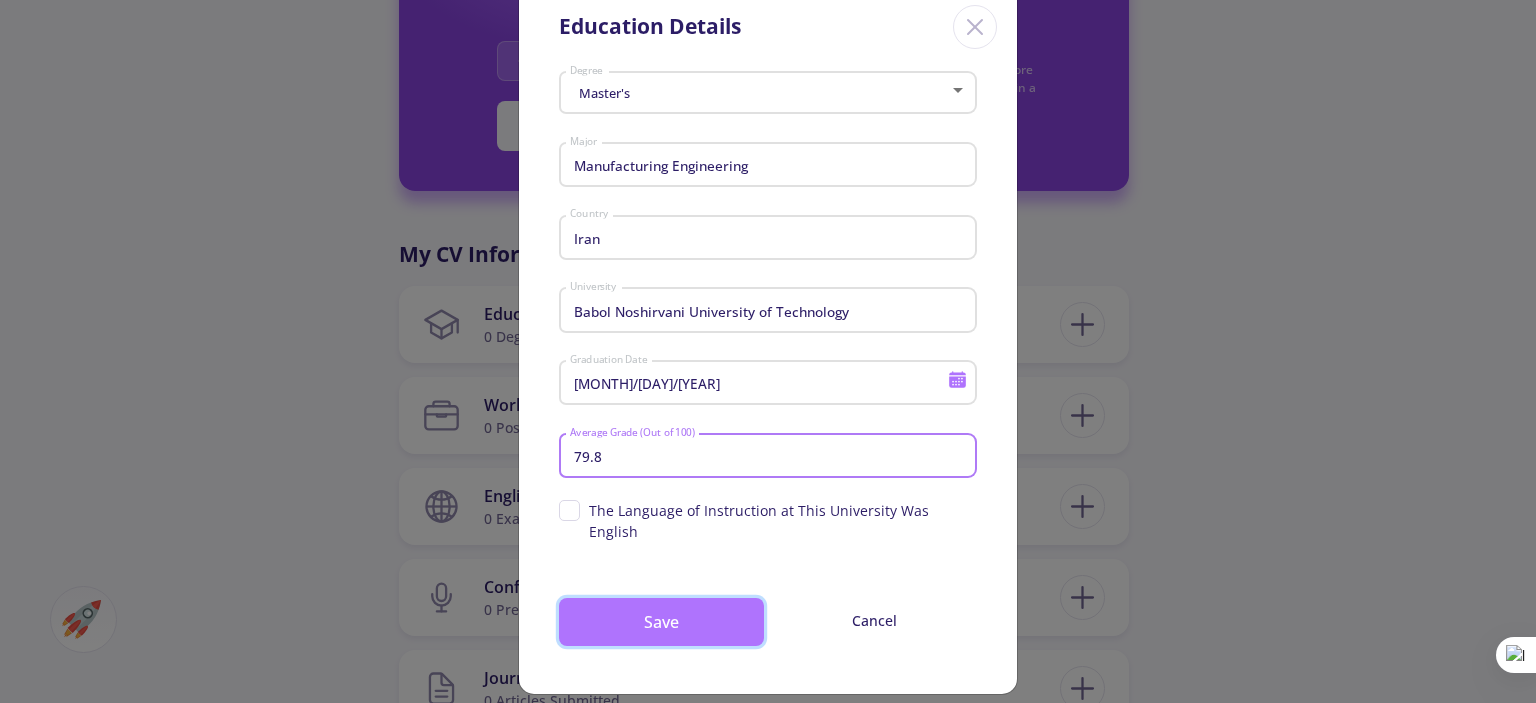 click on "Save" at bounding box center (661, 622) 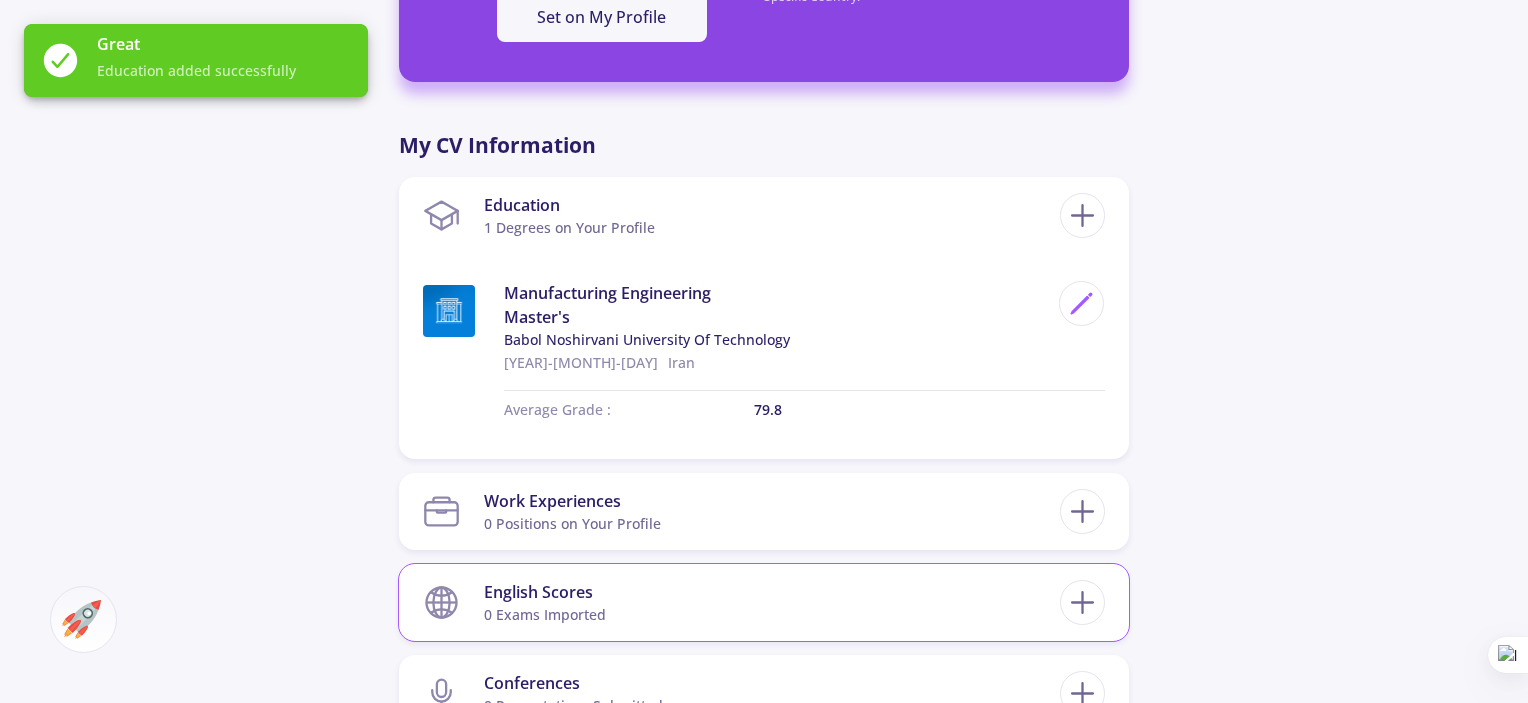 scroll, scrollTop: 1000, scrollLeft: 0, axis: vertical 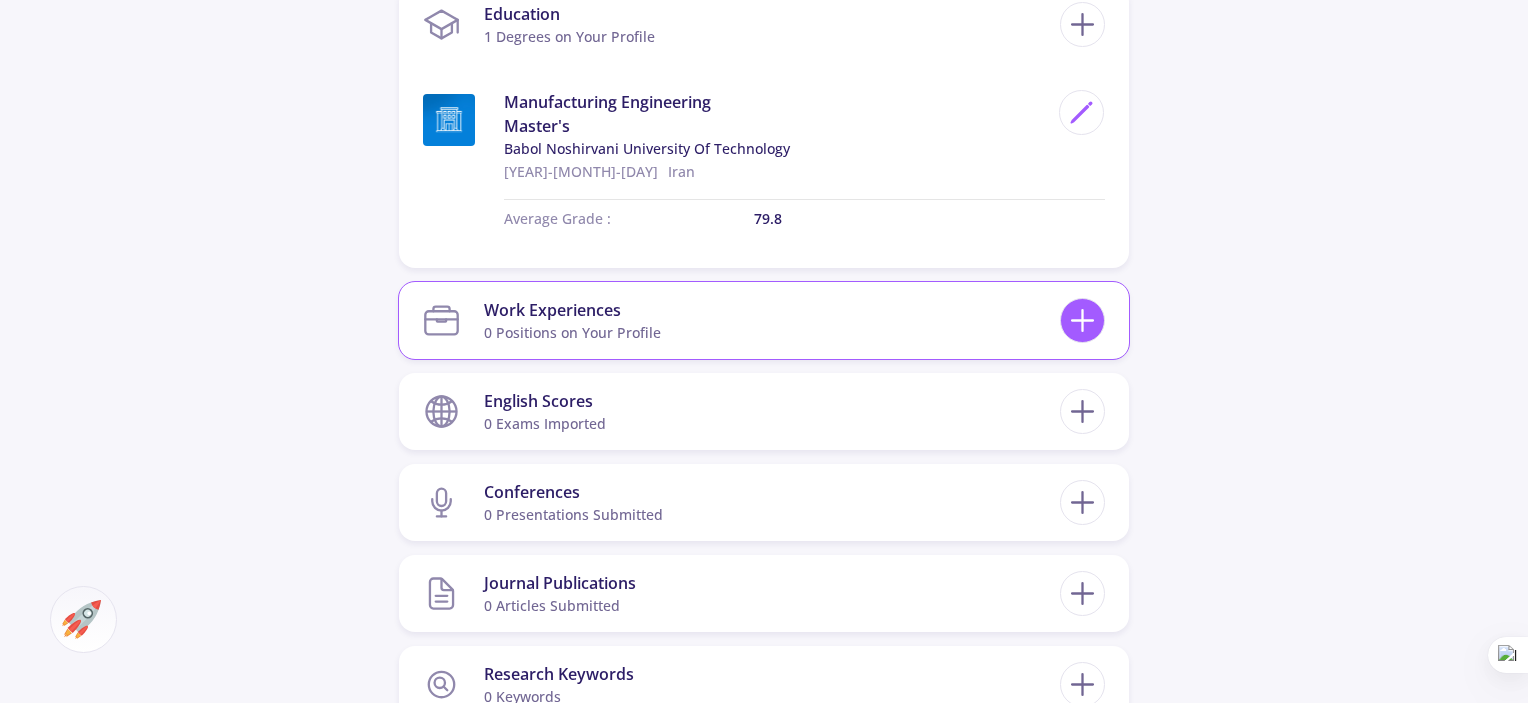 click 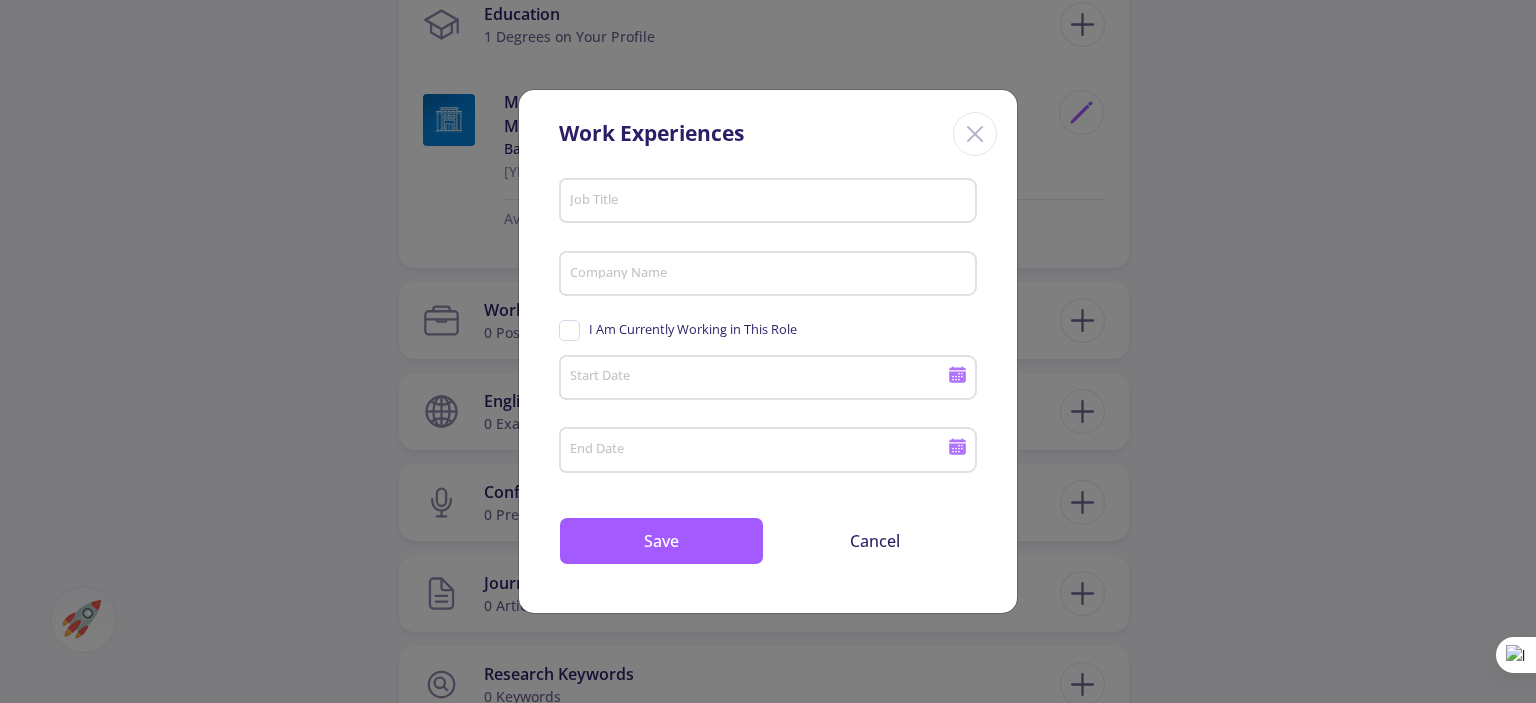 click on "Job Title" at bounding box center (771, 202) 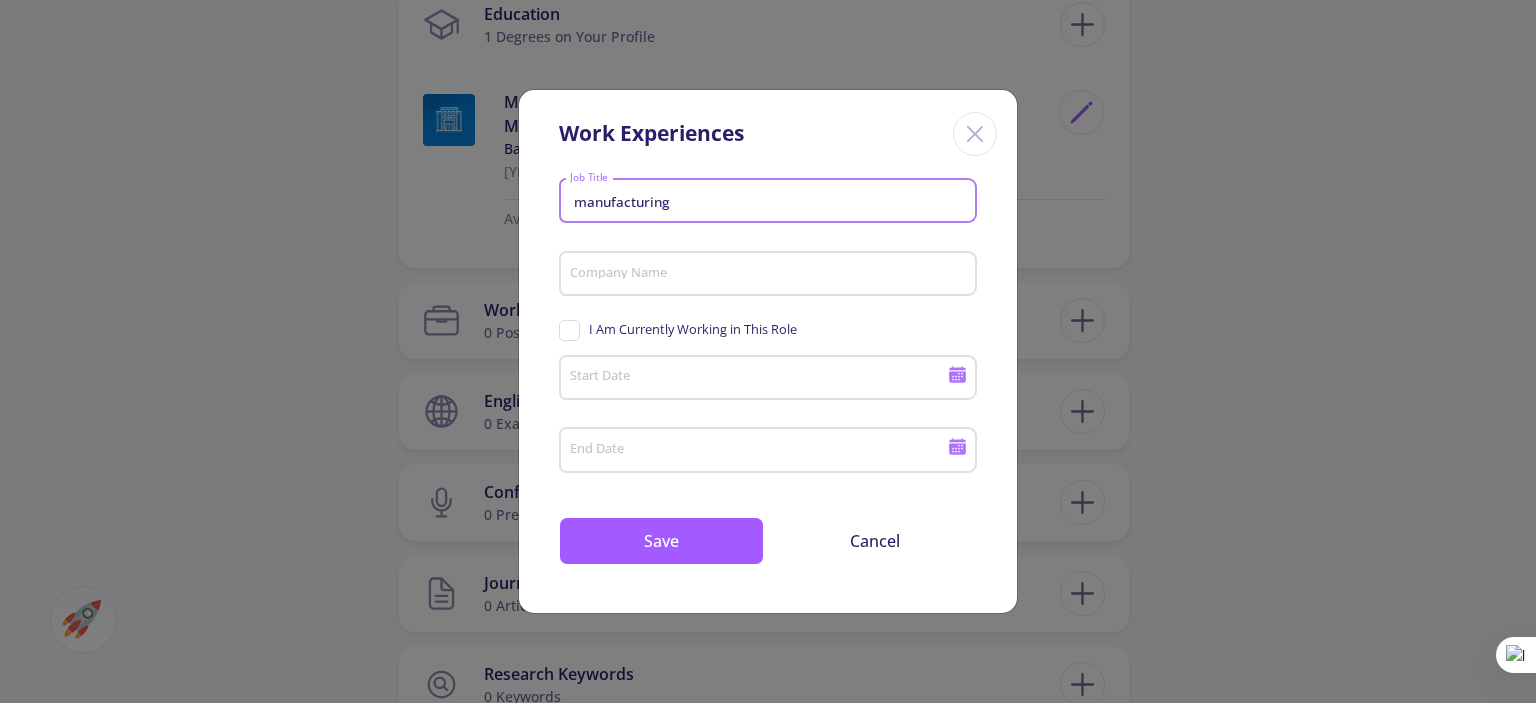 type on "manufacturing" 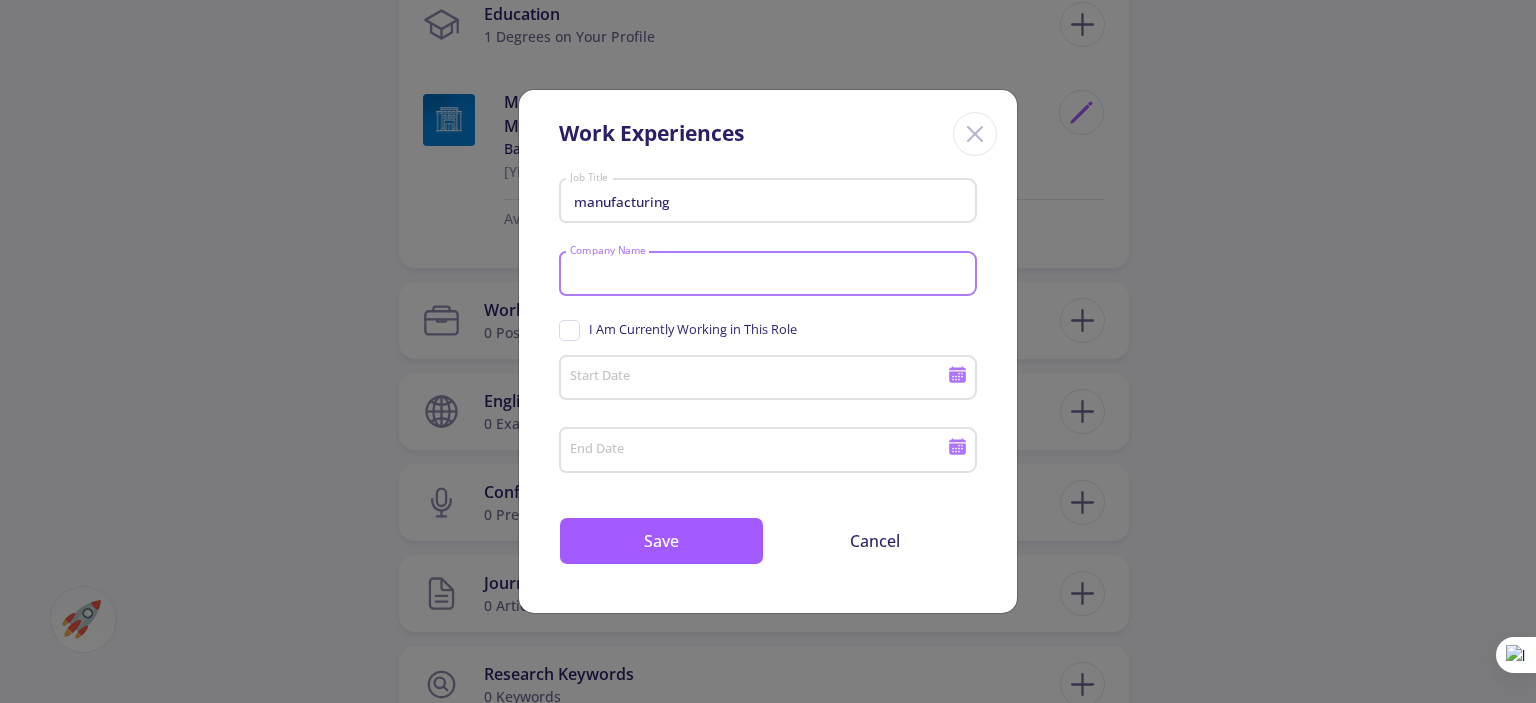 click on "Company Name" at bounding box center [771, 275] 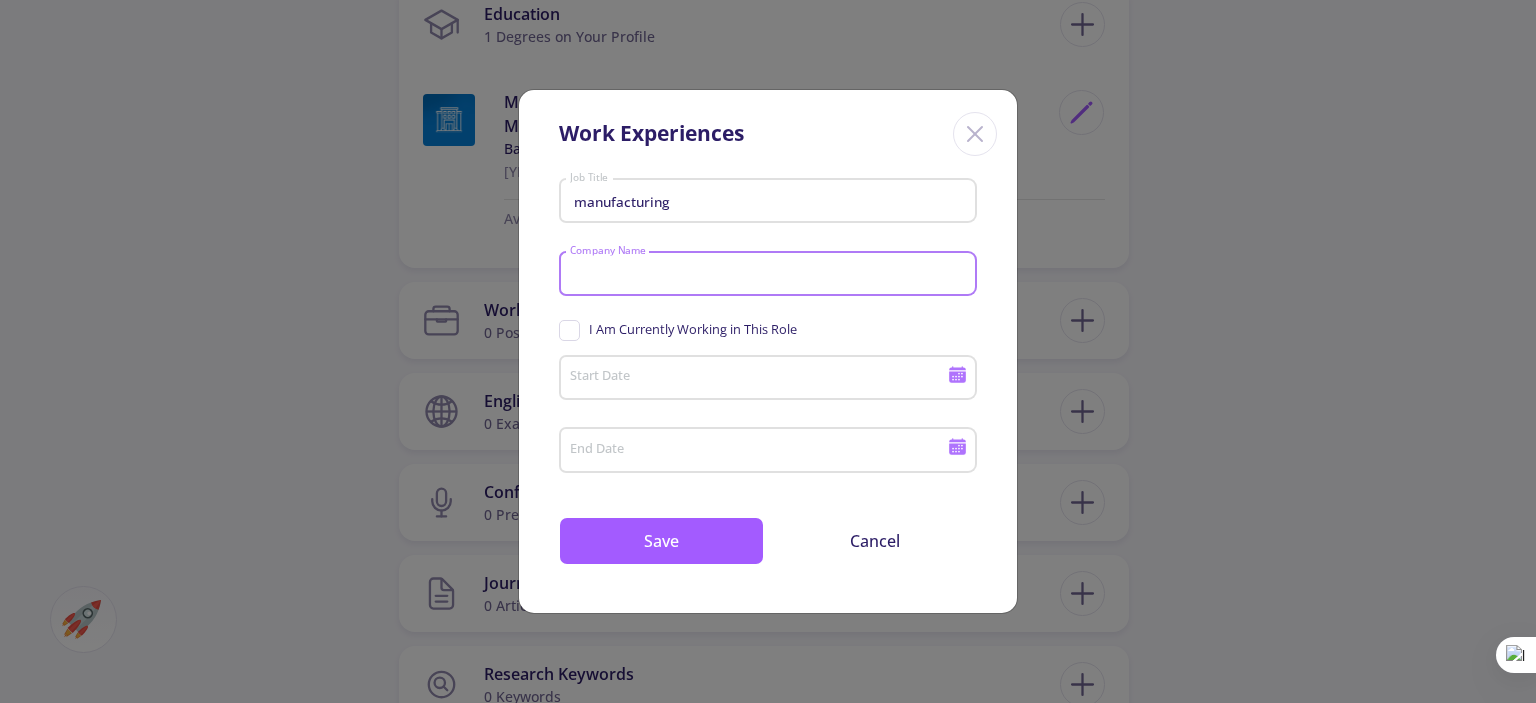 type on "r" 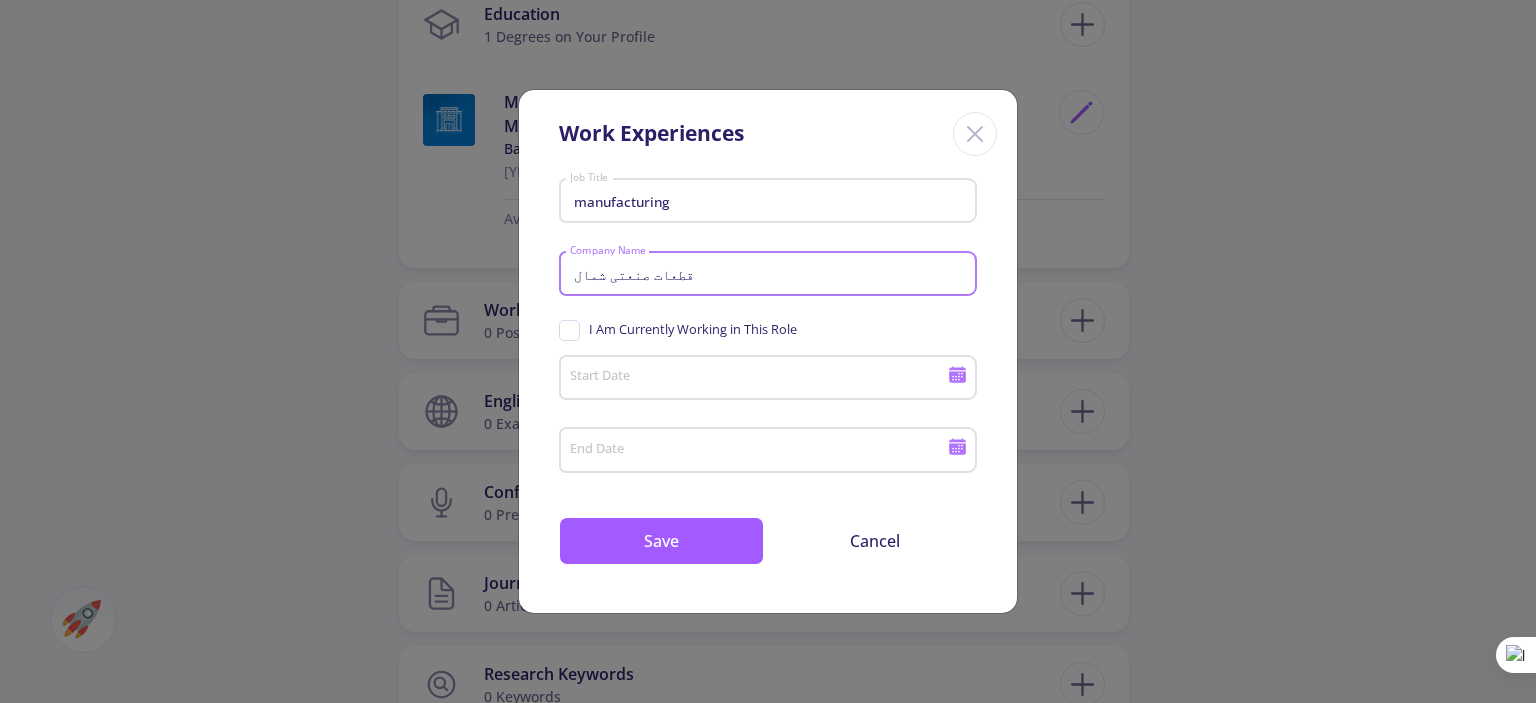 type on "قطعات صنعتی شمال" 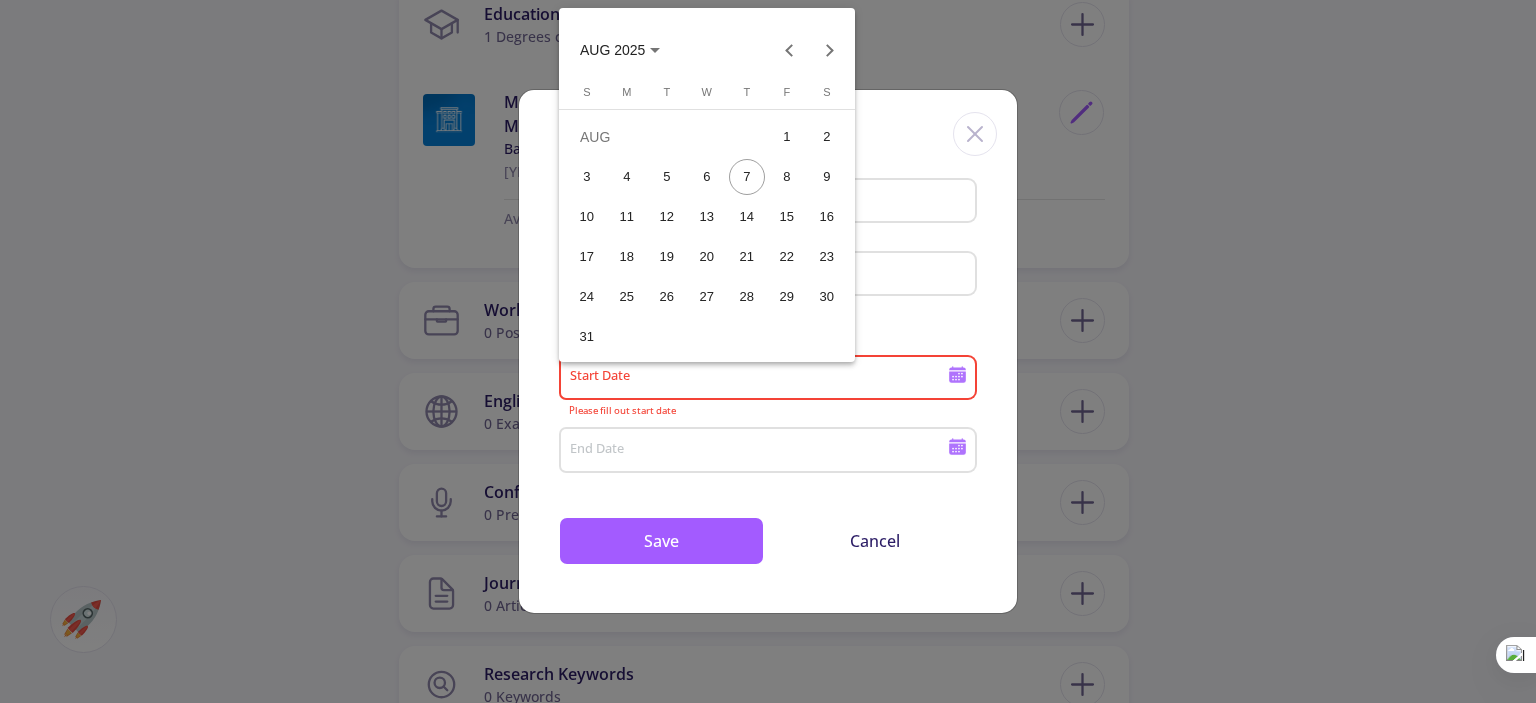 click on "AUG" at bounding box center [667, 137] 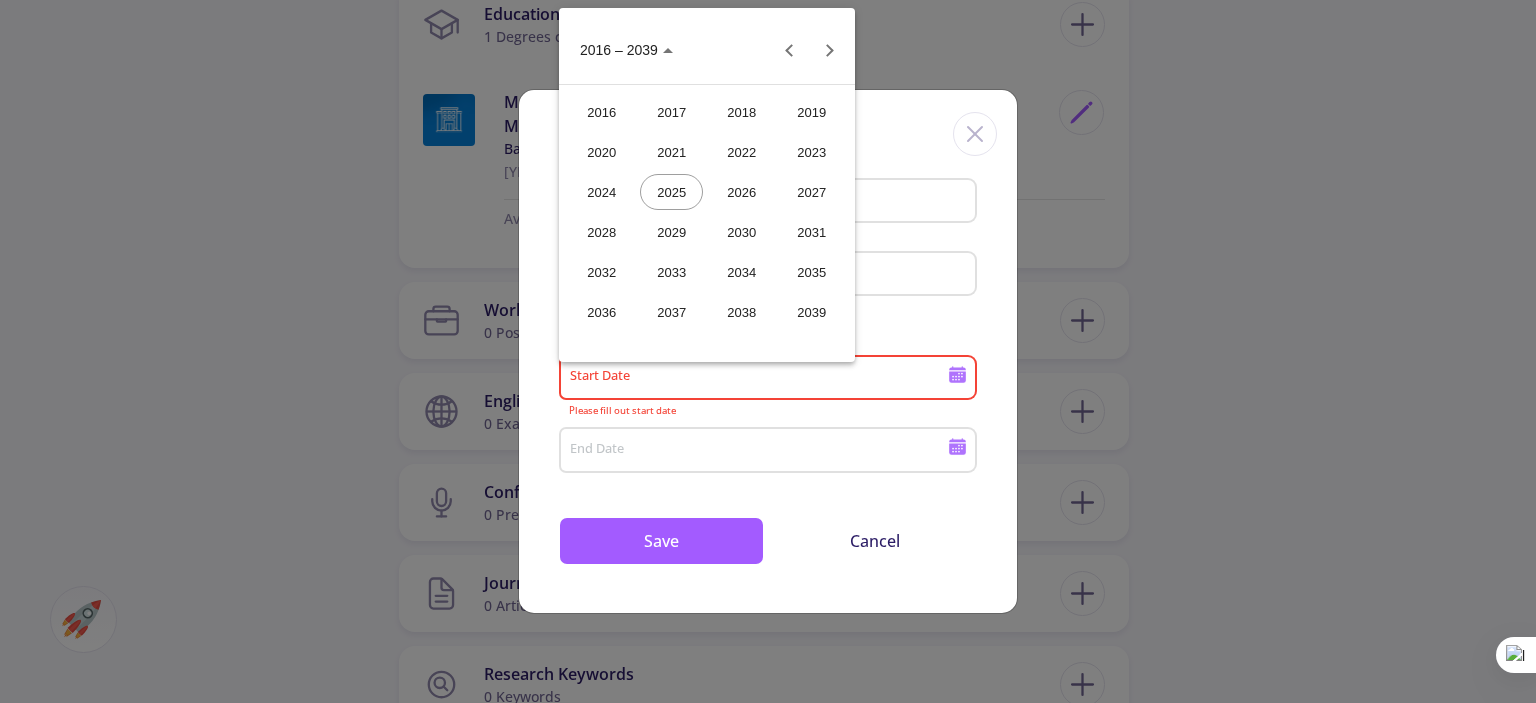 click on "2018" at bounding box center [741, 112] 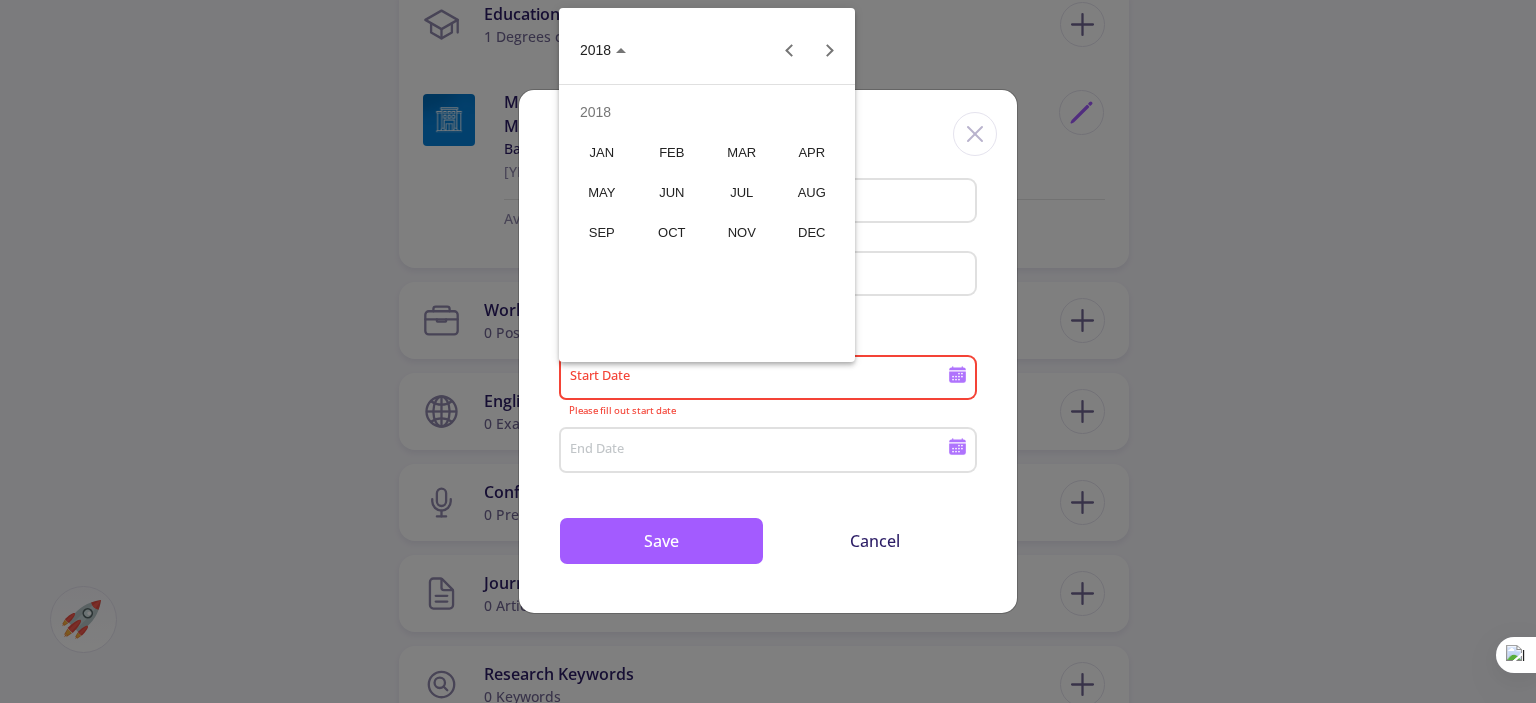 click on "OCT" at bounding box center [671, 232] 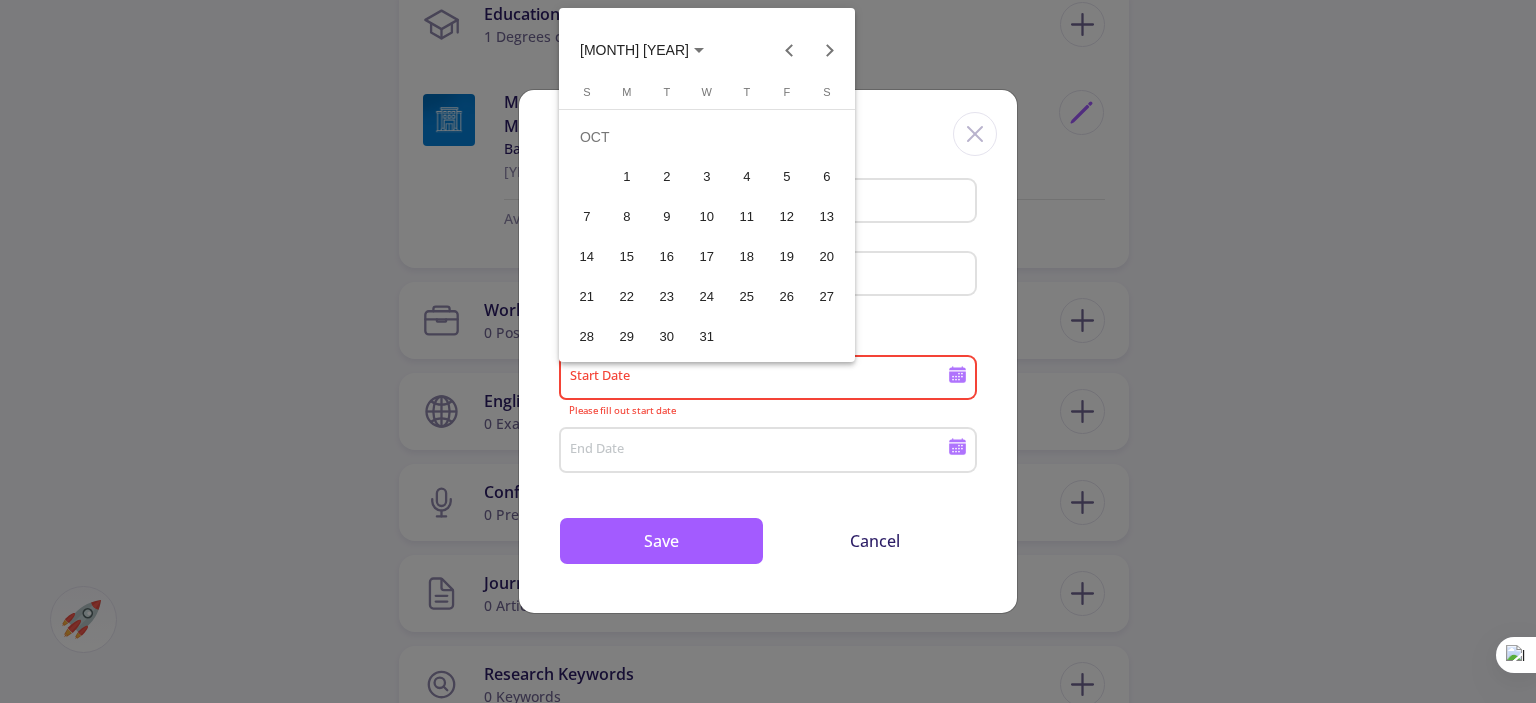 click on "25" at bounding box center [747, 297] 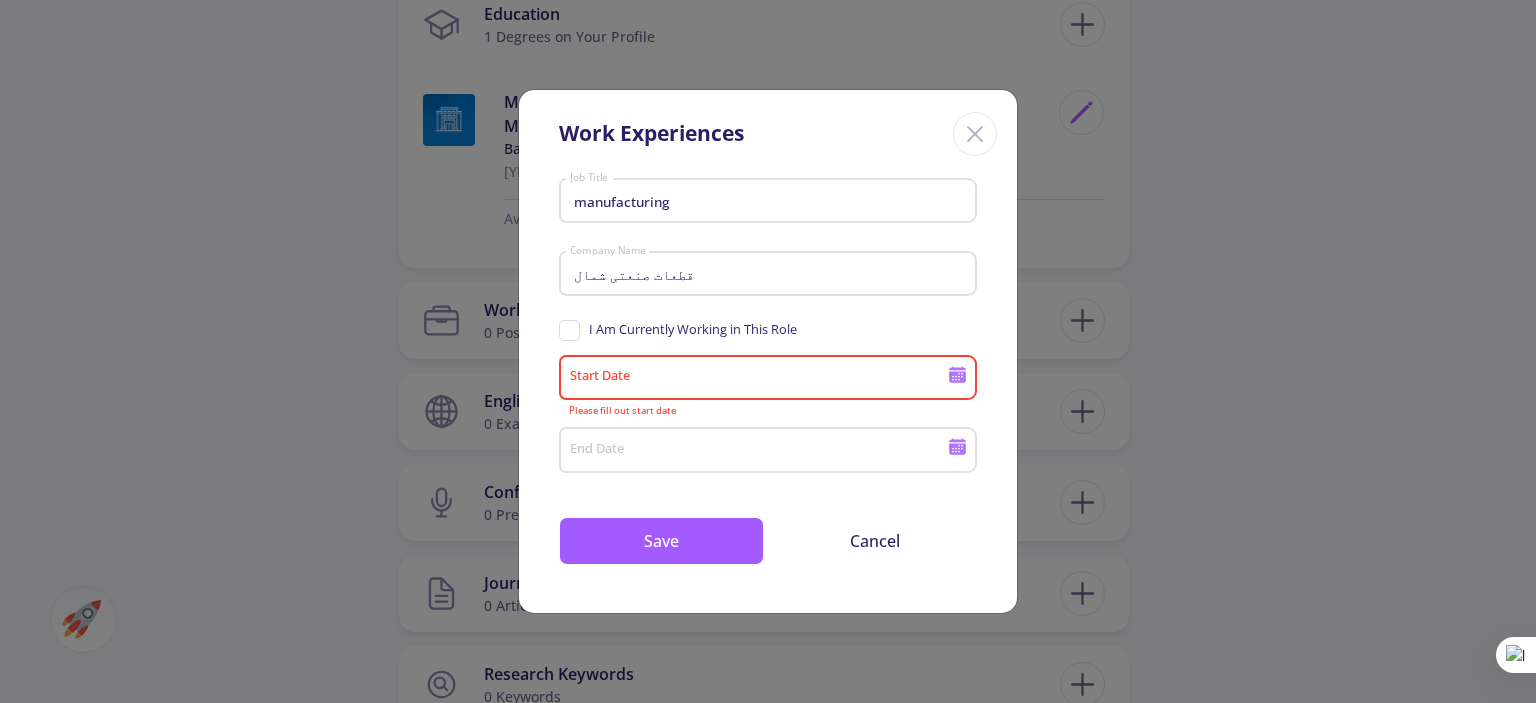 type on "10/25/2018" 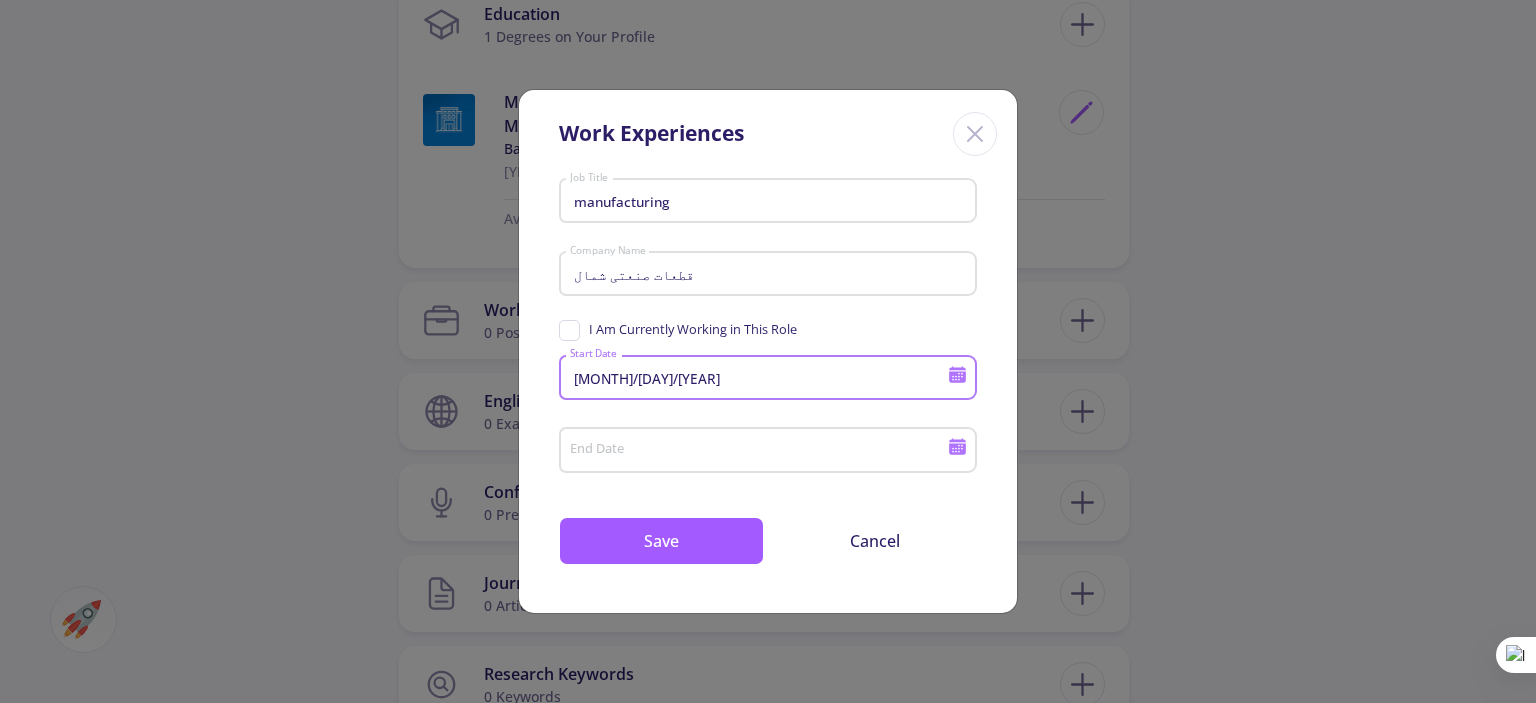 click on "End Date" at bounding box center (761, 451) 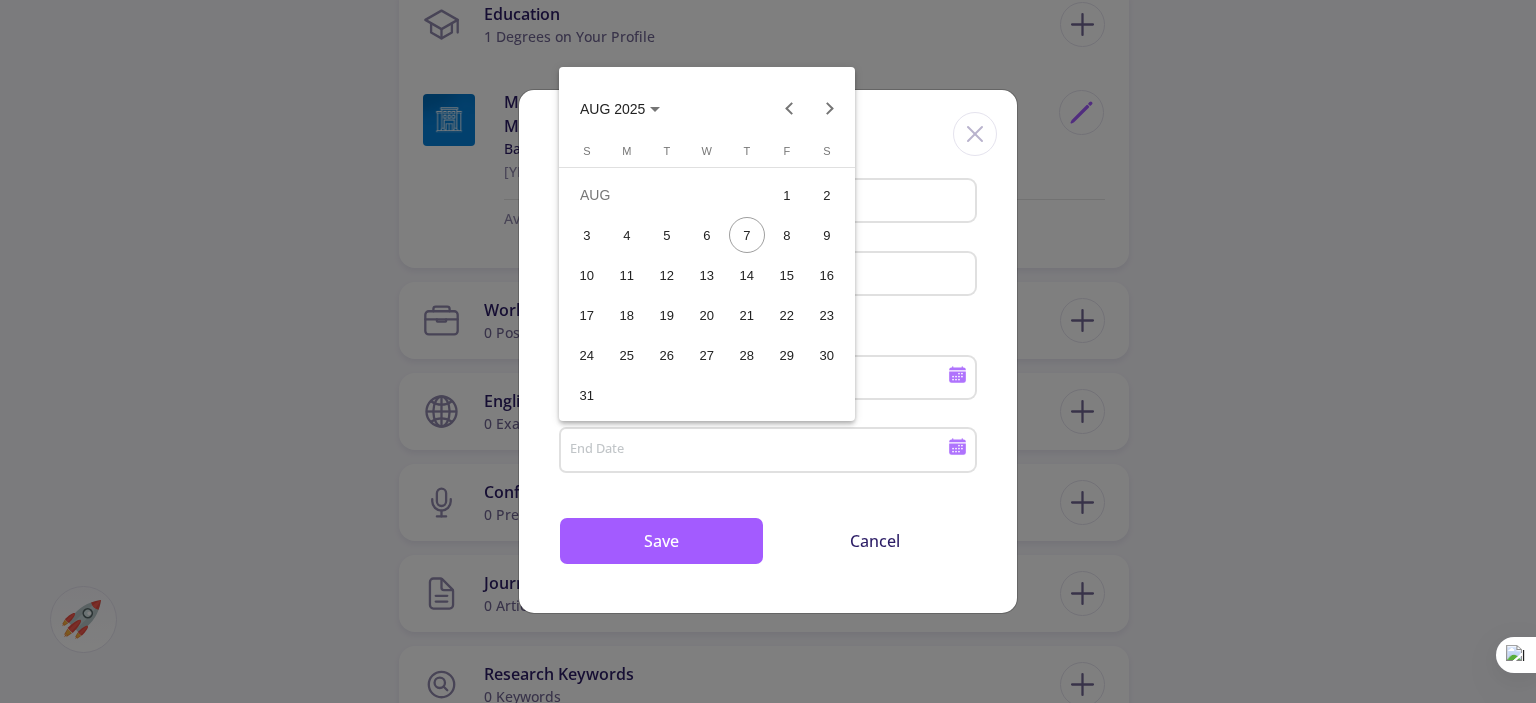 click 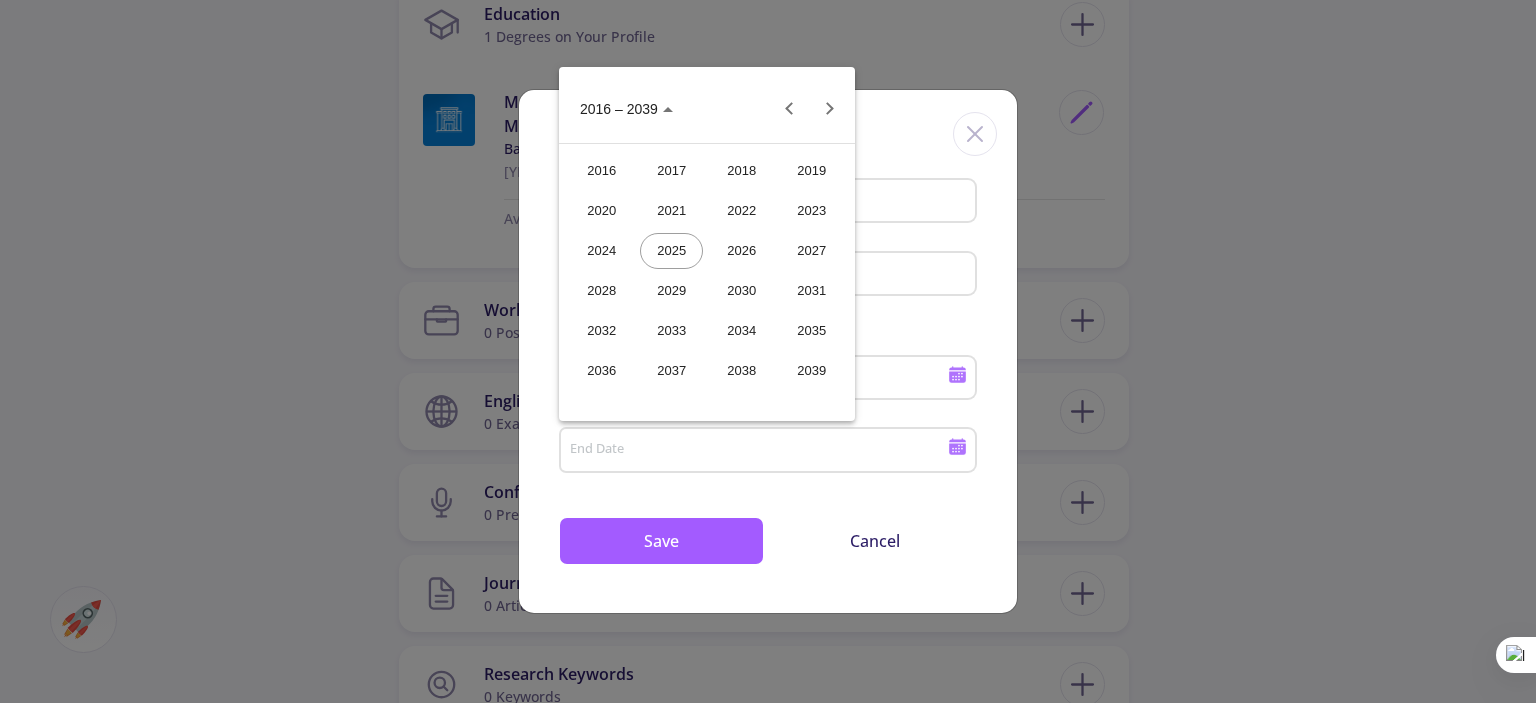 click on "2019" at bounding box center [811, 171] 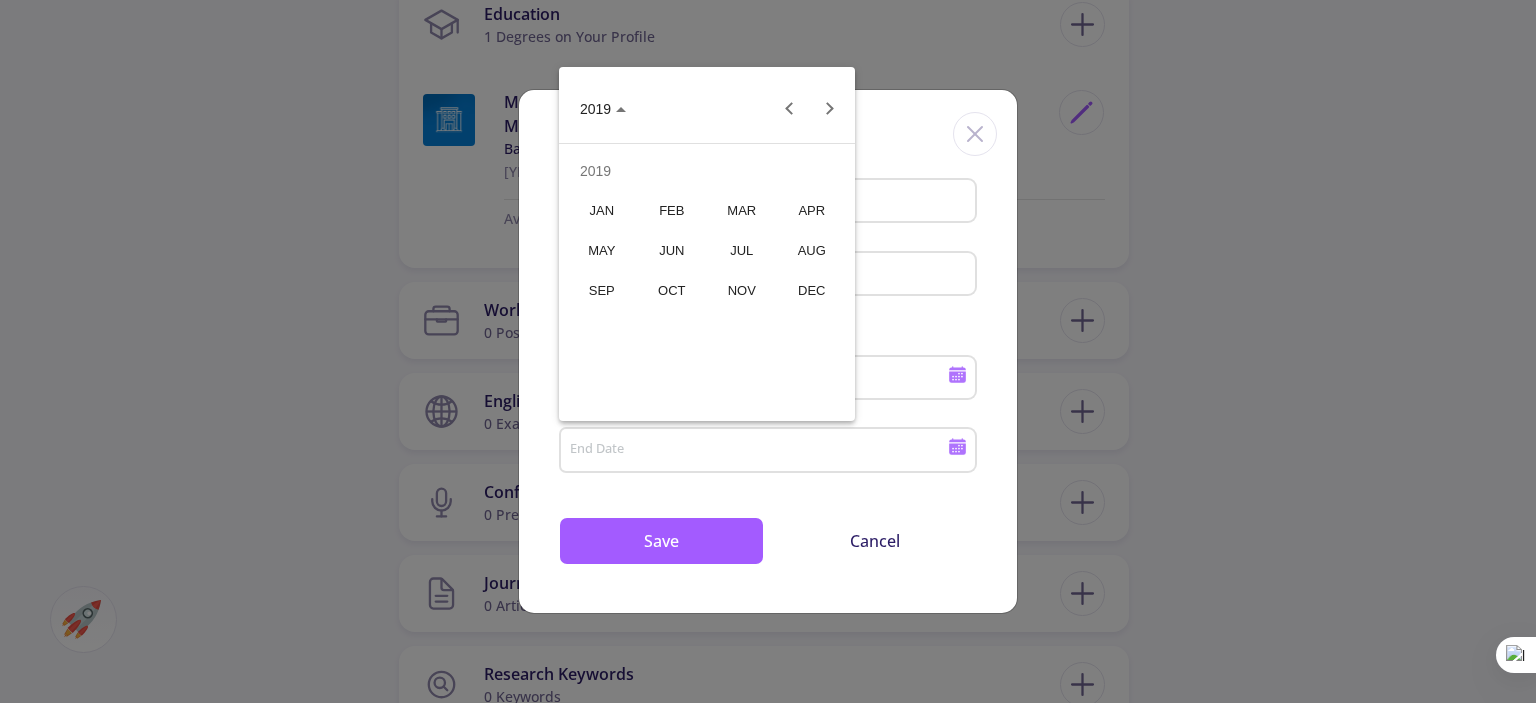 click on "JUN" at bounding box center [671, 251] 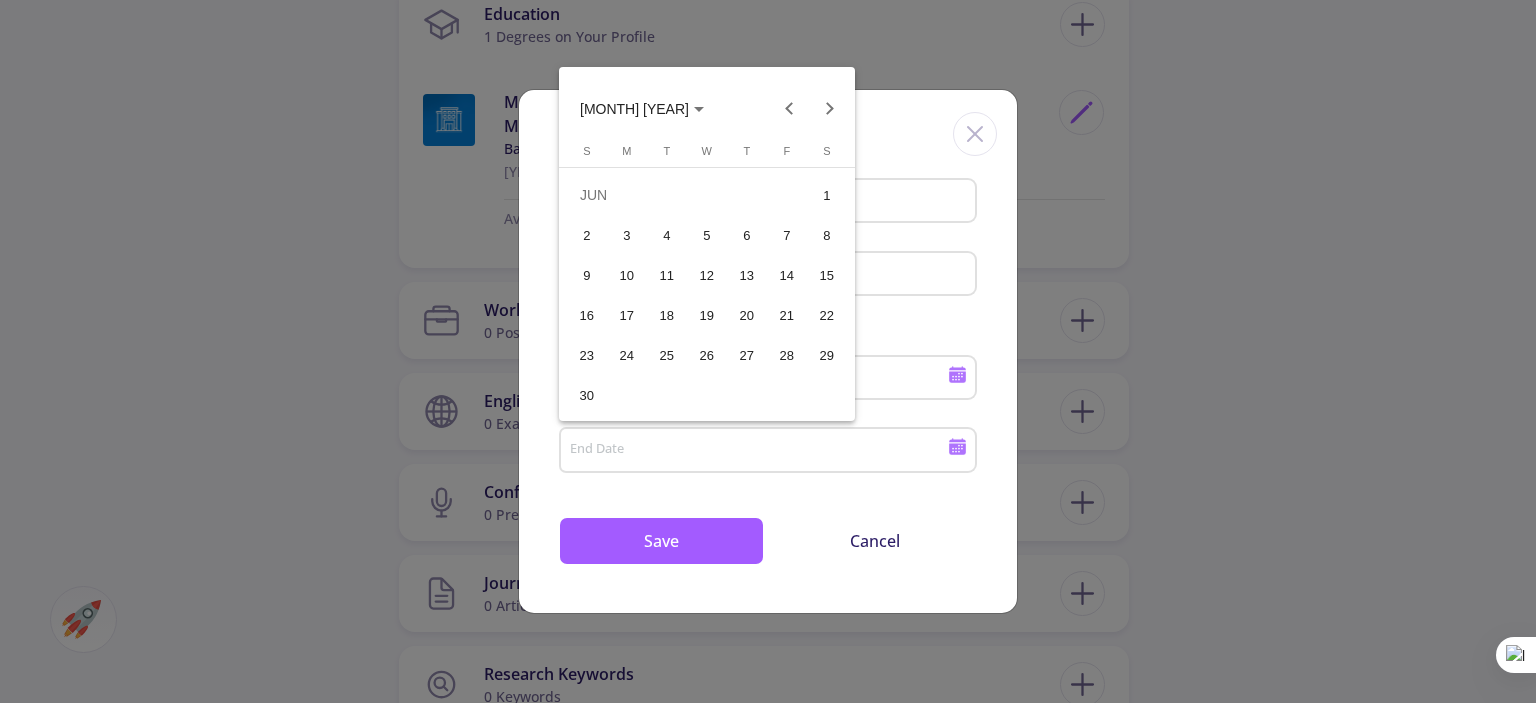 click on "24" at bounding box center (627, 355) 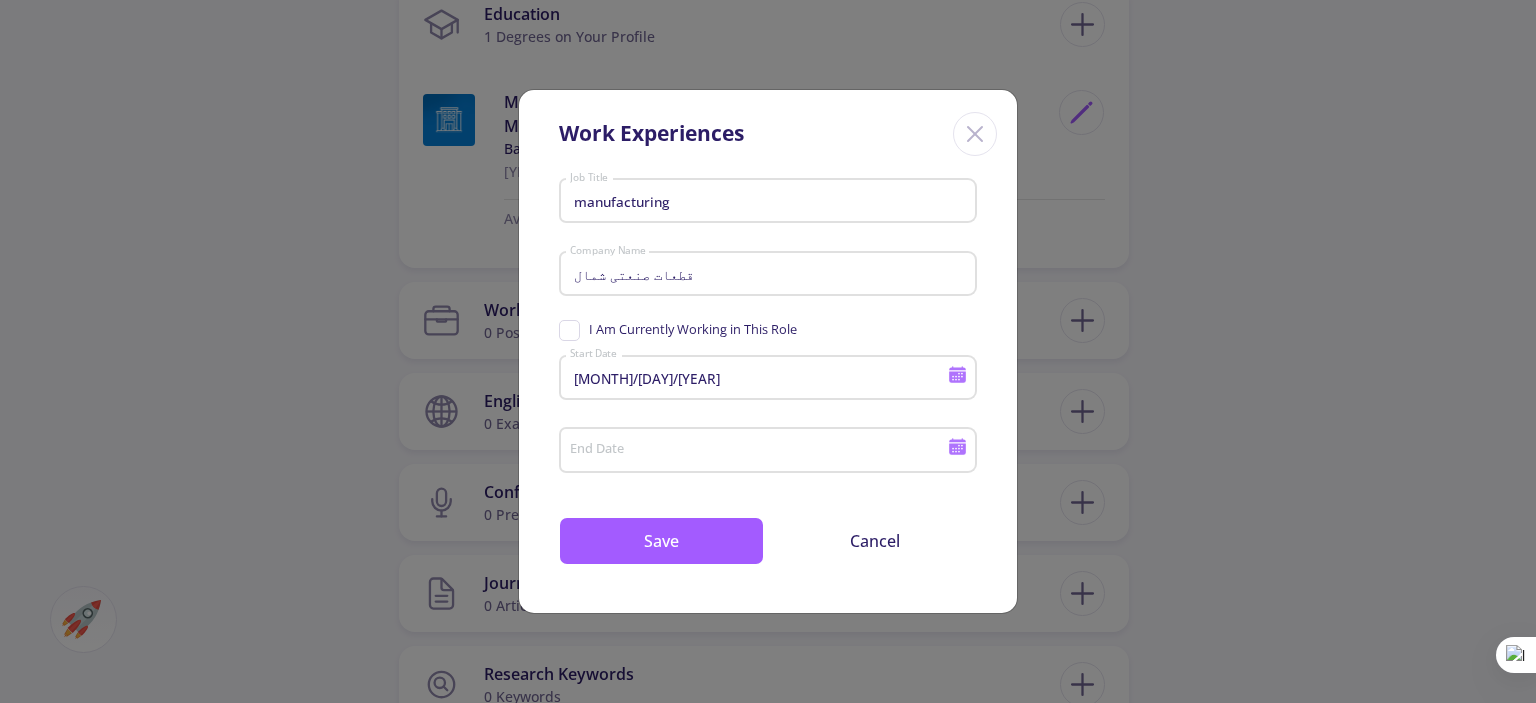 type on "6/24/2019" 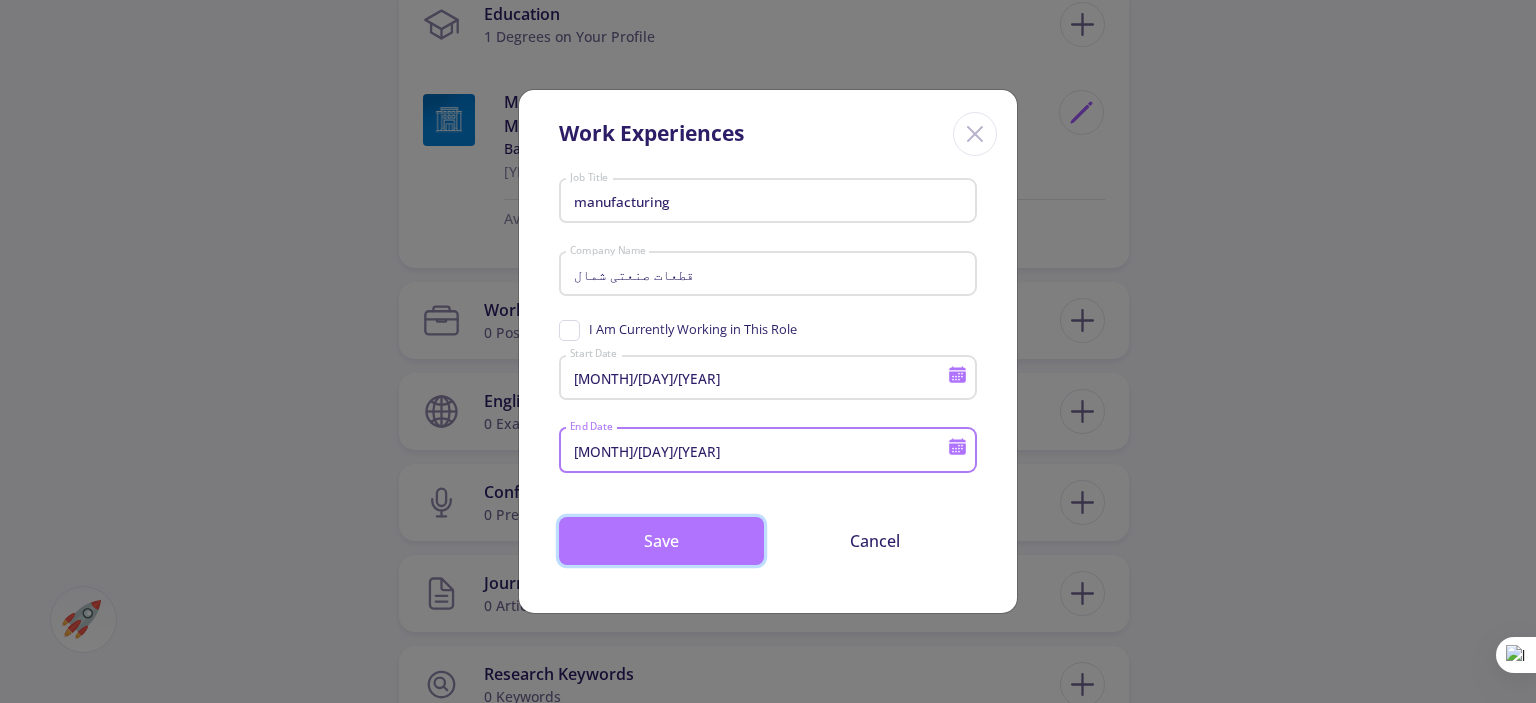 click on "Save" at bounding box center (661, 541) 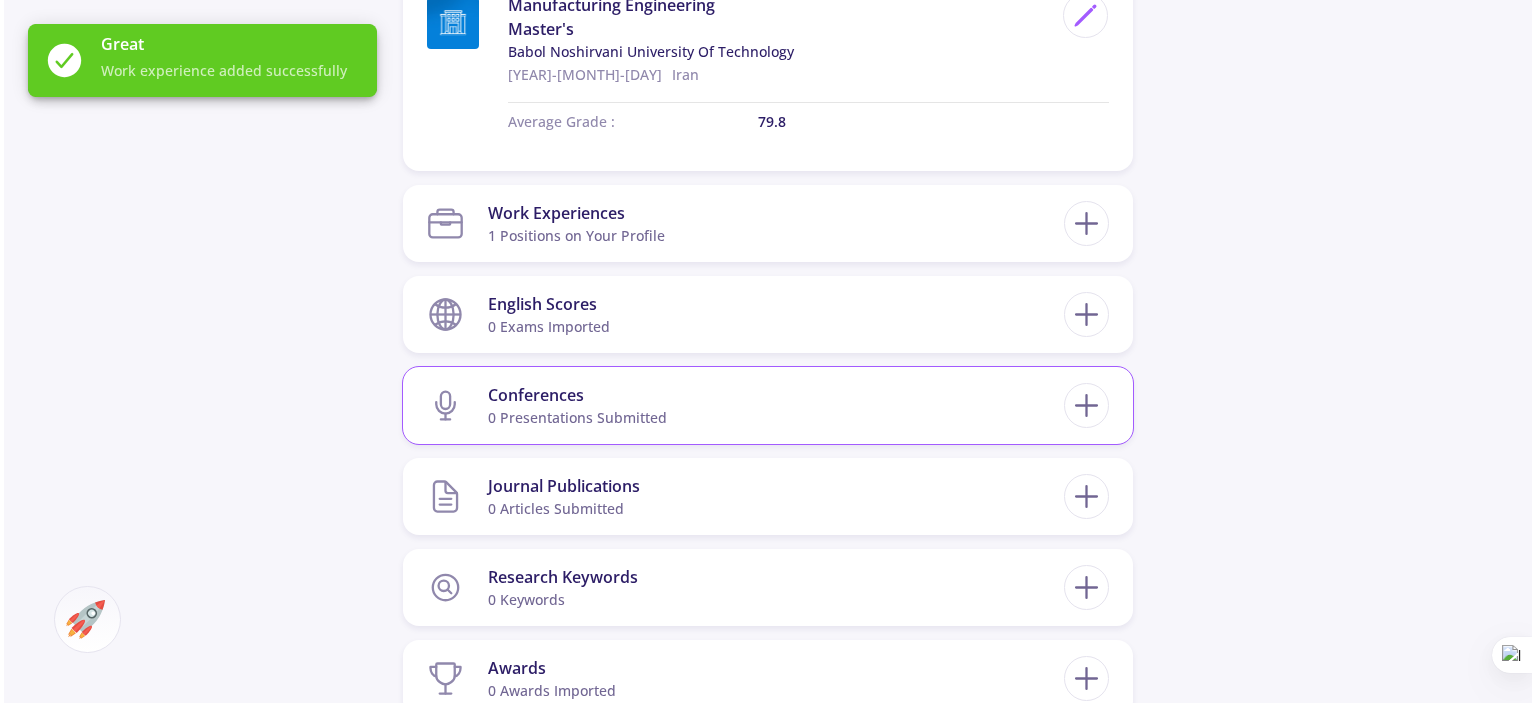 scroll, scrollTop: 1100, scrollLeft: 0, axis: vertical 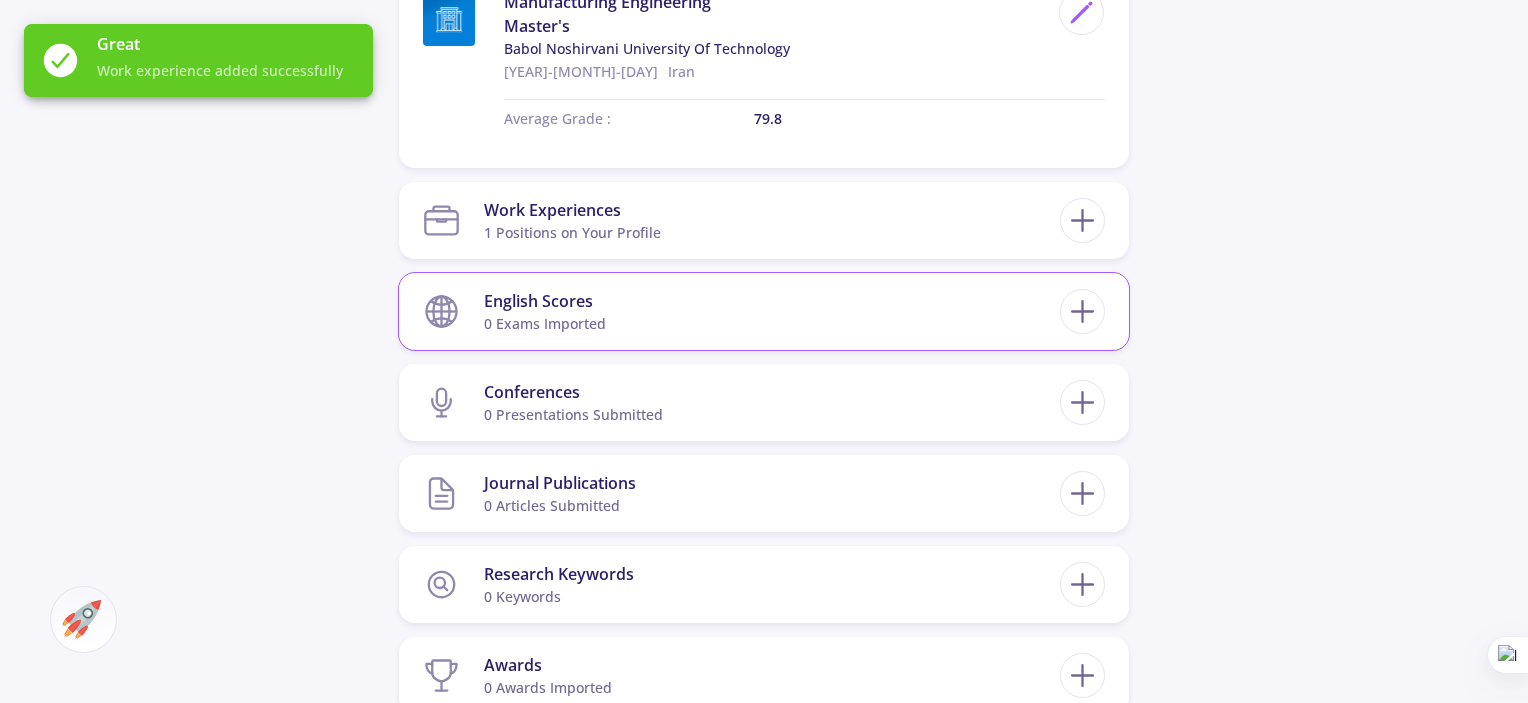 click on "English Scores 0 exams imported" at bounding box center (741, 311) 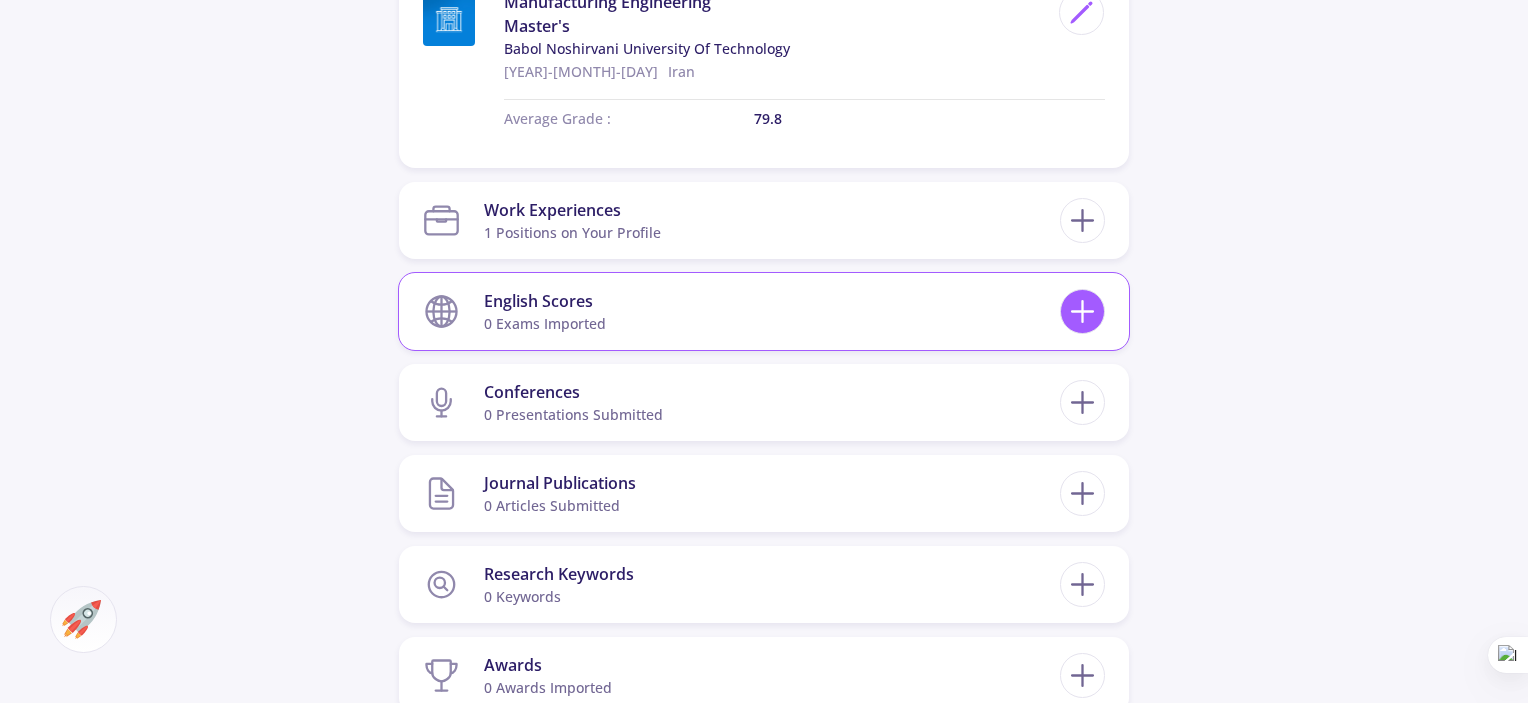 click 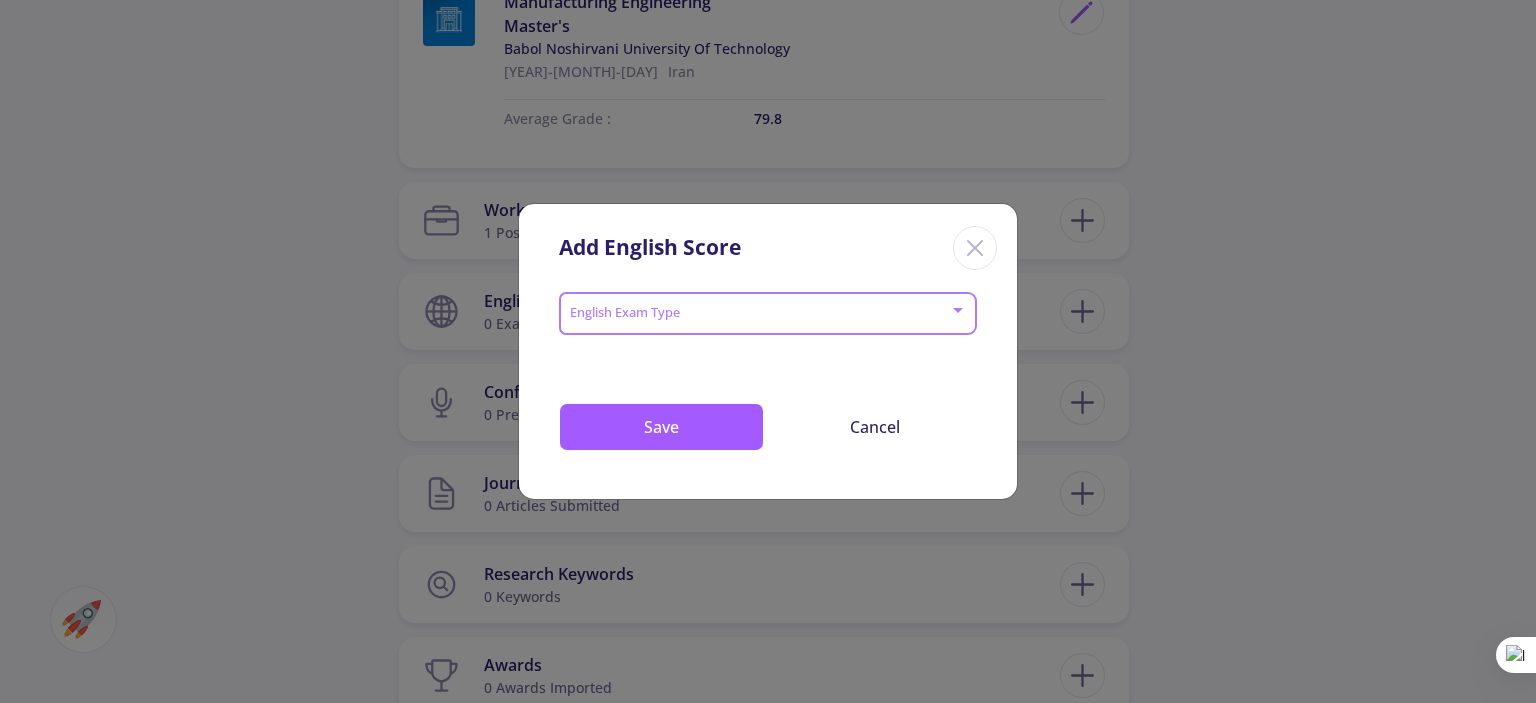 click at bounding box center (762, 314) 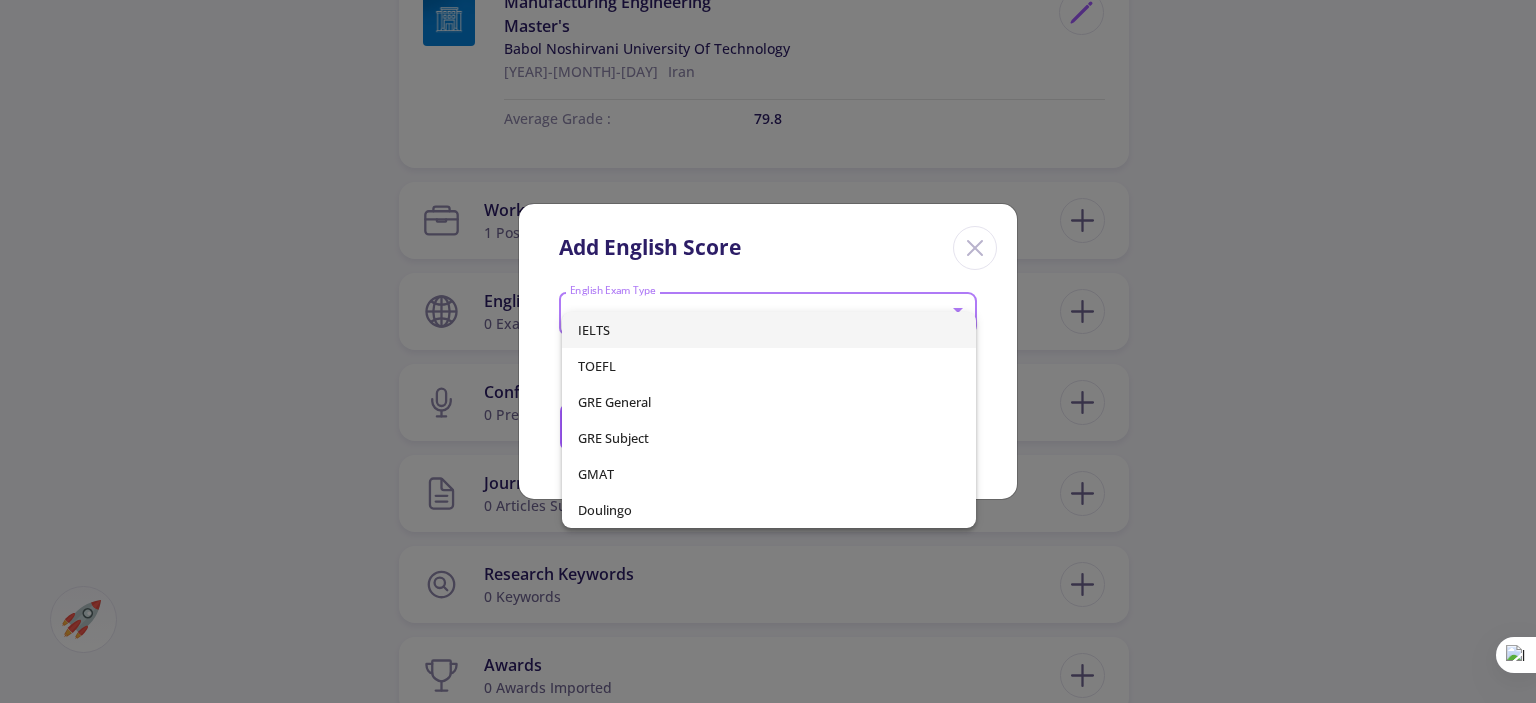 click on "IELTS" at bounding box center (768, 330) 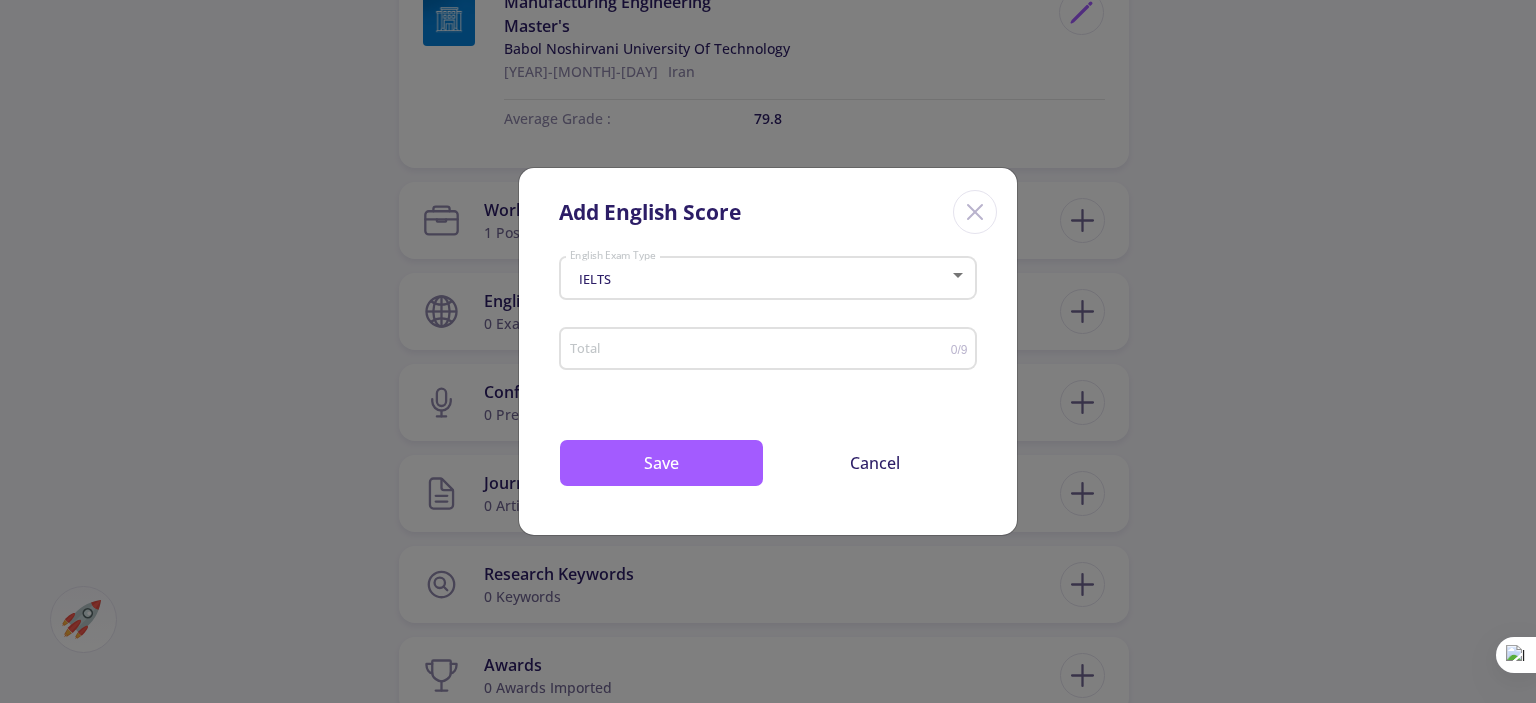 click on "Total" at bounding box center [760, 345] 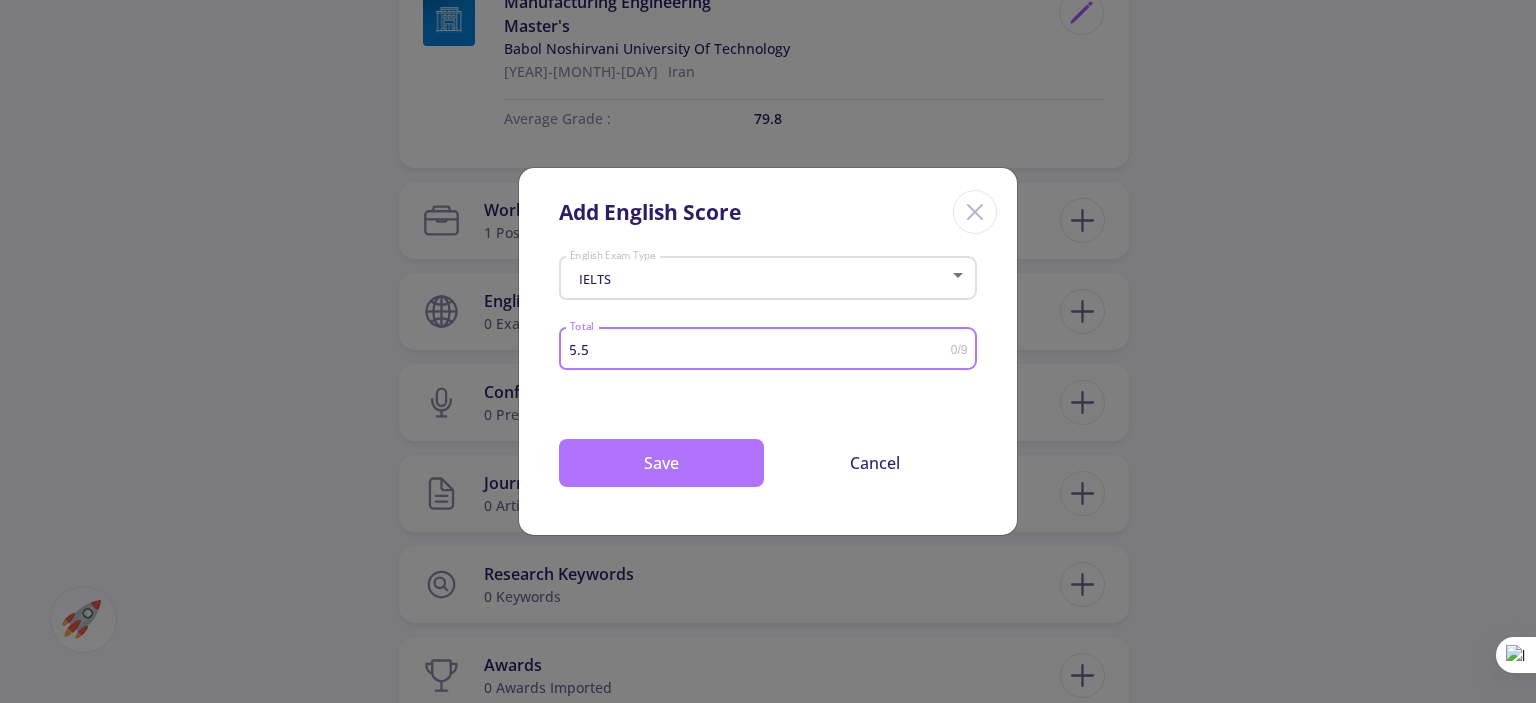 type on "5.5" 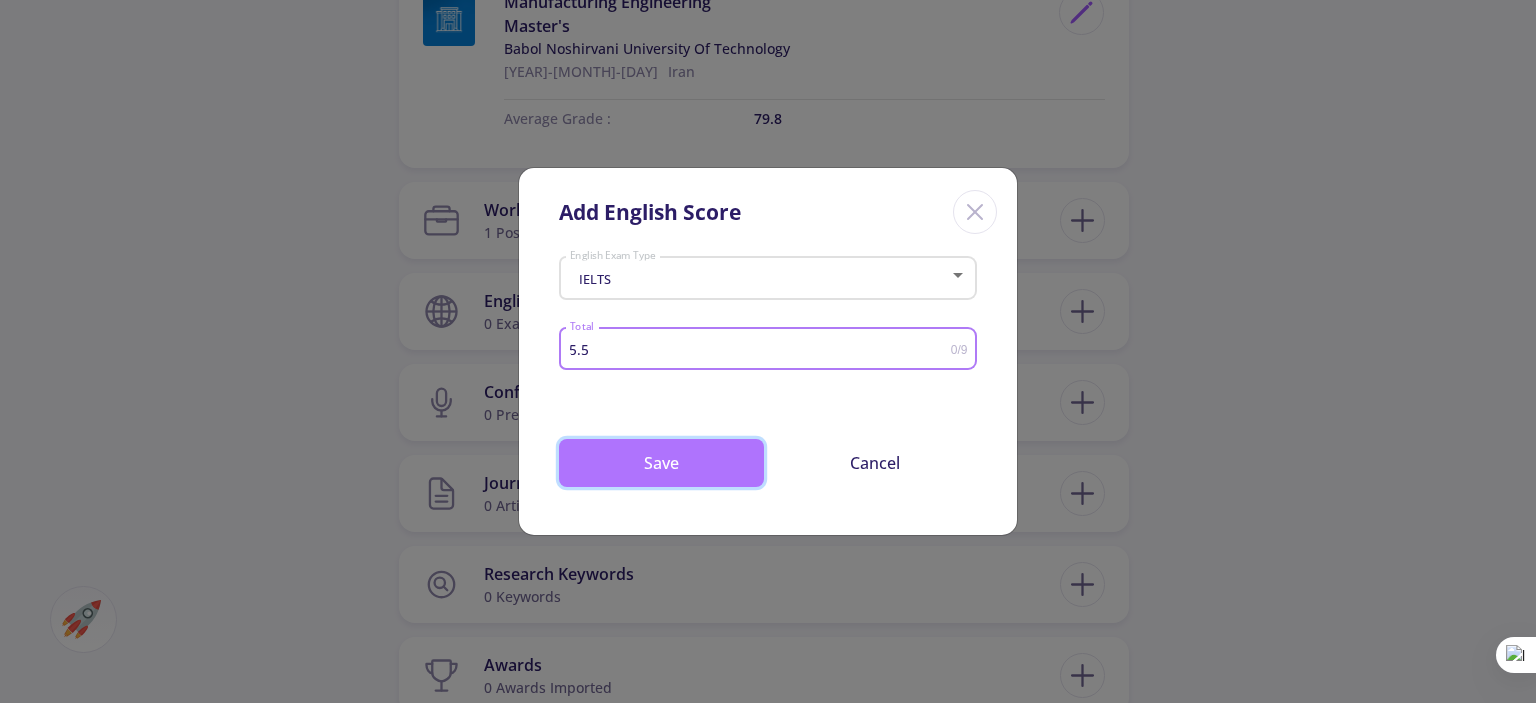 click on "Save" at bounding box center [661, 463] 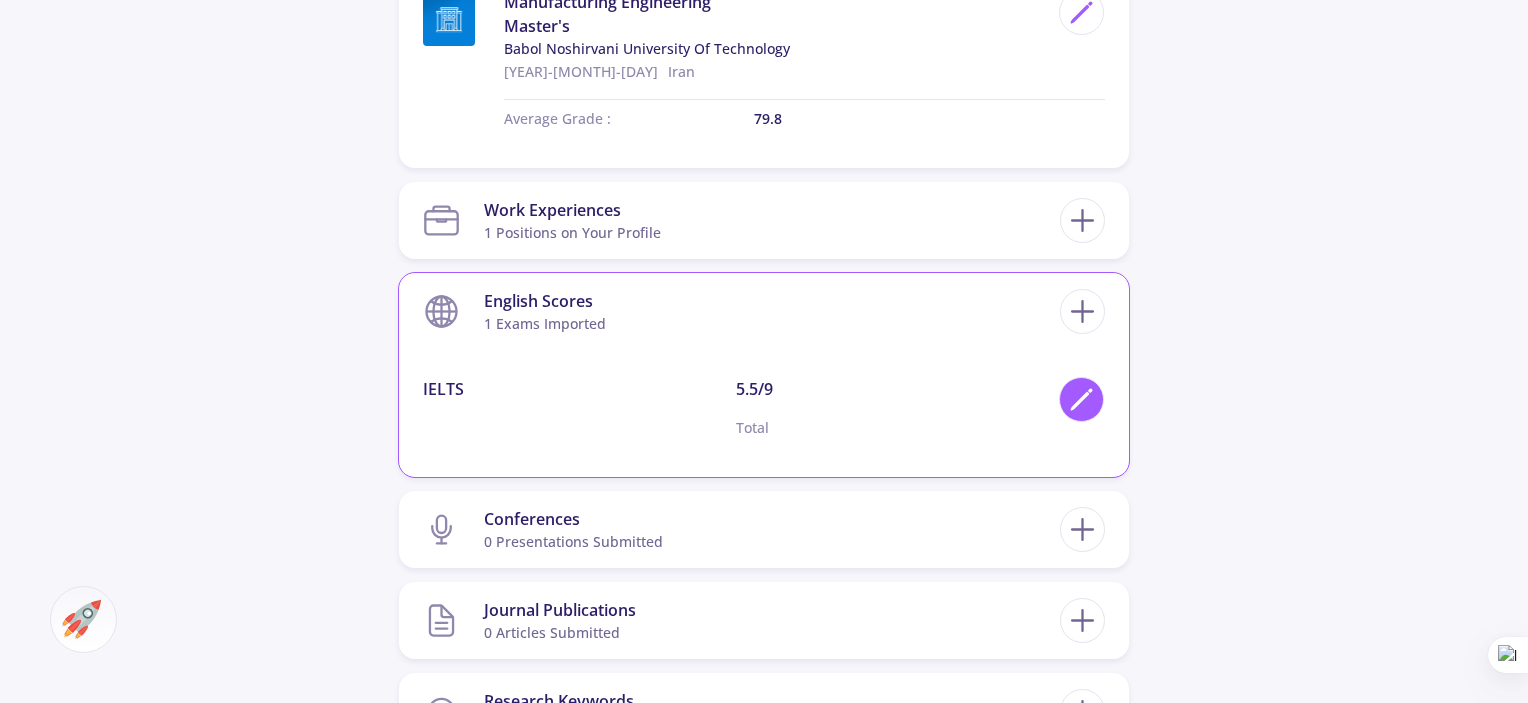 click 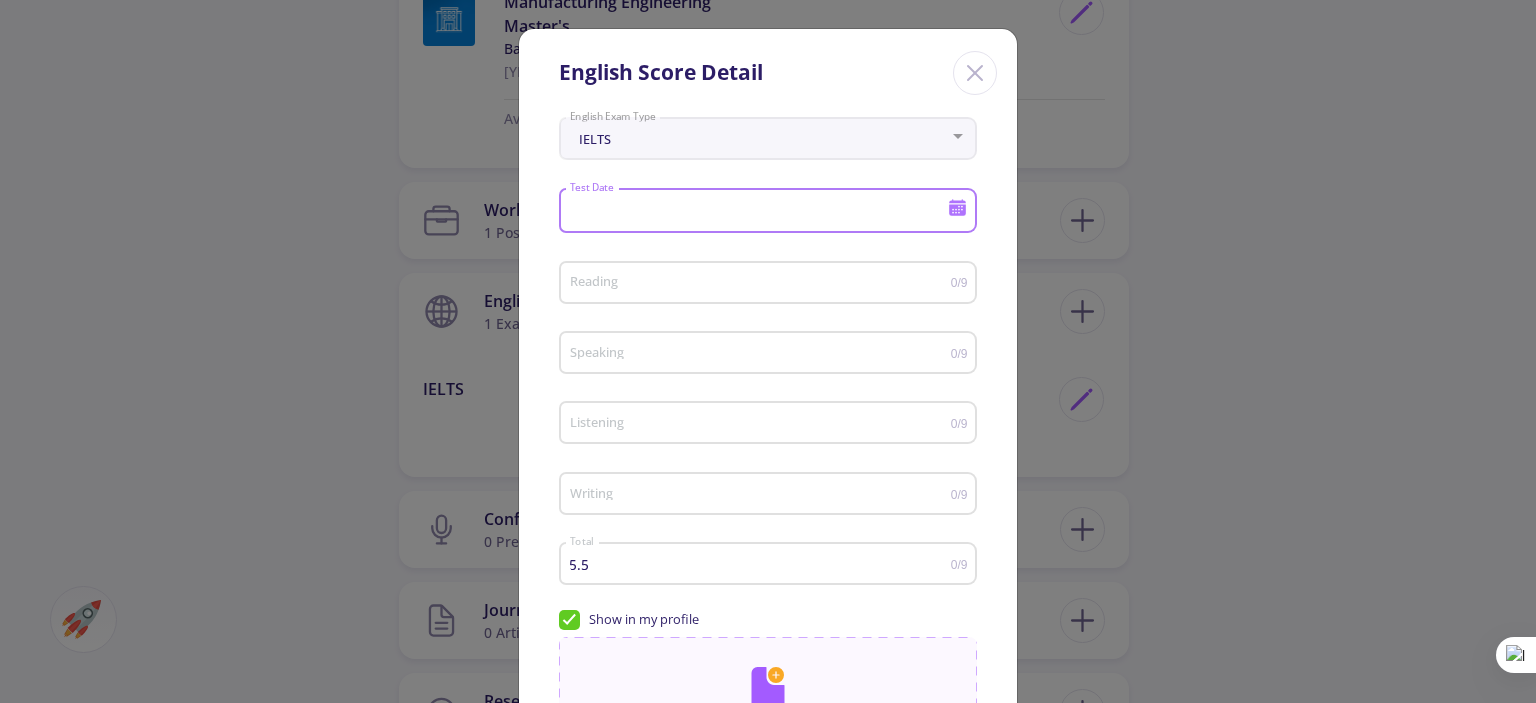 click on "Test Date" at bounding box center (761, 212) 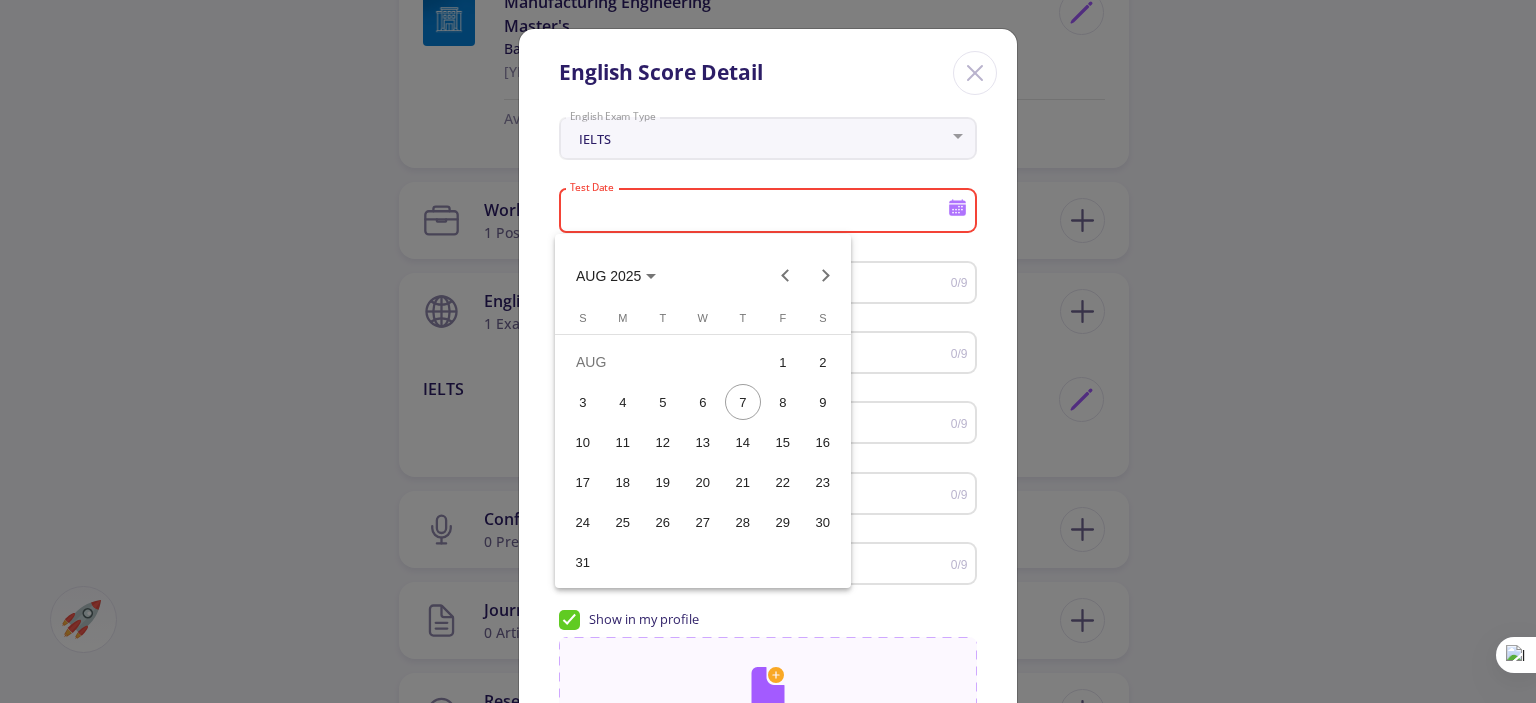 click on "5" at bounding box center (663, 402) 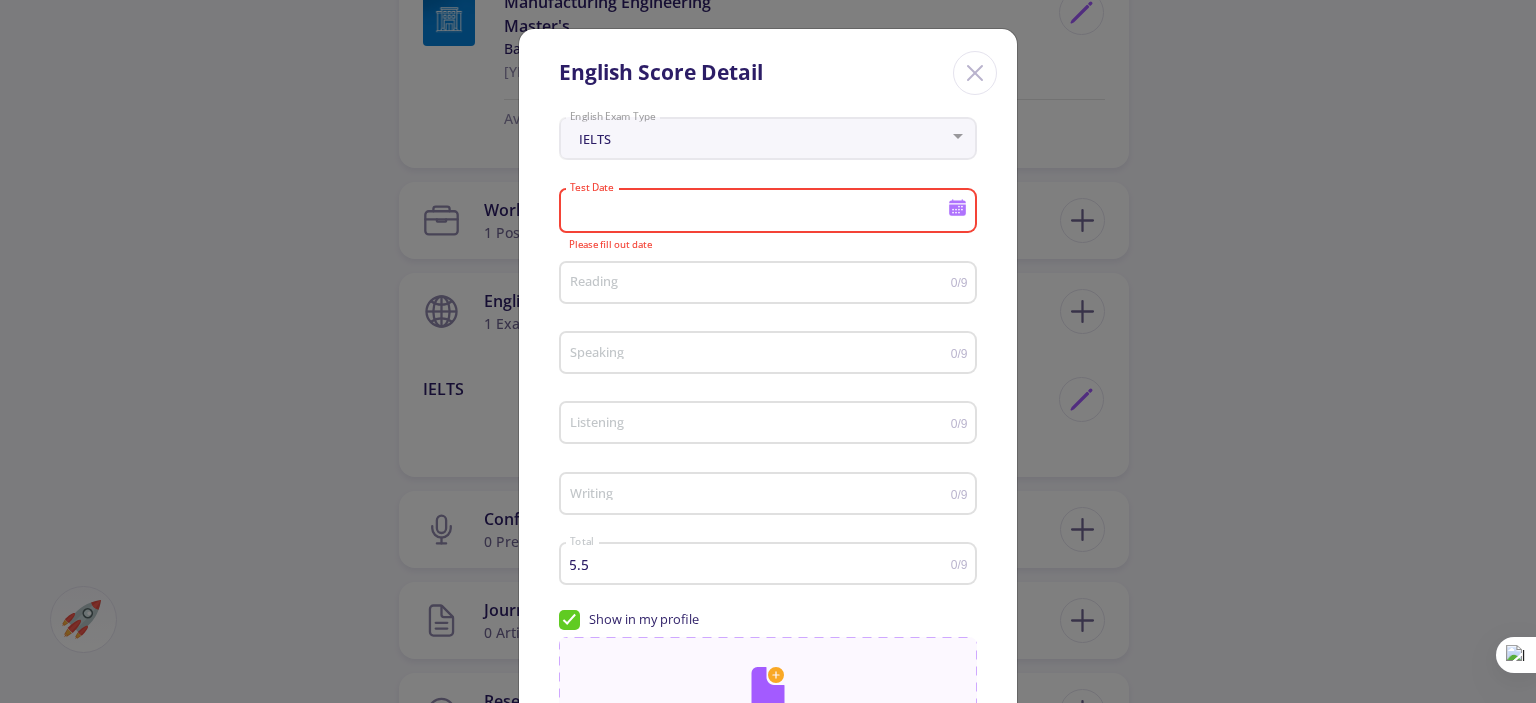 type on "8/5/2025" 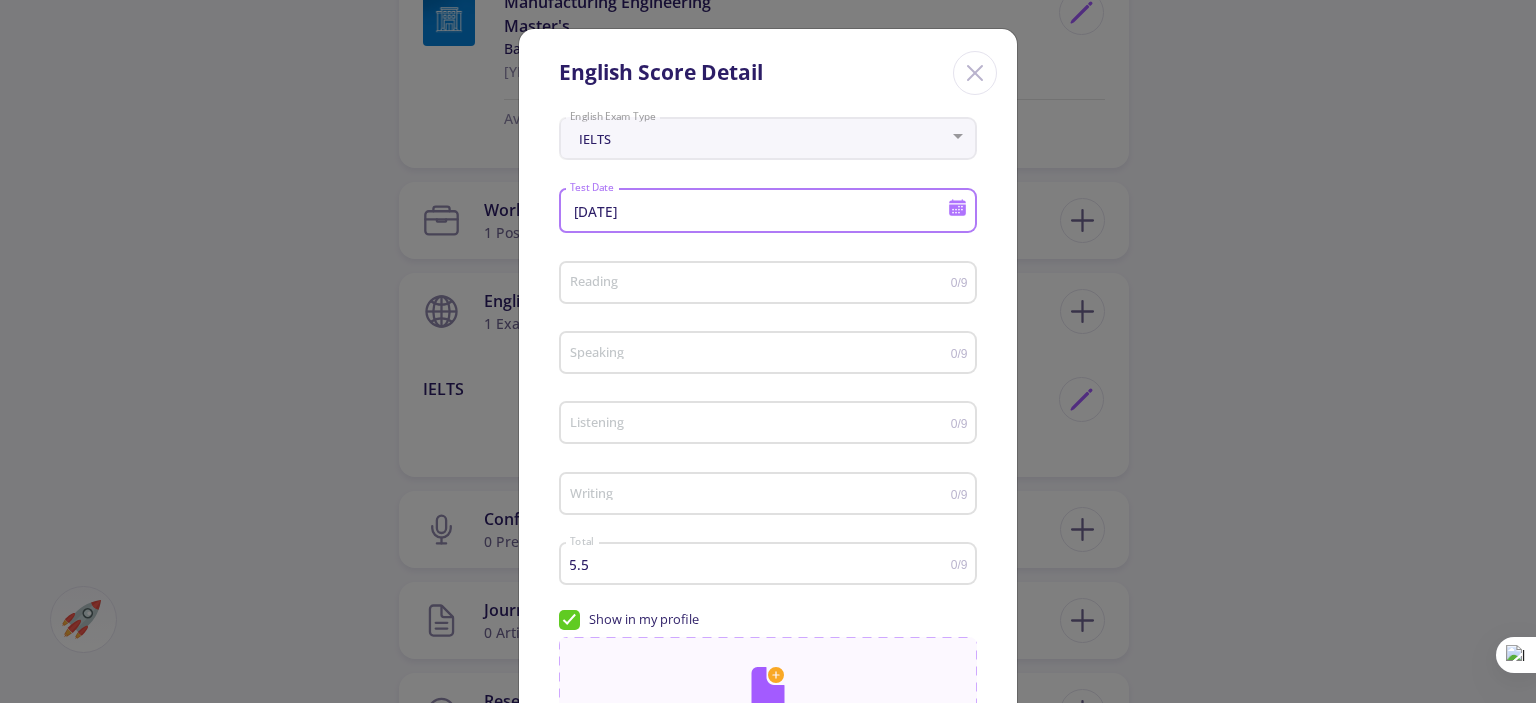 click on "8/5/2025" at bounding box center (761, 212) 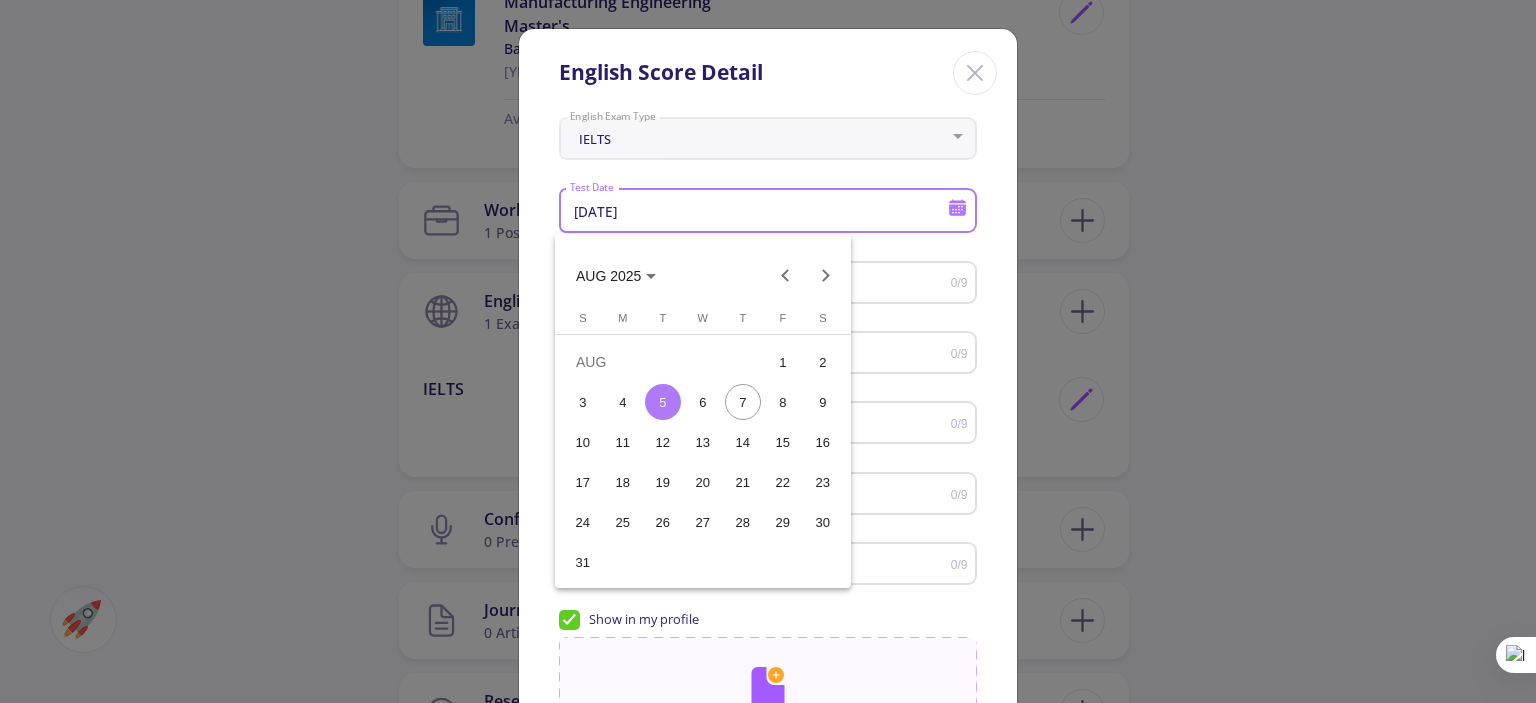 click on "AUG 2025" at bounding box center (608, 276) 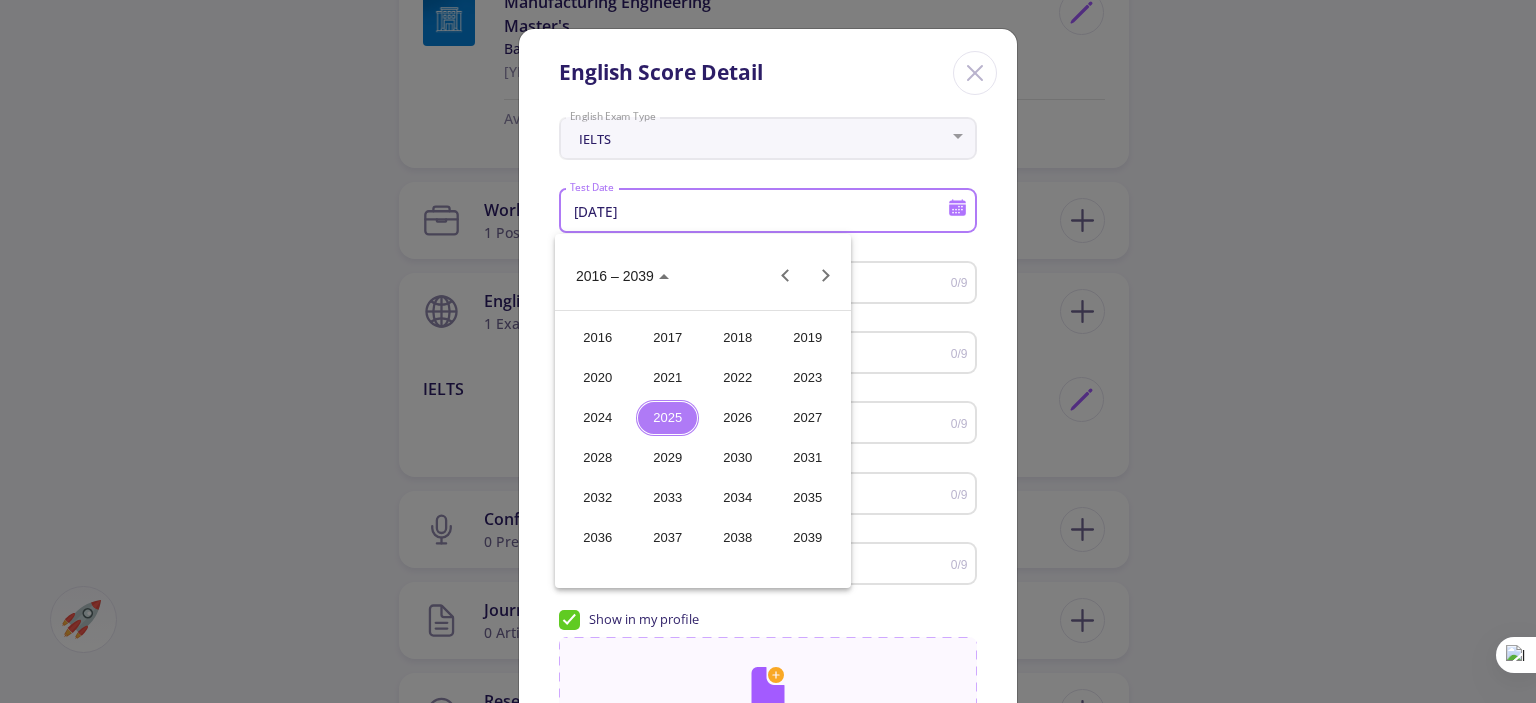 click on "2025" at bounding box center [667, 418] 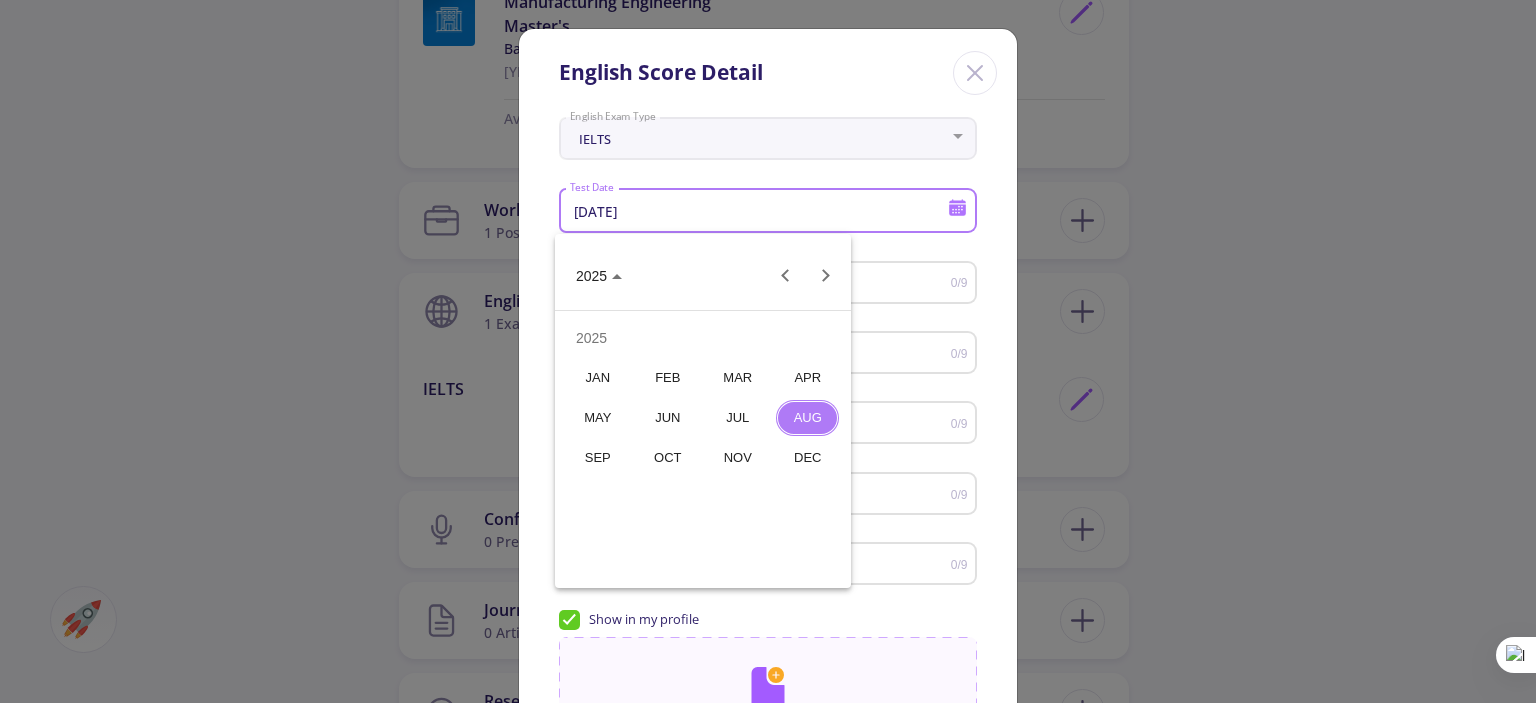 click on "AUG" at bounding box center [807, 418] 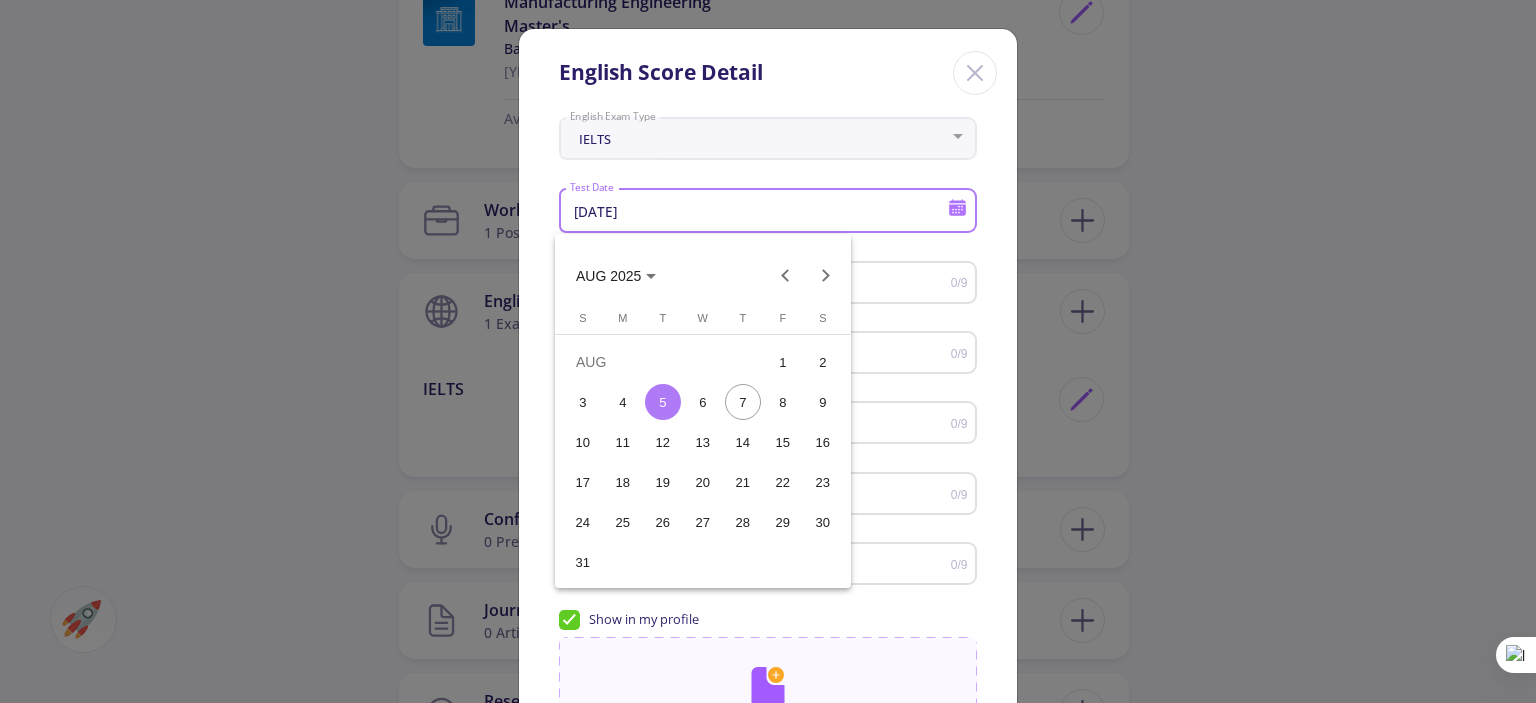 click on "5" at bounding box center [663, 402] 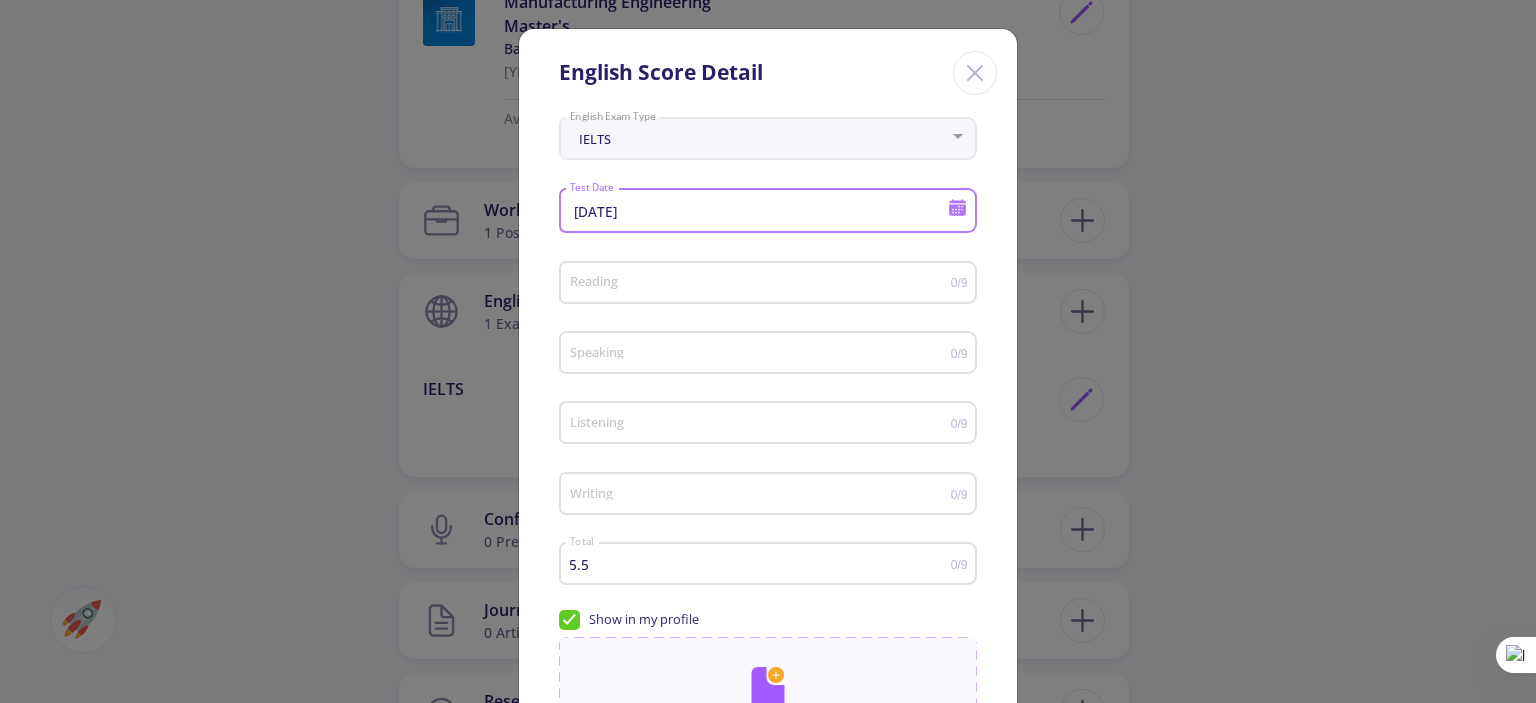 click on "Reading" at bounding box center [760, 283] 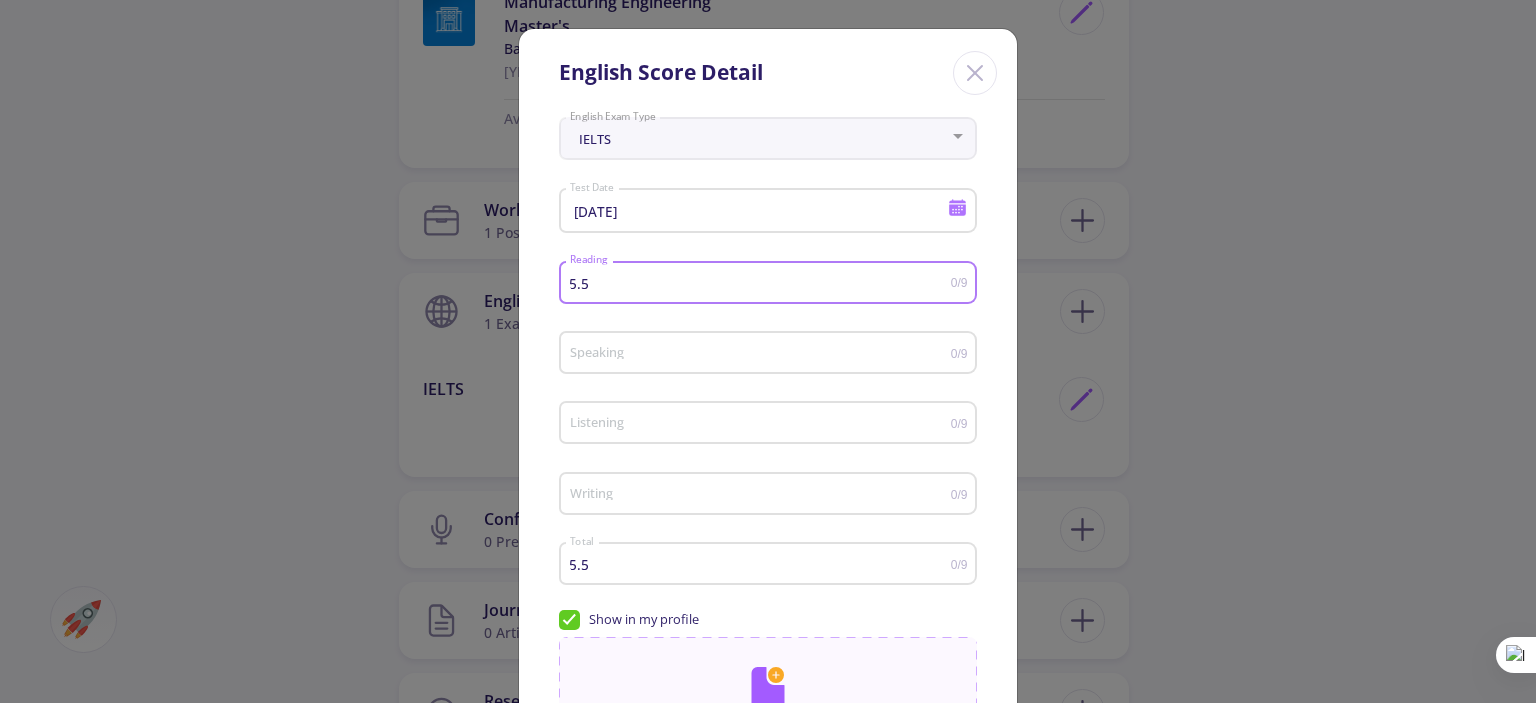 type on "5.5" 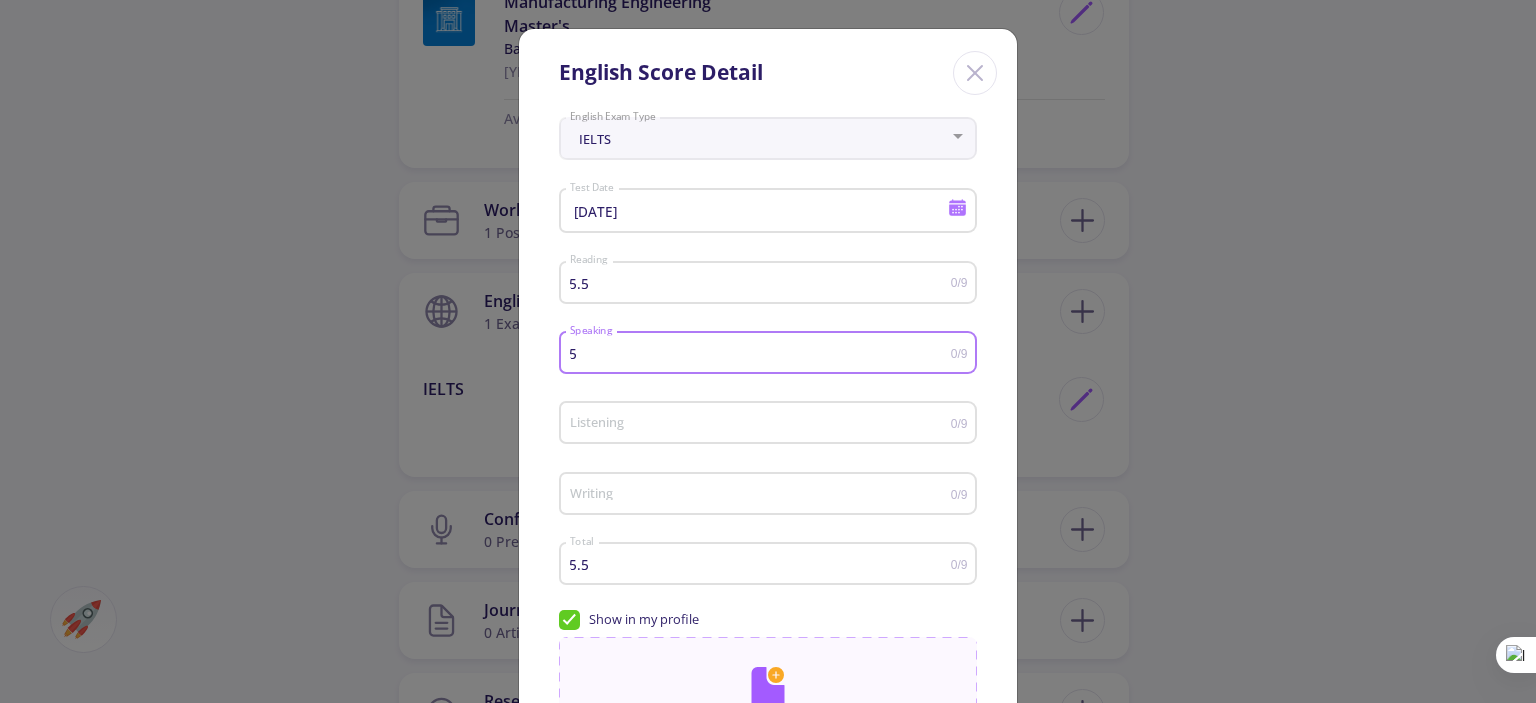 type on "5" 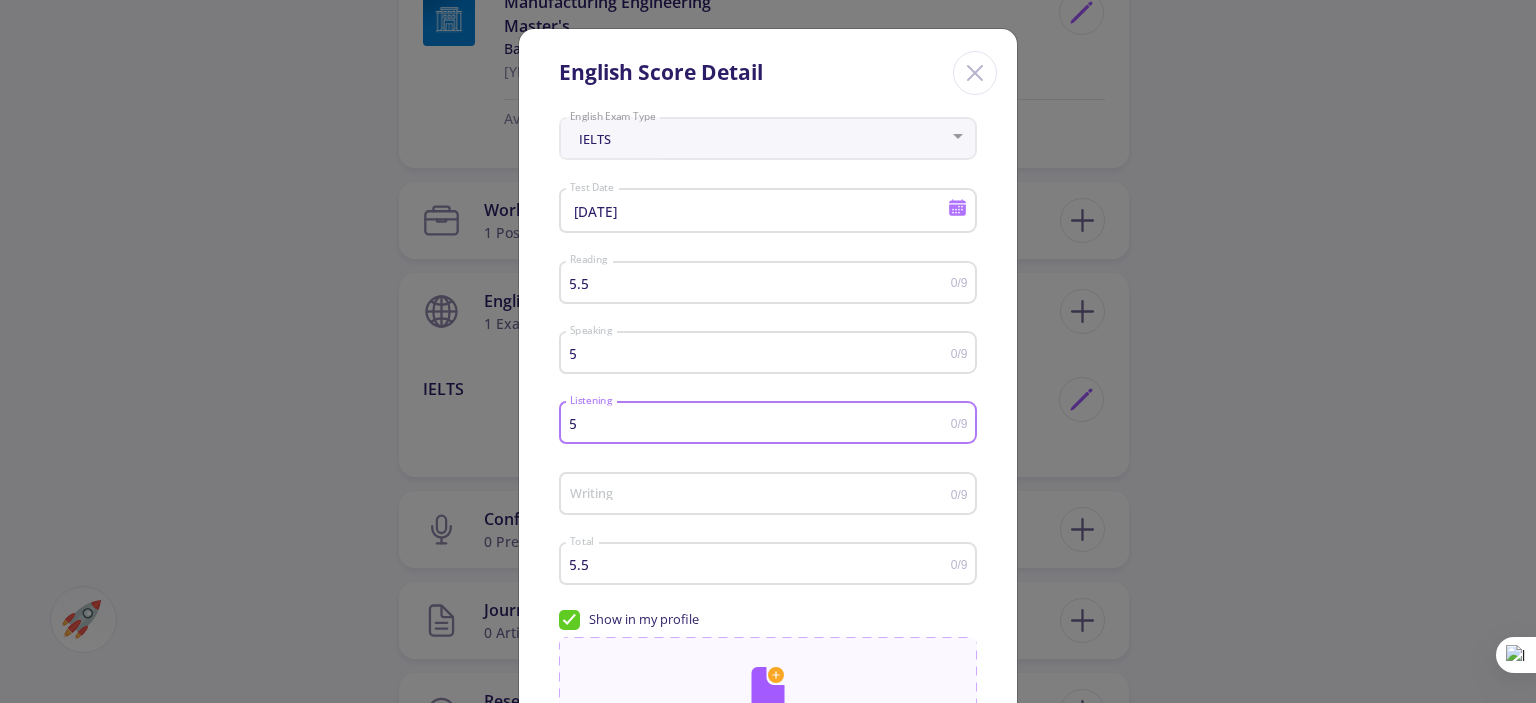 type on "5" 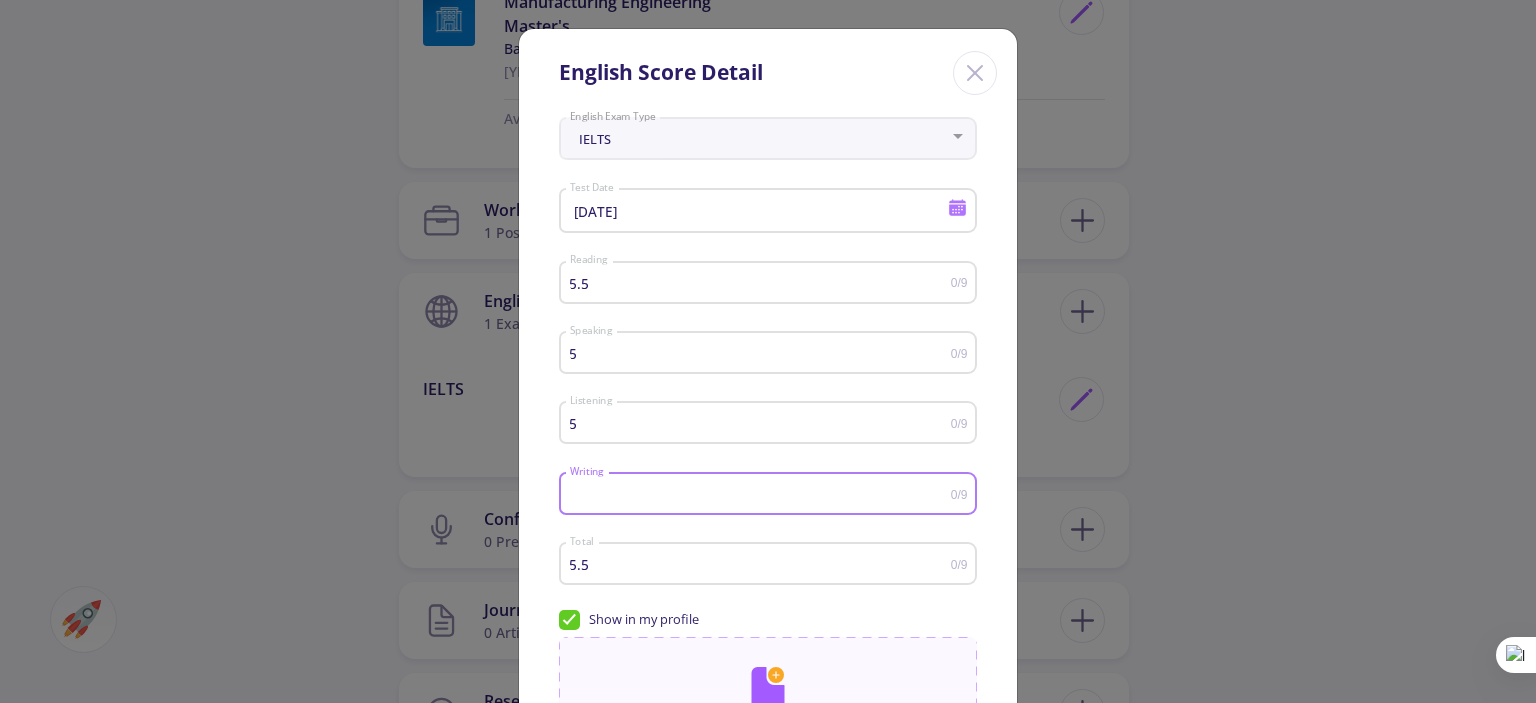 click on "Writing" at bounding box center (760, 494) 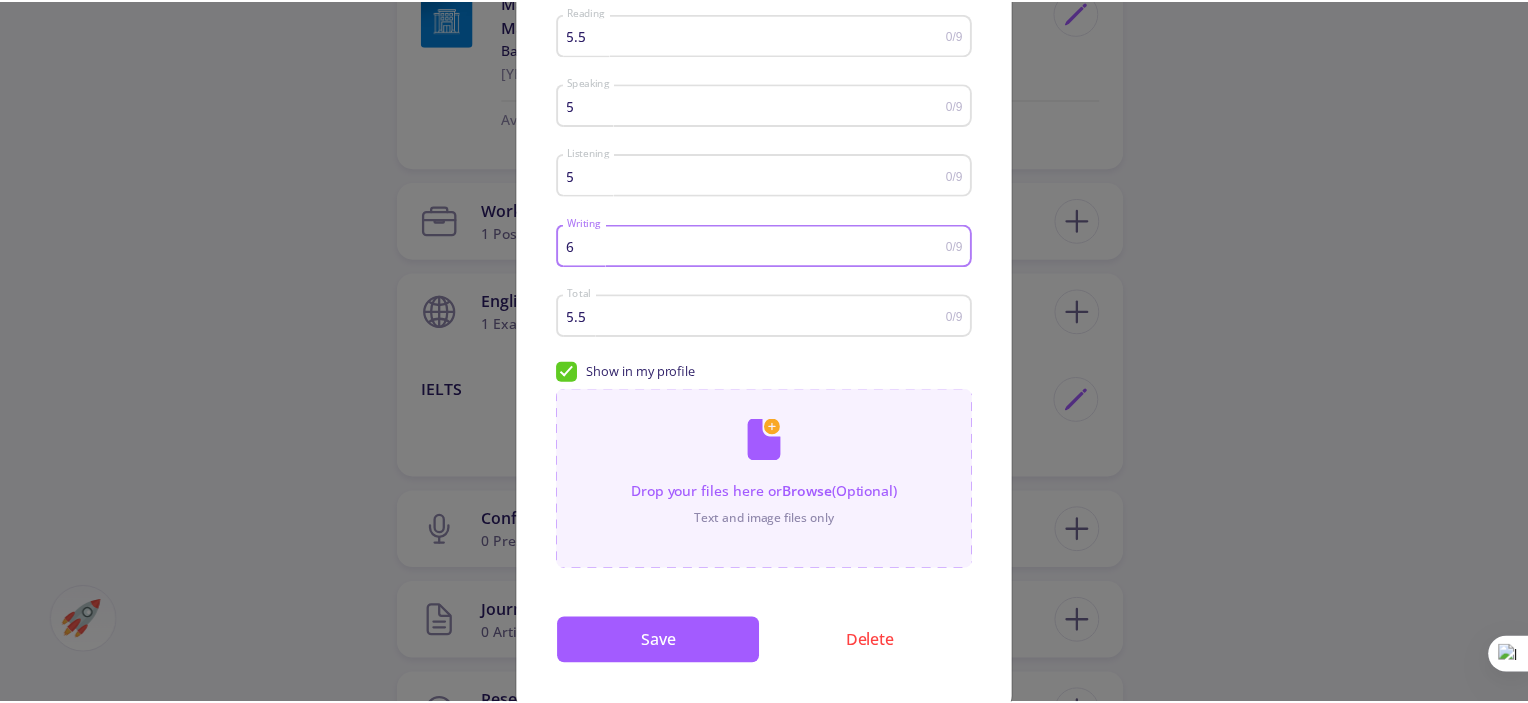 scroll, scrollTop: 288, scrollLeft: 0, axis: vertical 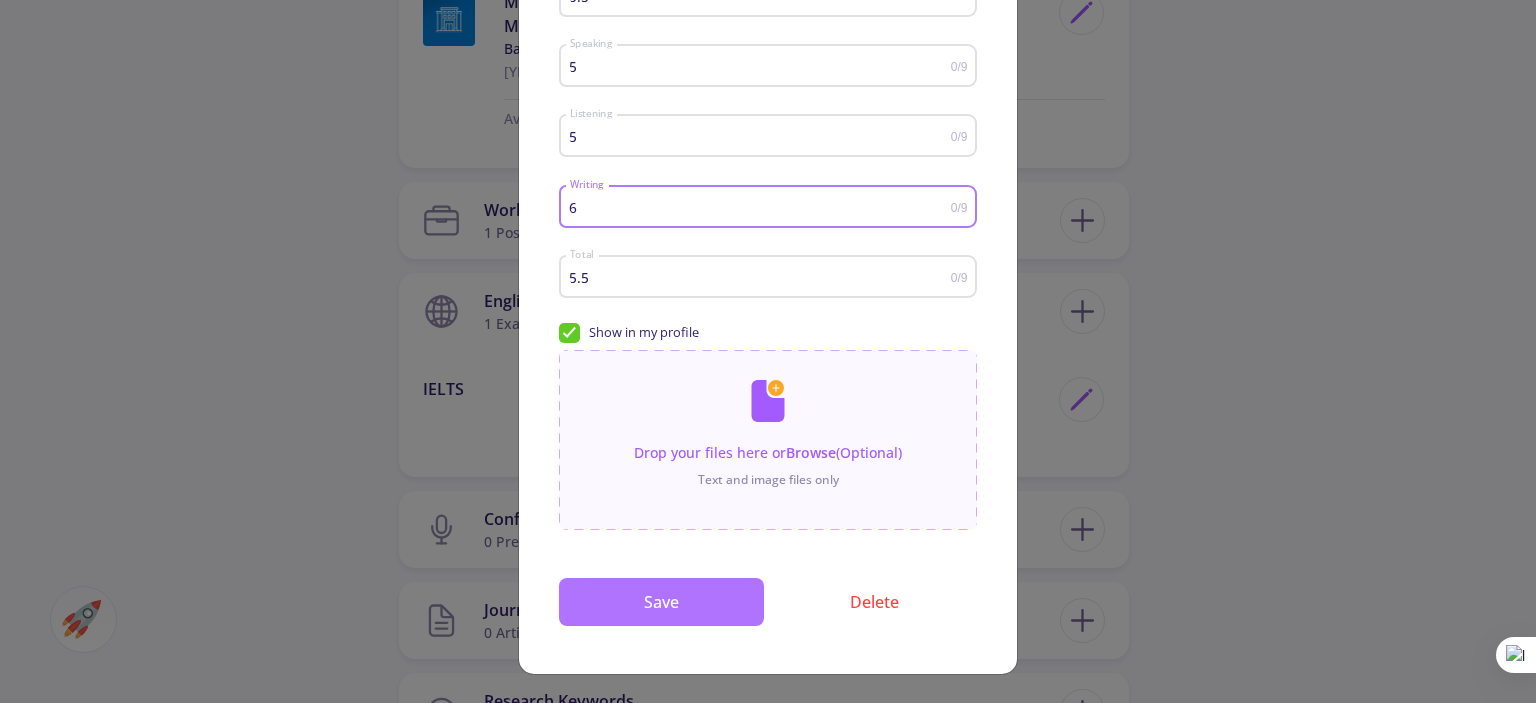 type on "6" 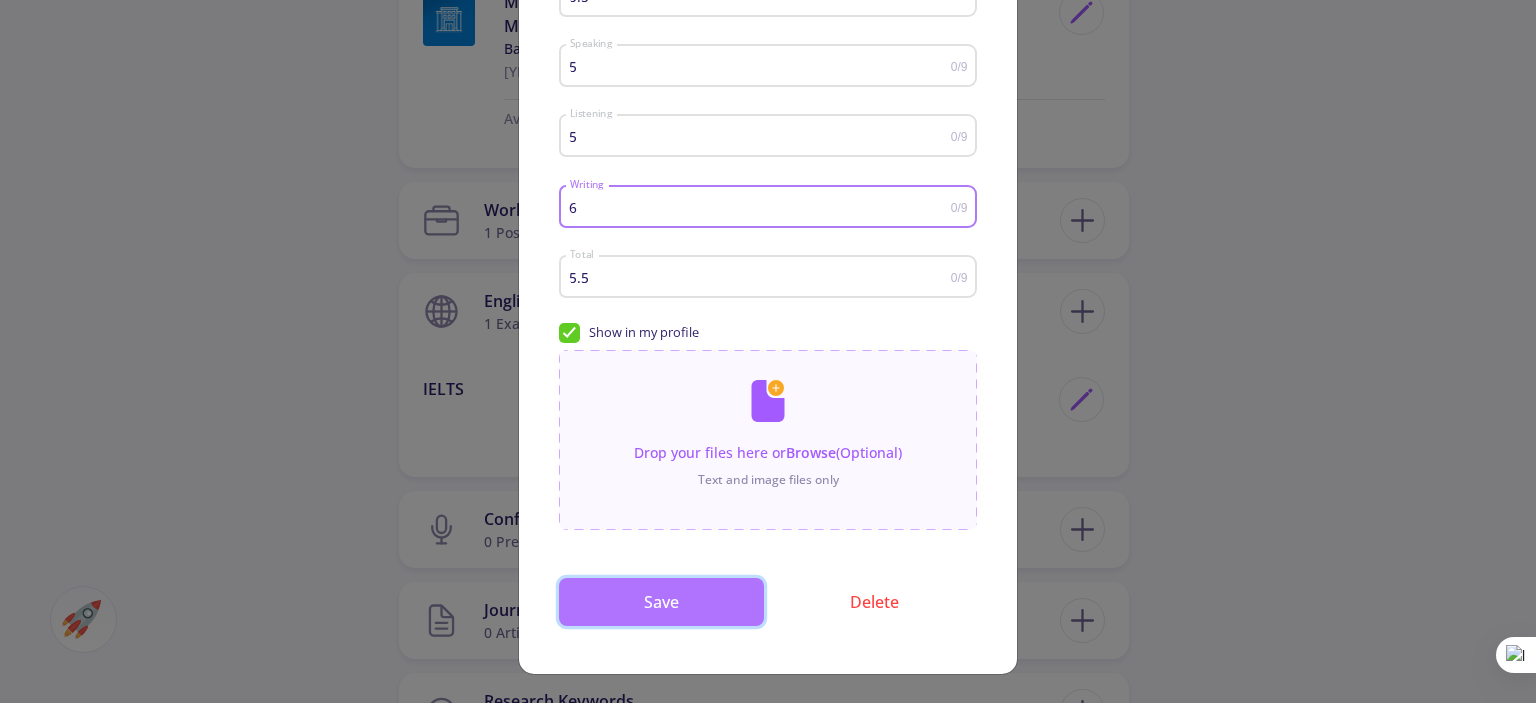 click on "Save" at bounding box center (661, 602) 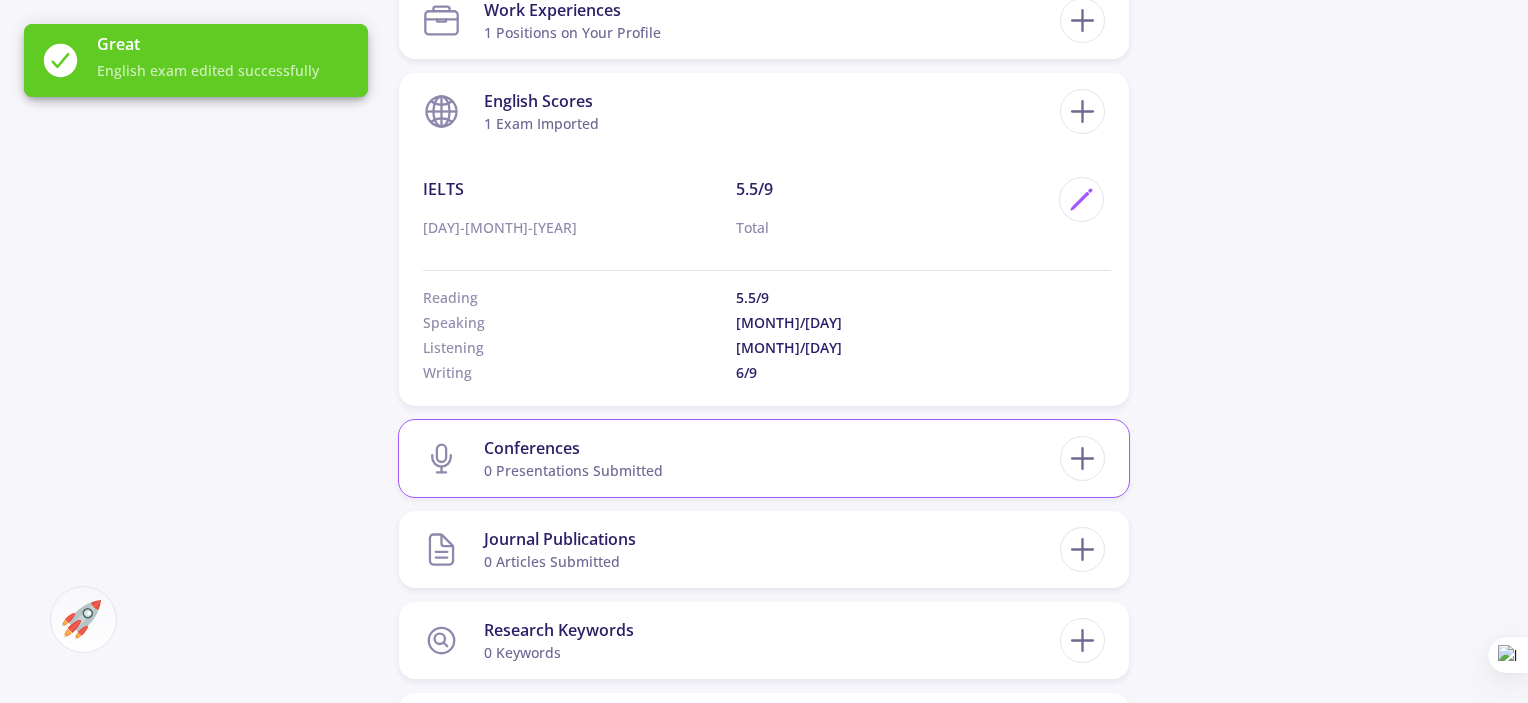 scroll, scrollTop: 1400, scrollLeft: 0, axis: vertical 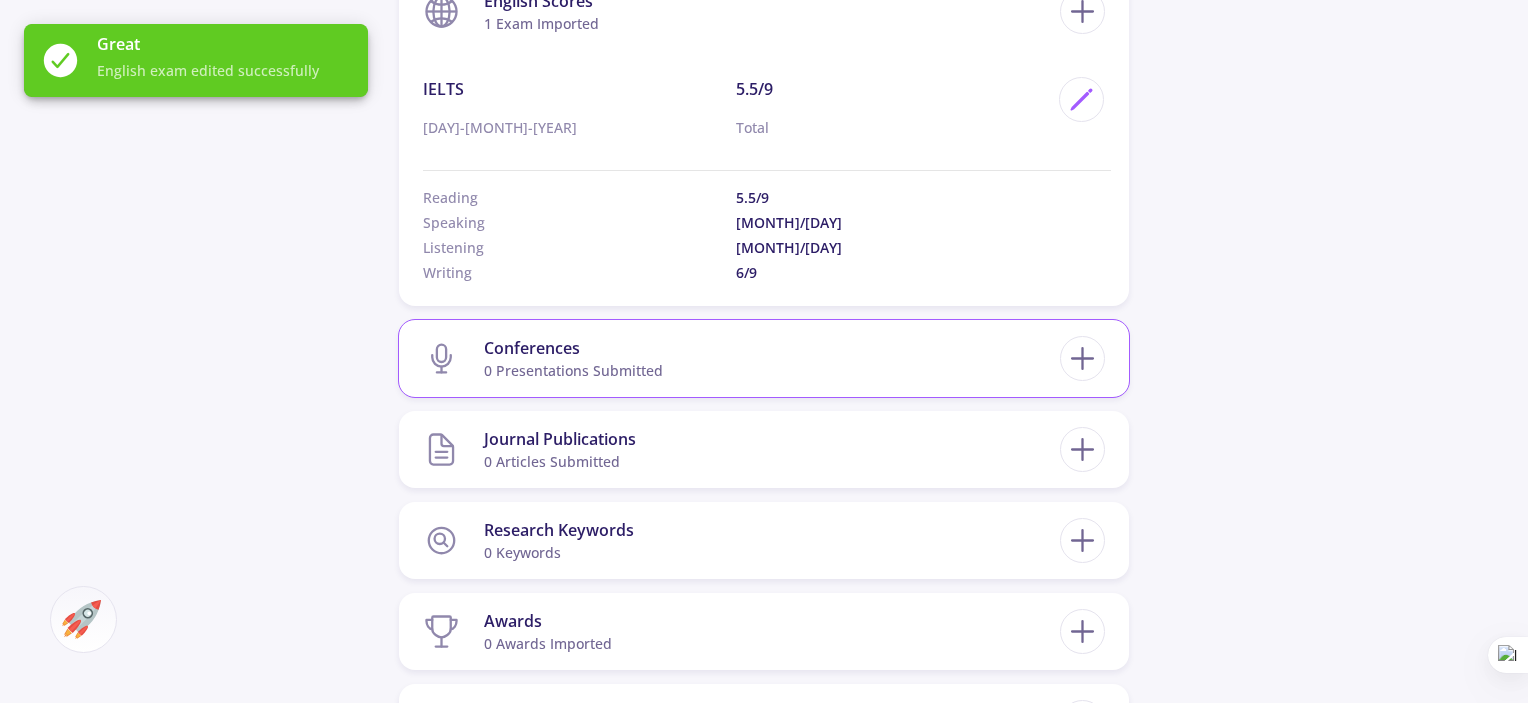 click on "Conferences 0 presentations submitted" at bounding box center (741, 358) 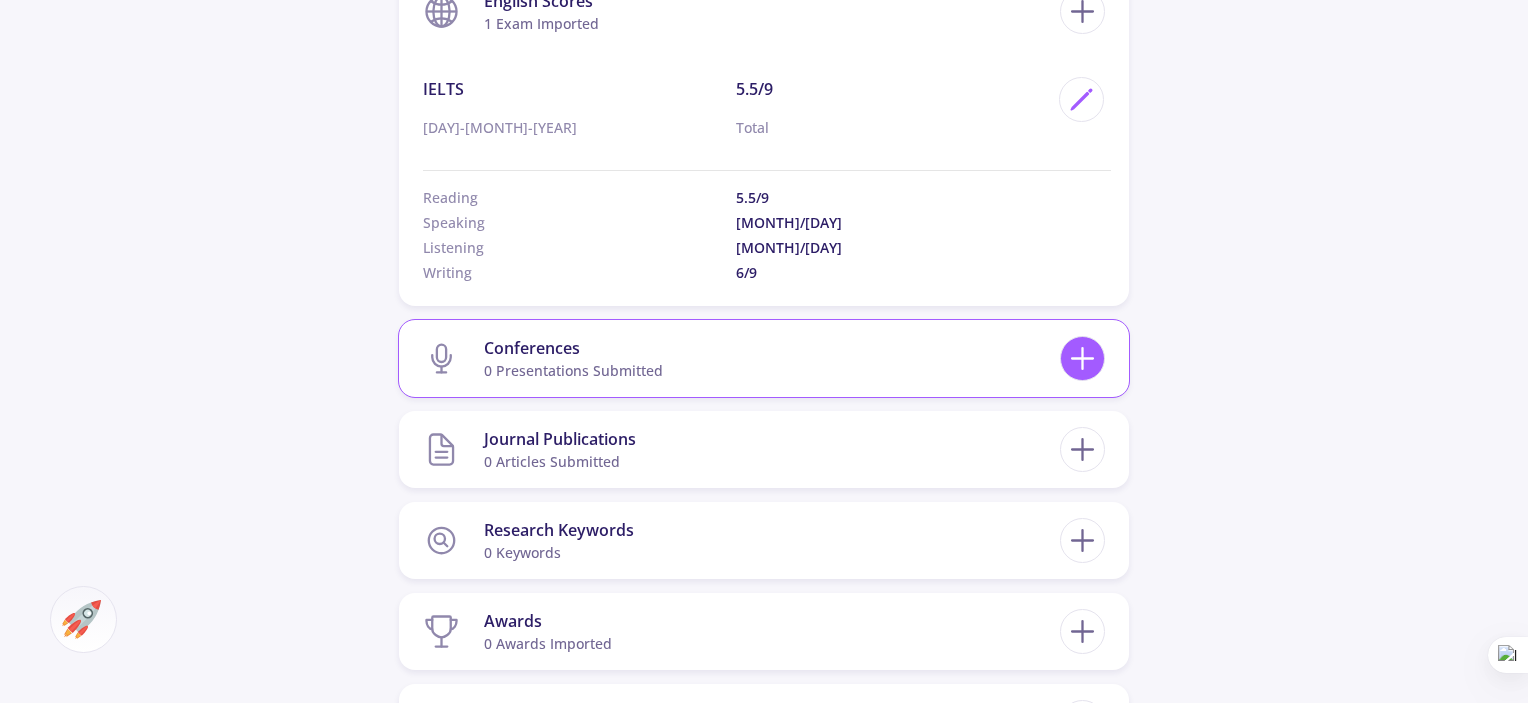 click 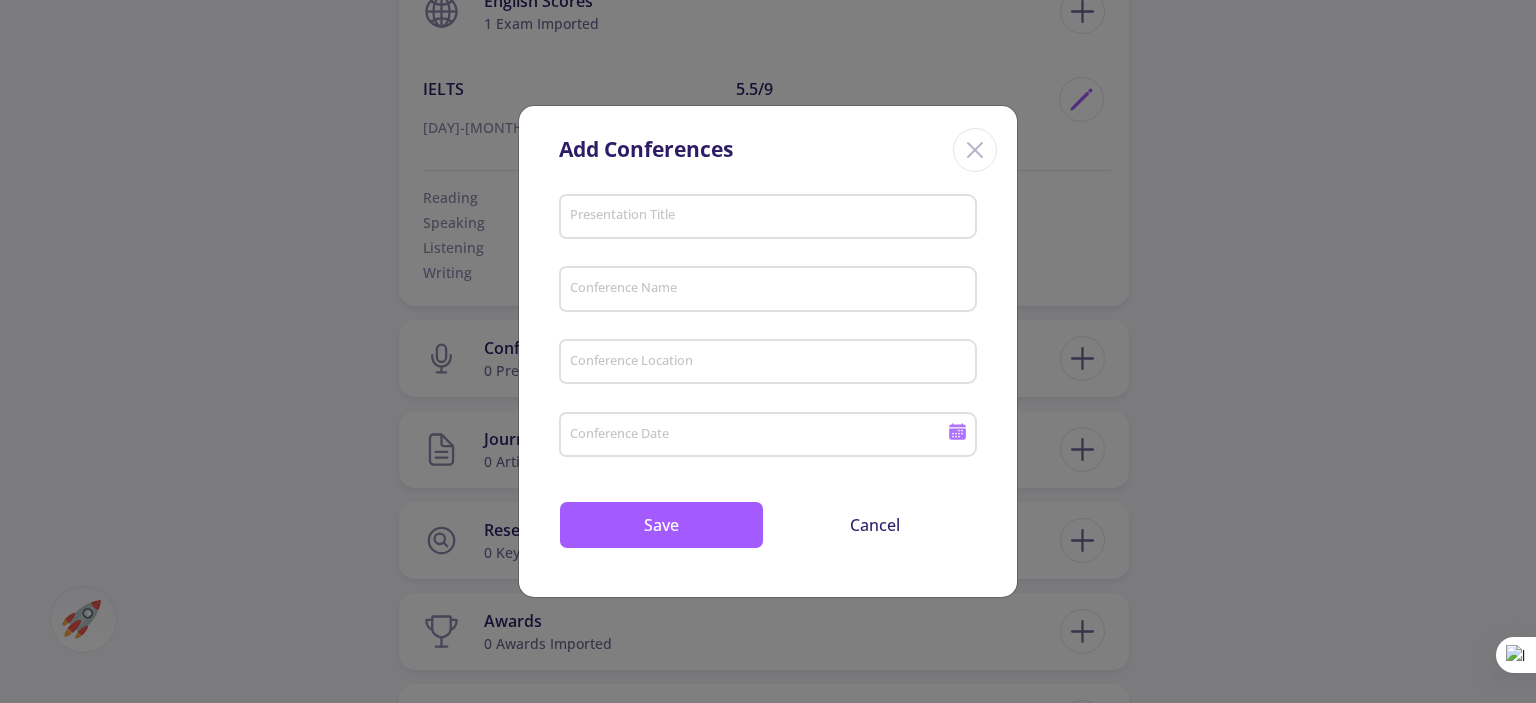 click 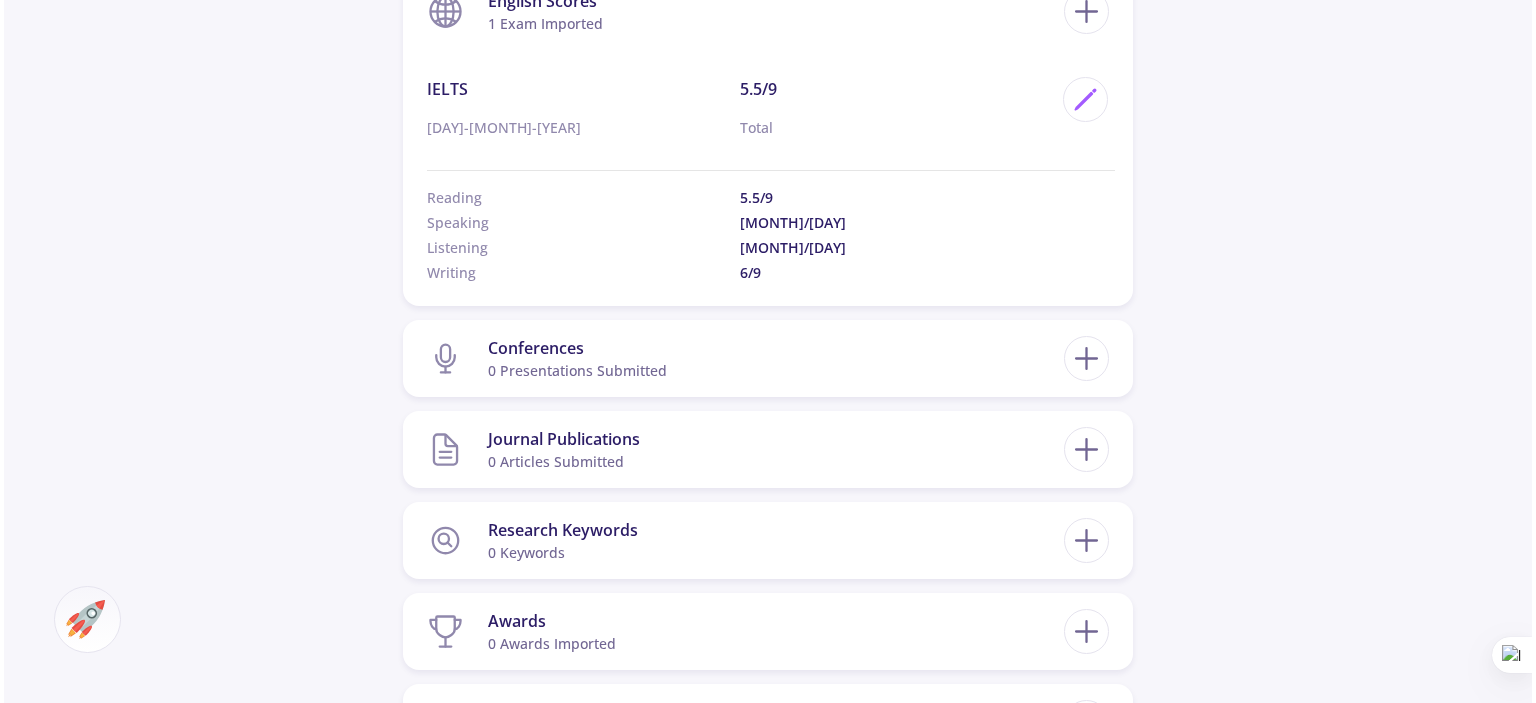 scroll, scrollTop: 1500, scrollLeft: 0, axis: vertical 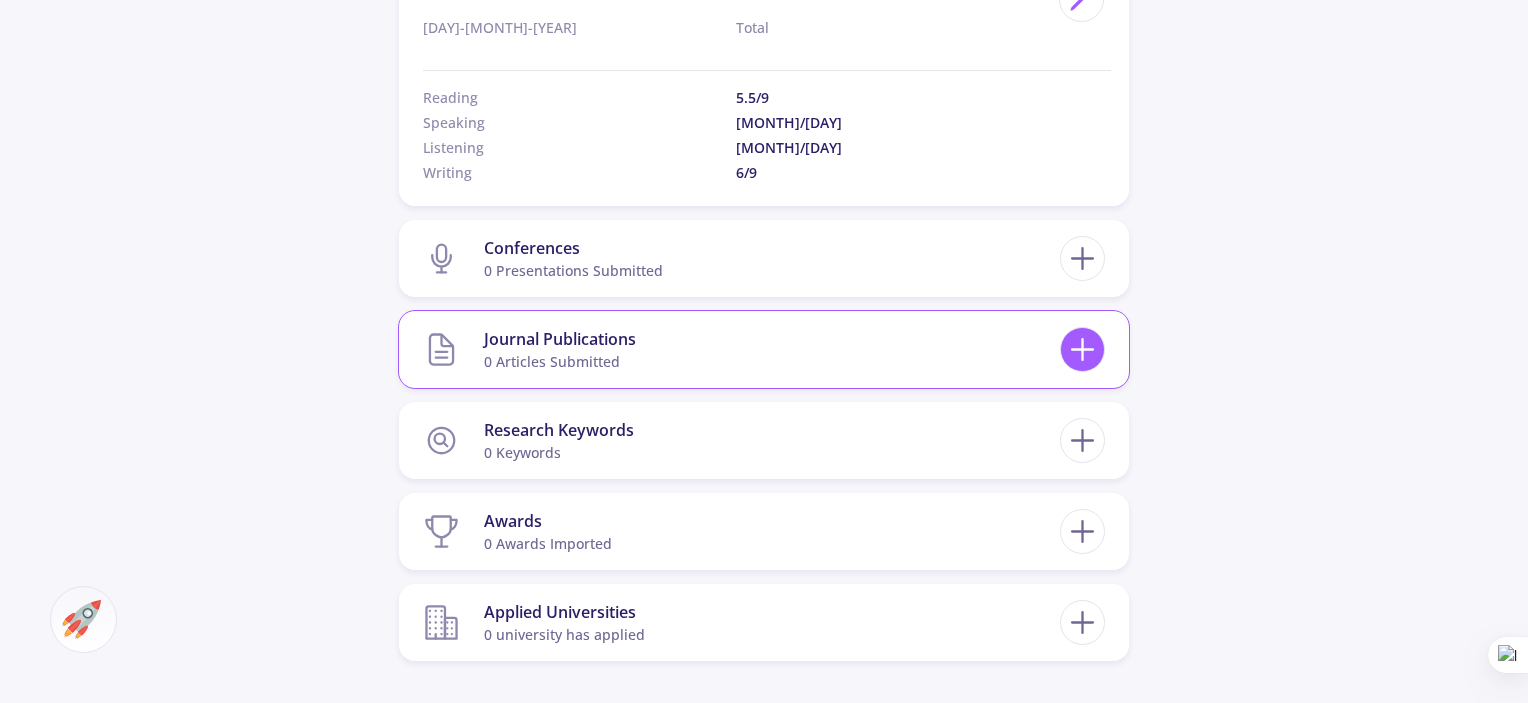 click 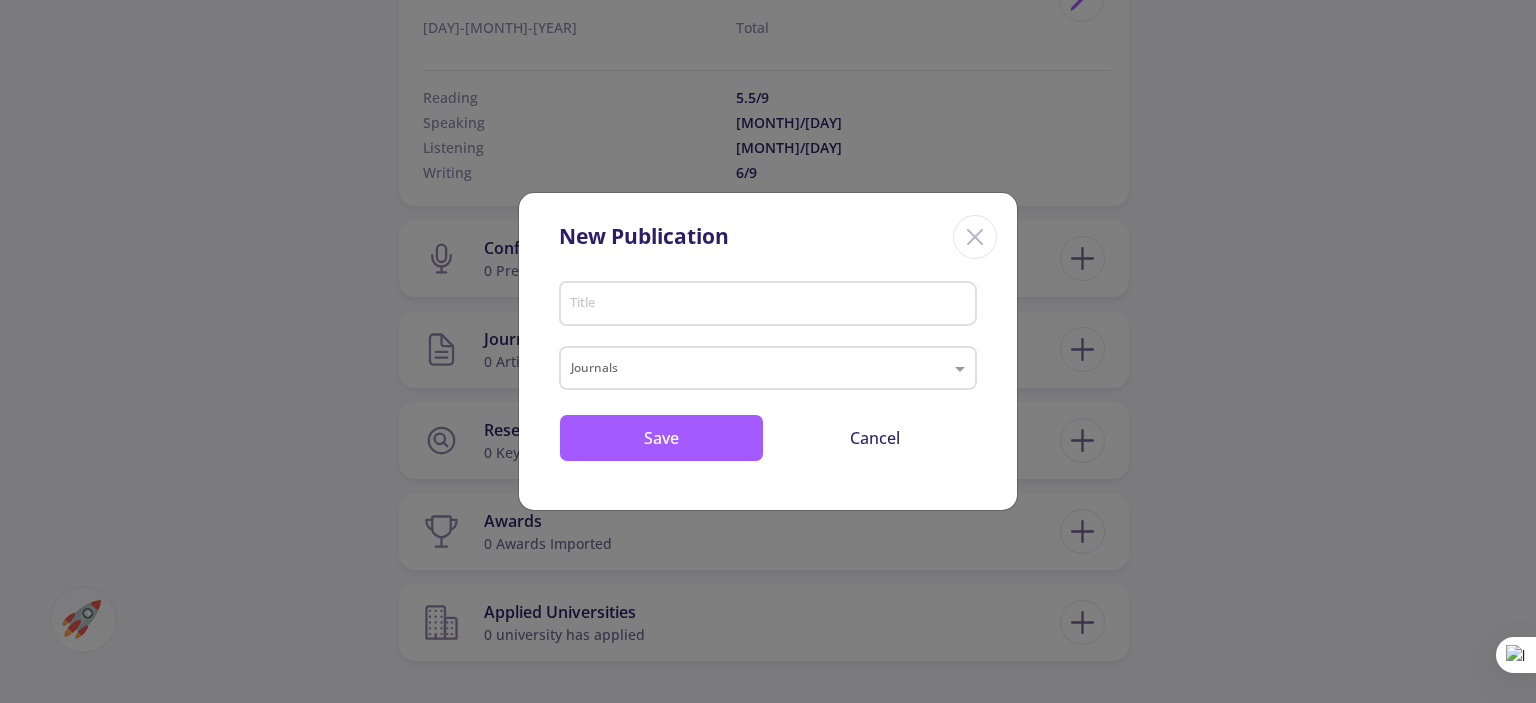 click on "Title" at bounding box center (771, 305) 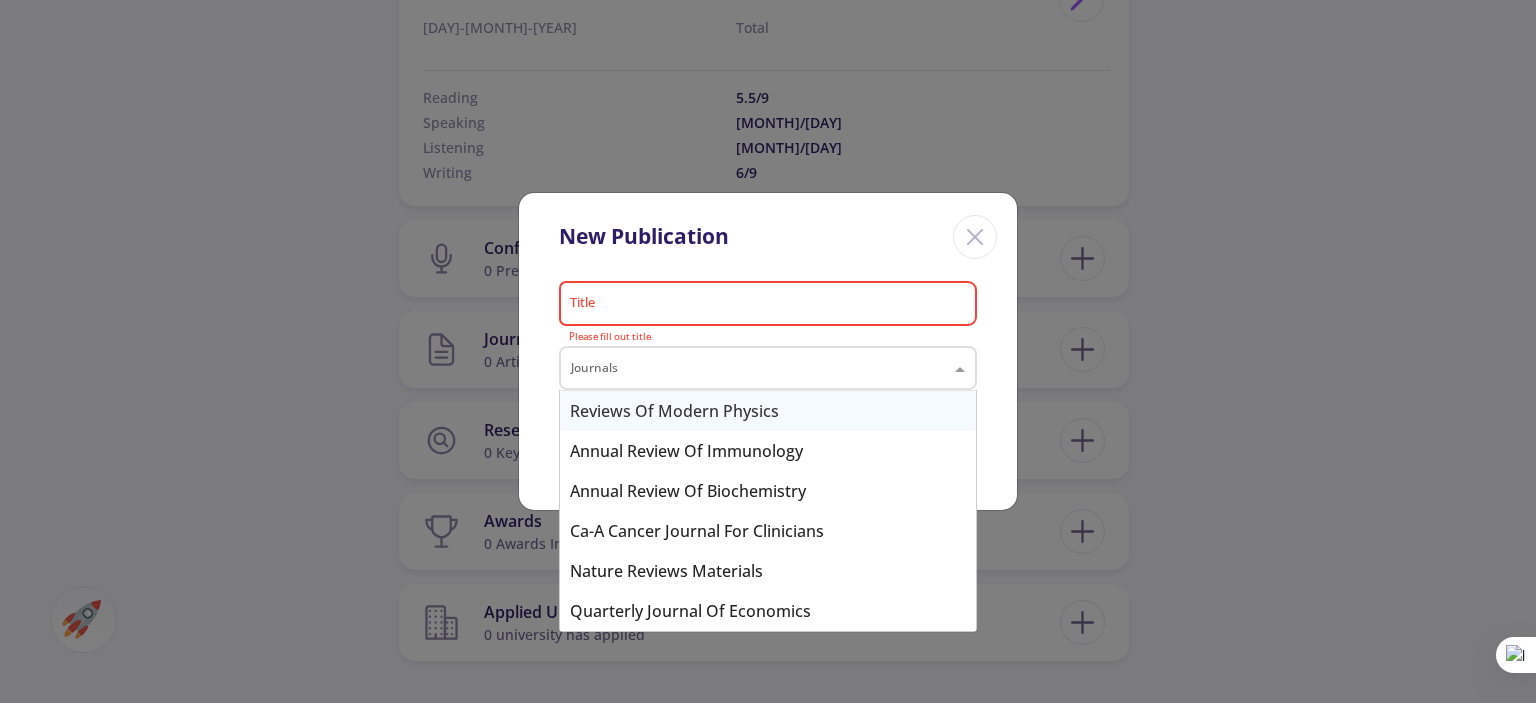 click 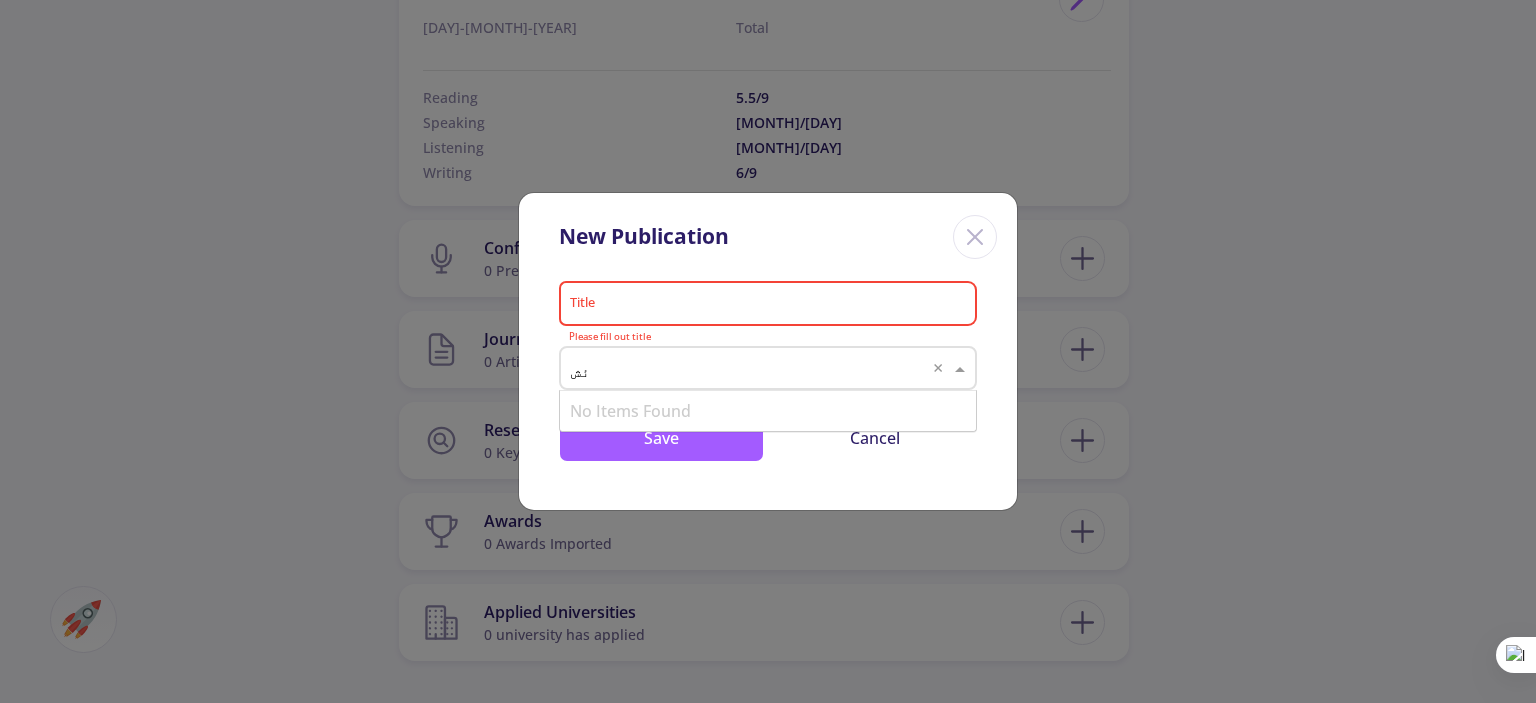 type on "ئ" 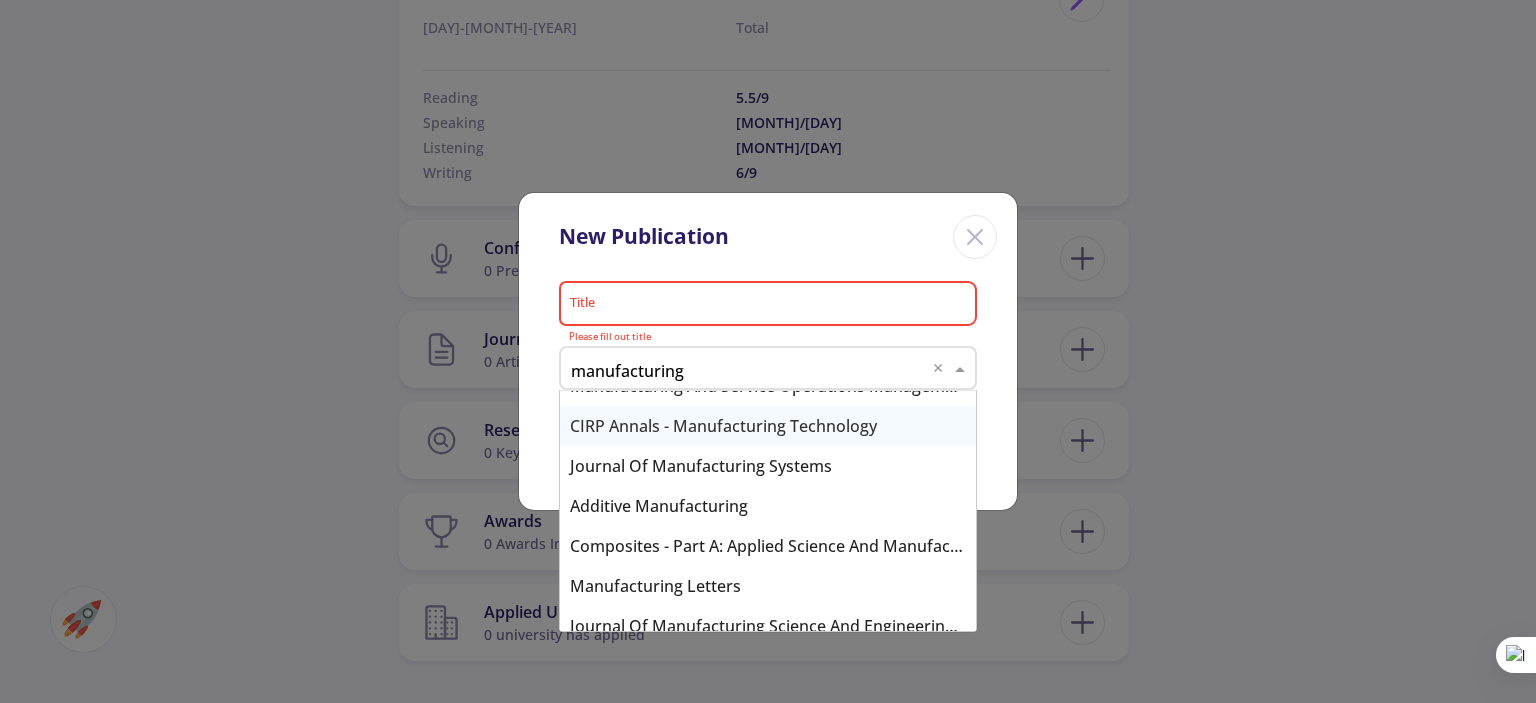 scroll, scrollTop: 0, scrollLeft: 0, axis: both 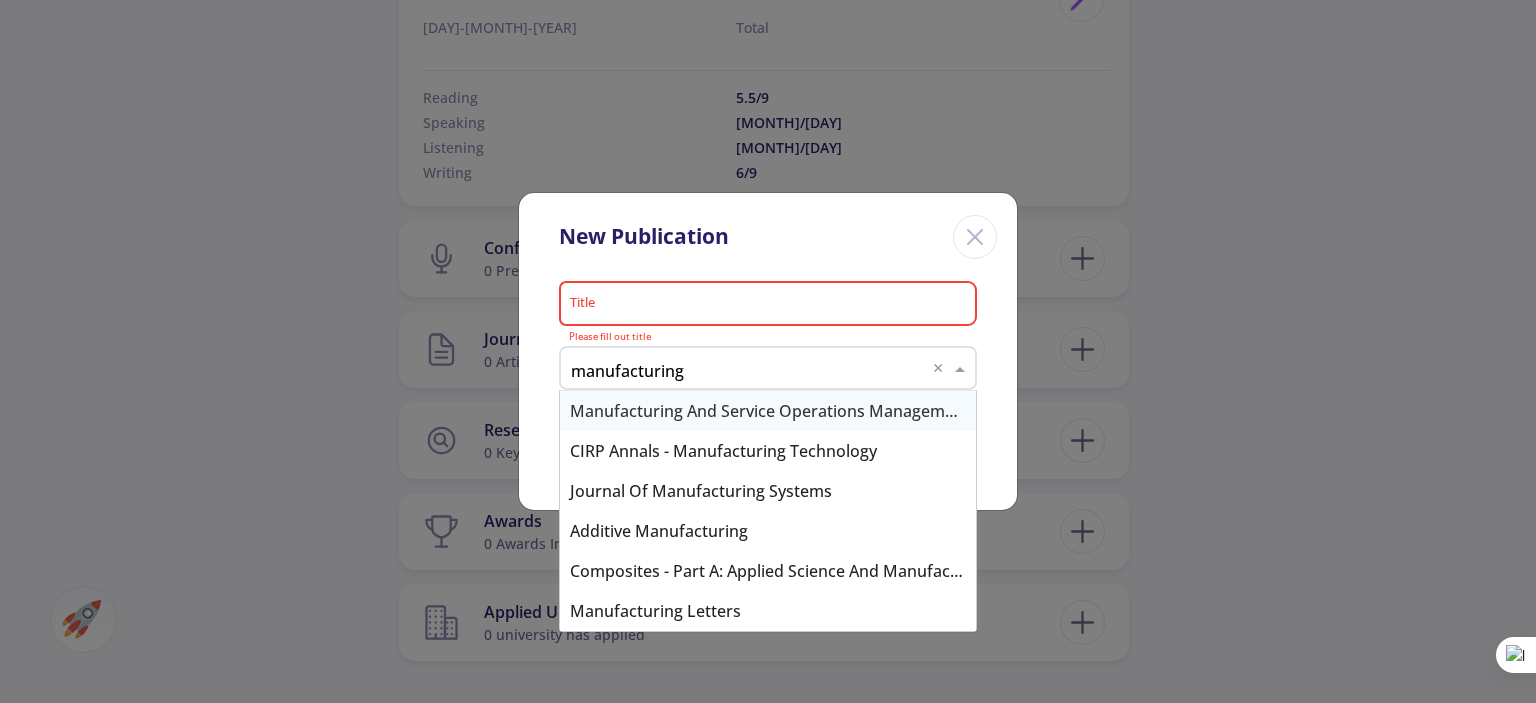 click on "manufacturing" 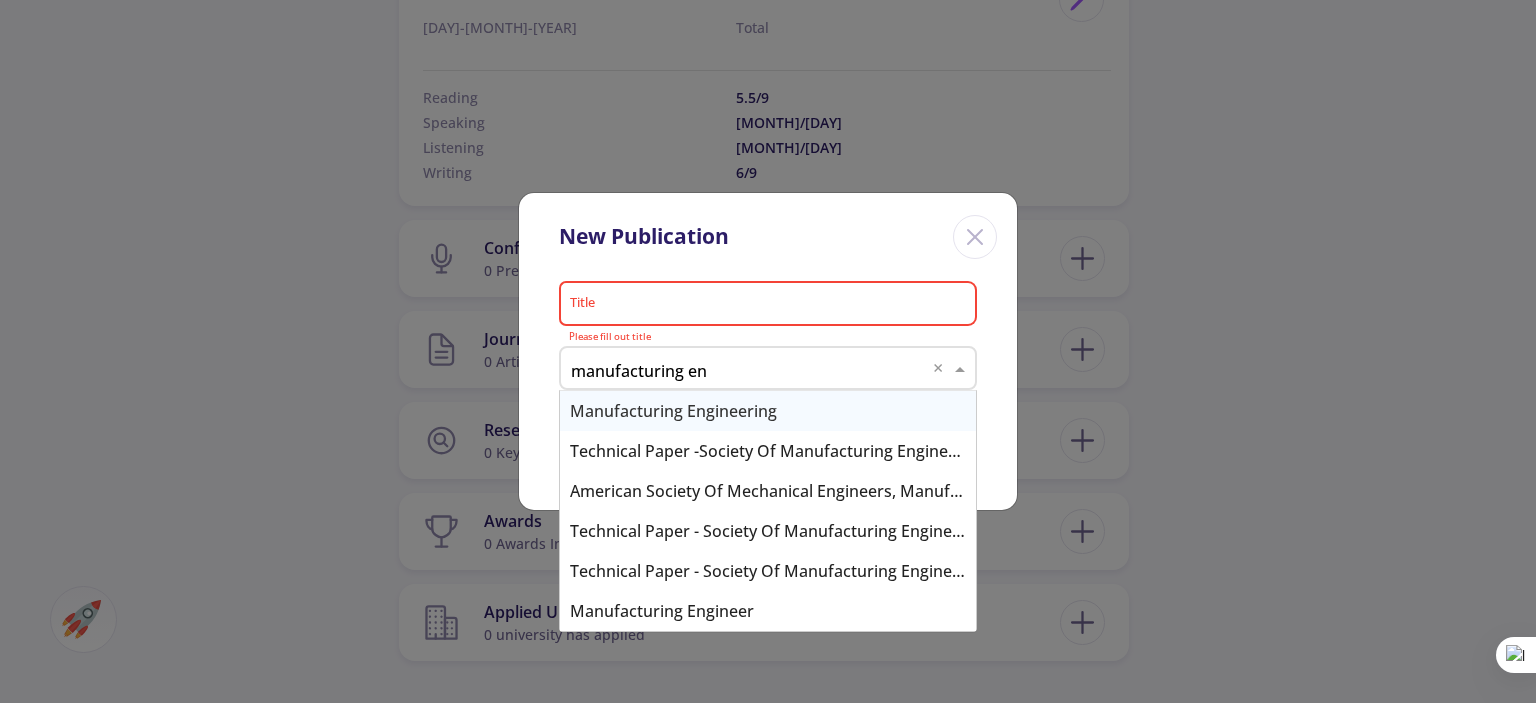 type on "manufacturing eng" 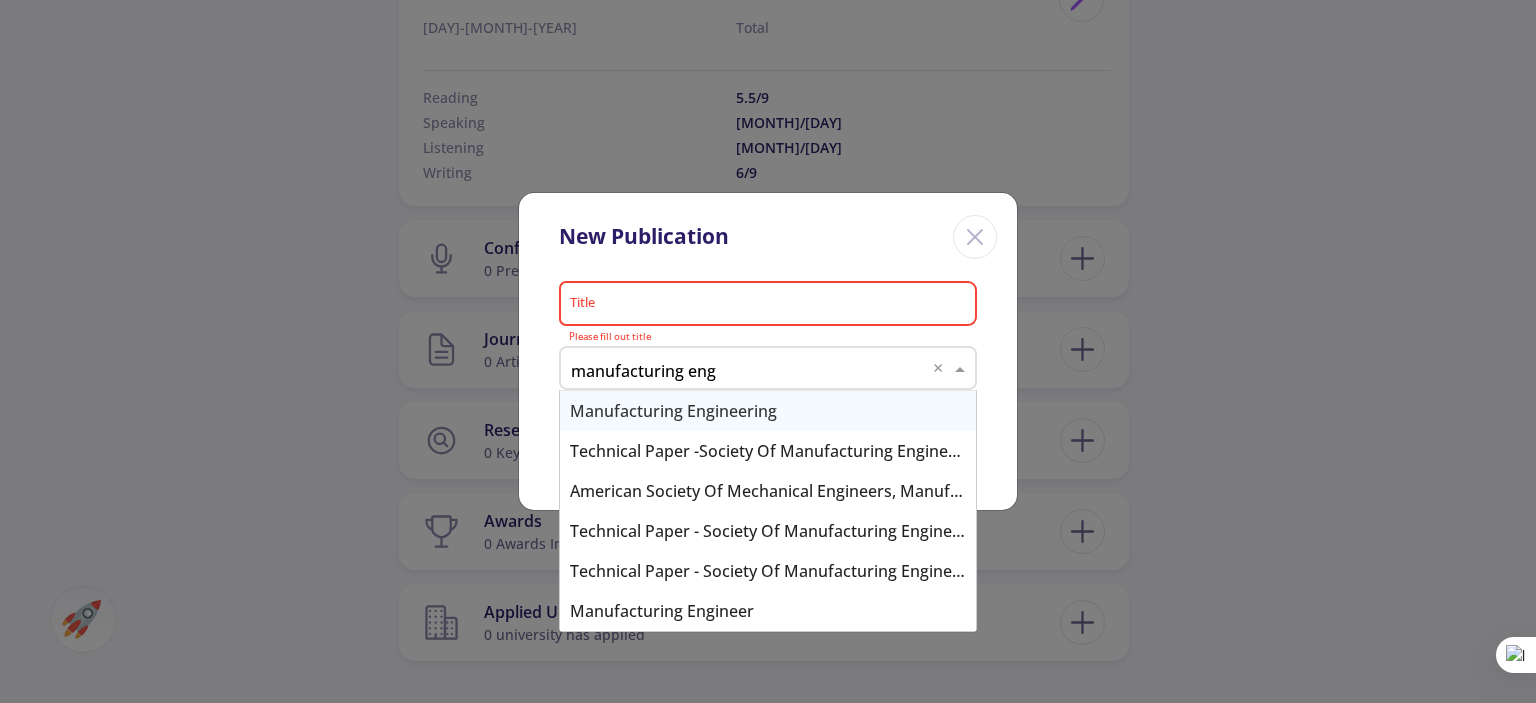 click on "Manufacturing Engineering" at bounding box center (768, 411) 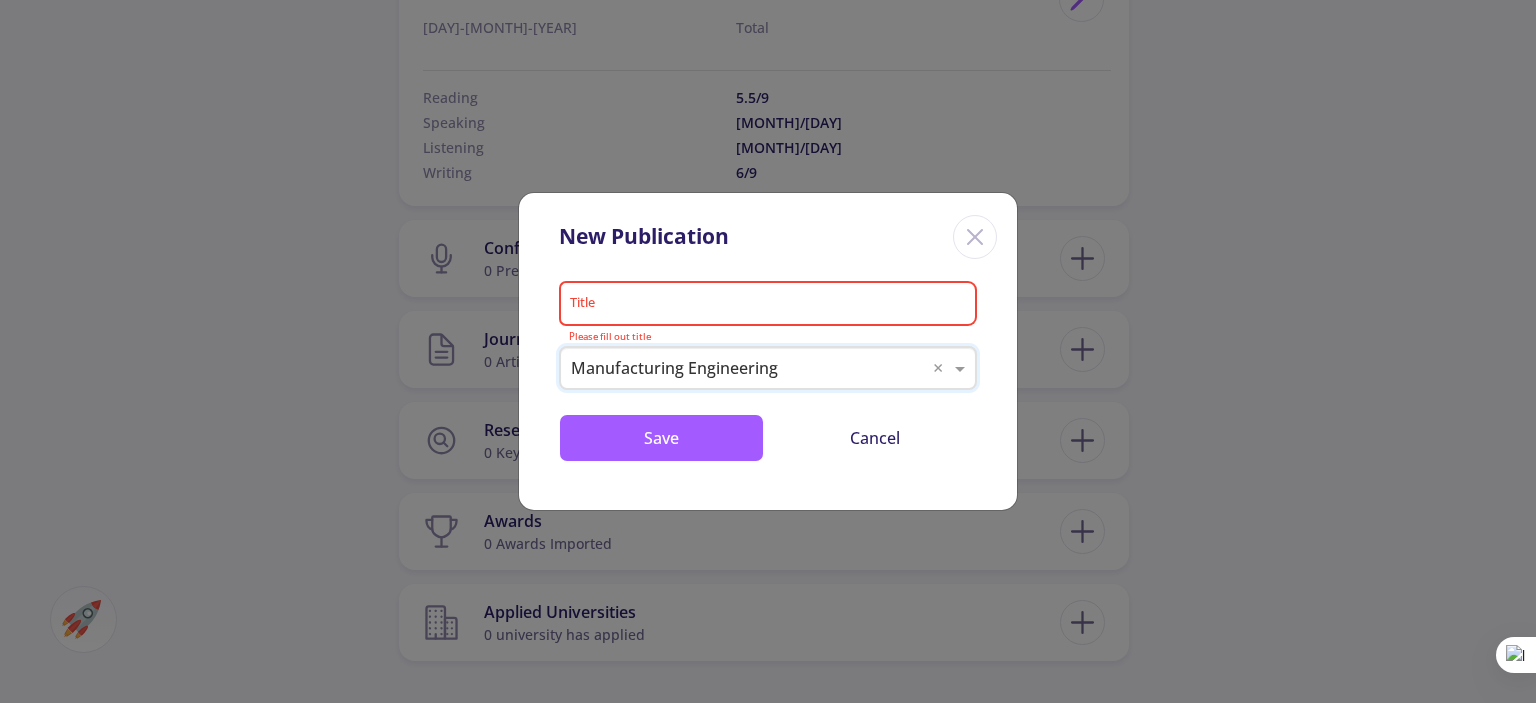 click on "Title" at bounding box center [771, 305] 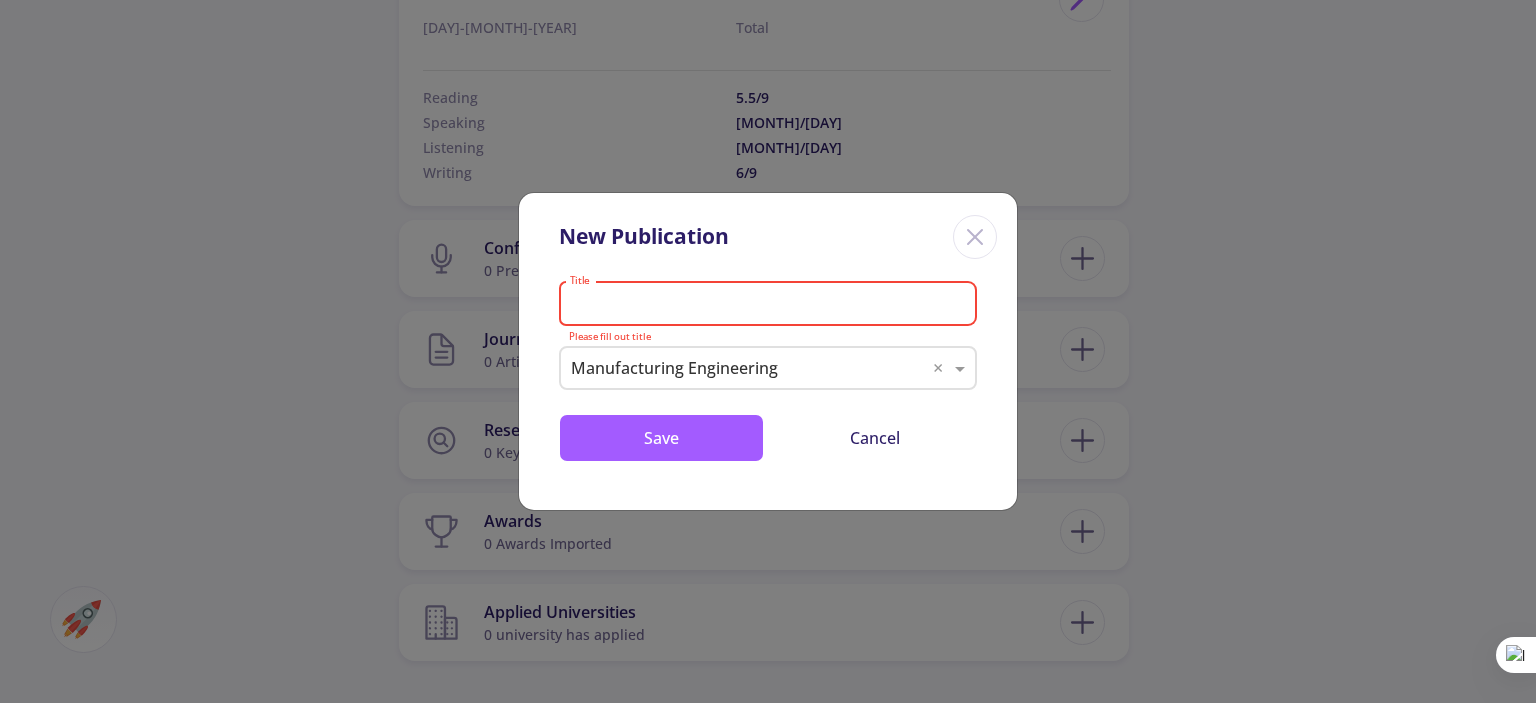 paste on "Experimental and numerical study on the distribution of thickness and dimensional accuracy of AA 6061 in two-point incremental forming using flexible die" 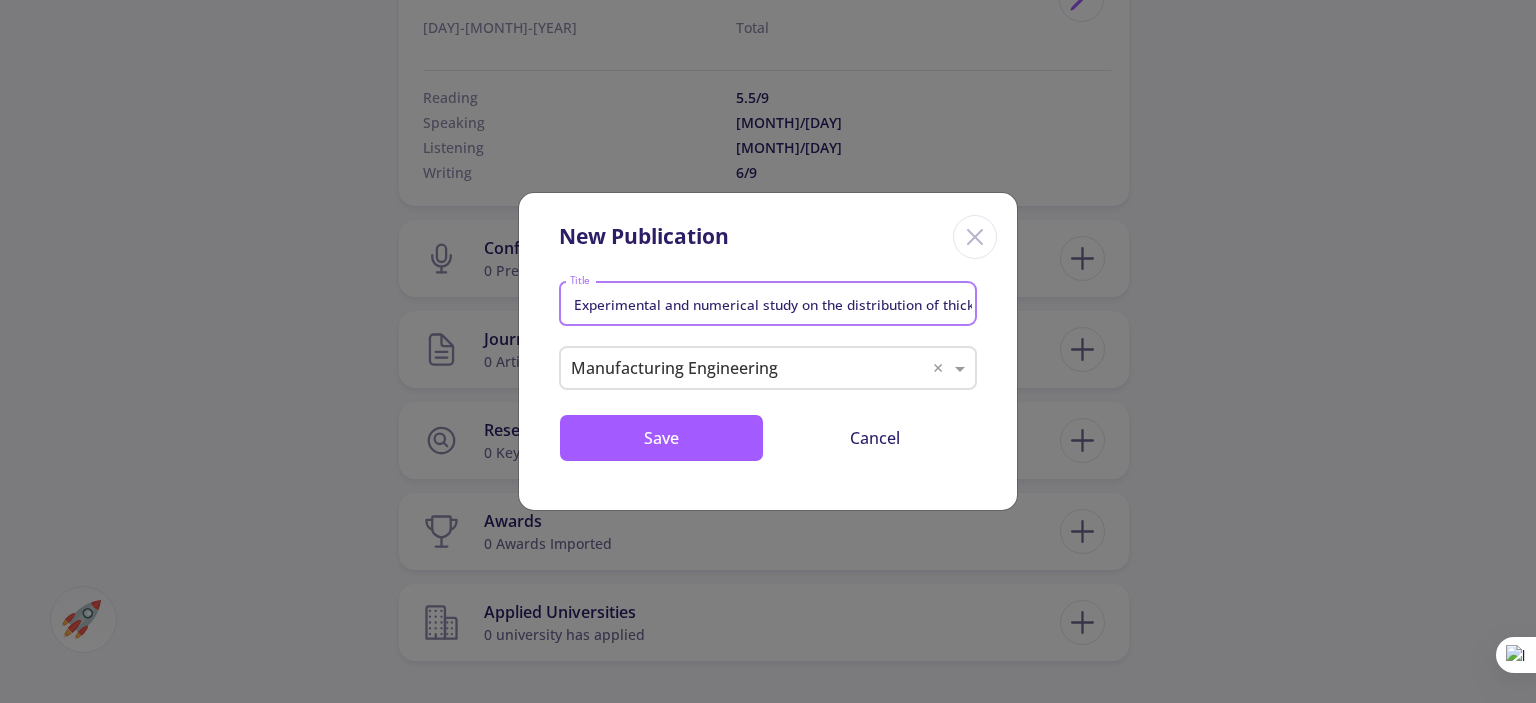 scroll, scrollTop: 0, scrollLeft: 598, axis: horizontal 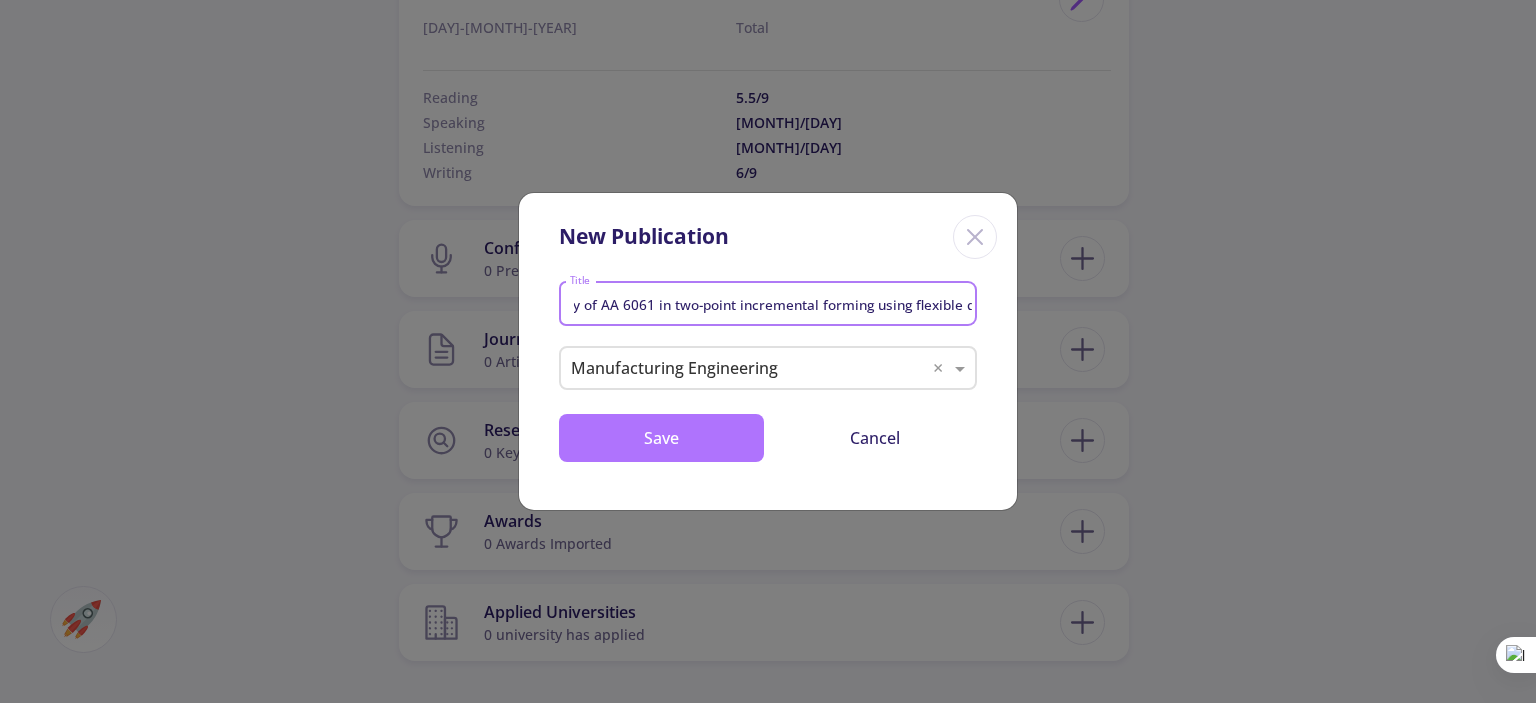 type on "Experimental and numerical study on the distribution of thickness and dimensional accuracy of AA 6061 in two-point incremental forming using flexible die" 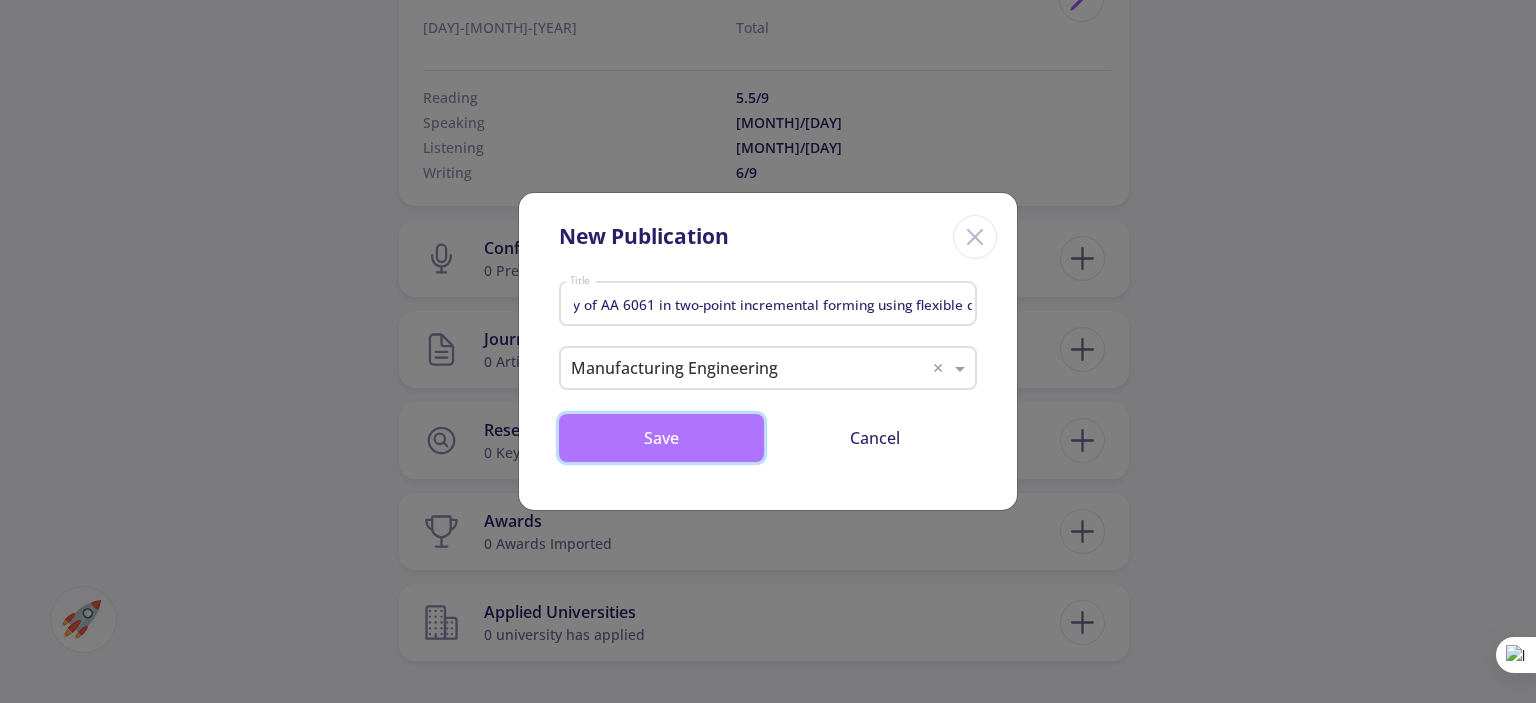 click on "Save" at bounding box center (661, 438) 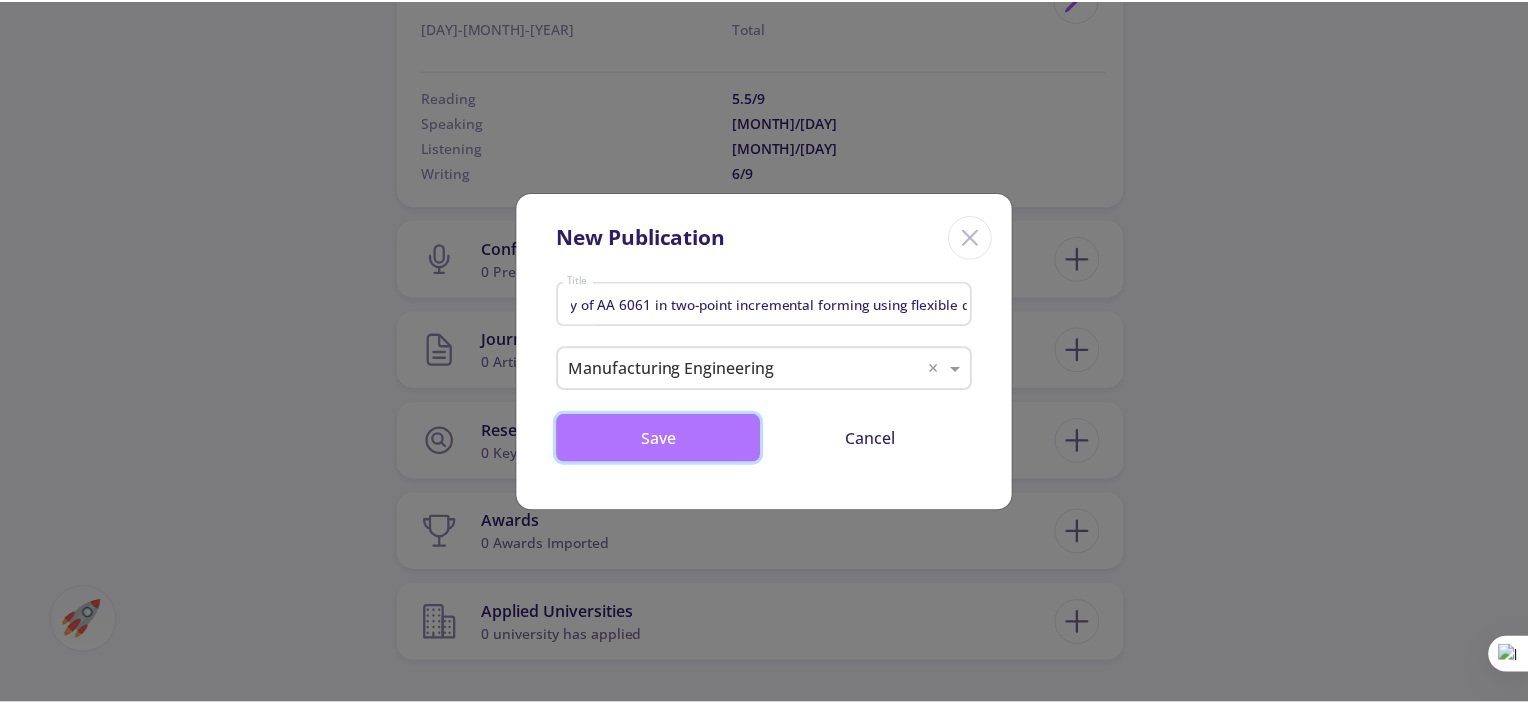 scroll, scrollTop: 0, scrollLeft: 0, axis: both 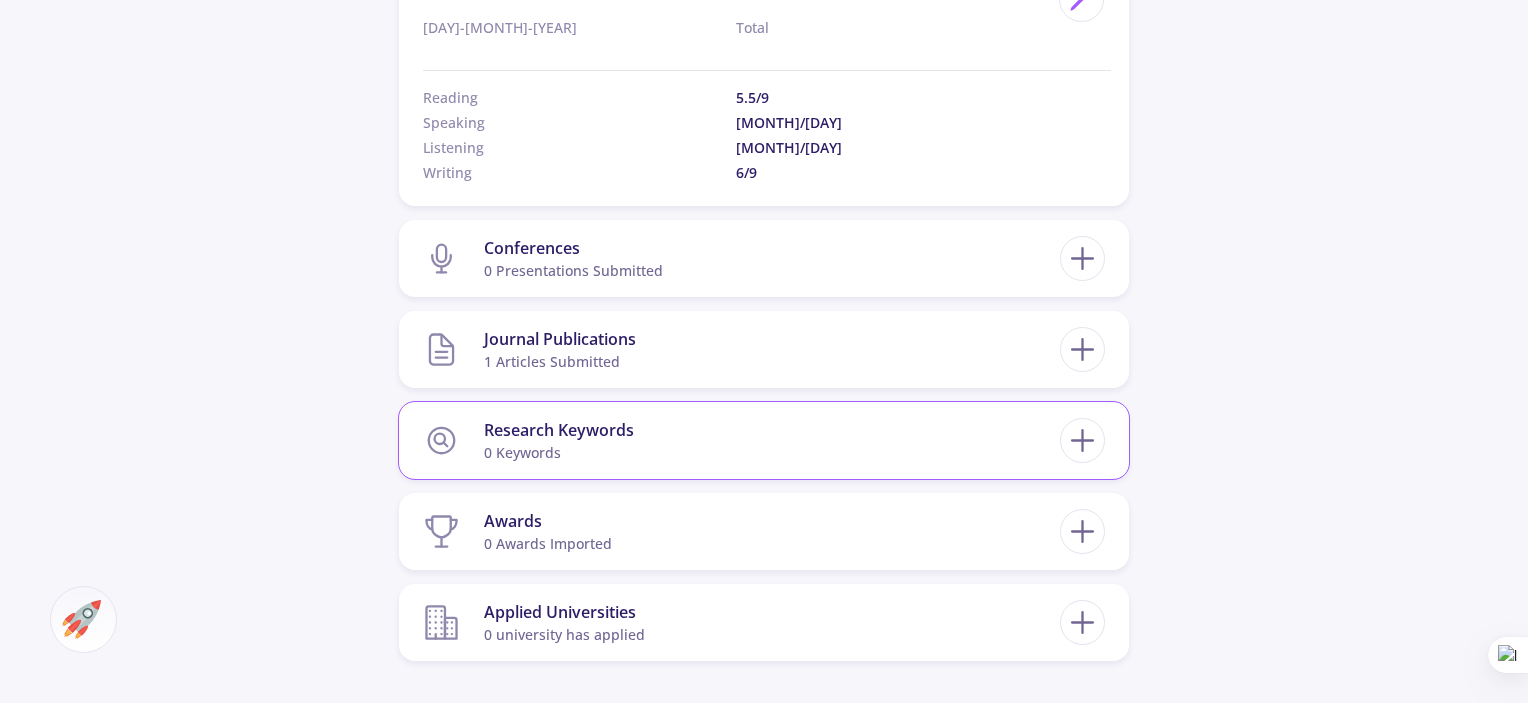 click on "Research Keywords 0 keywords" at bounding box center [741, 440] 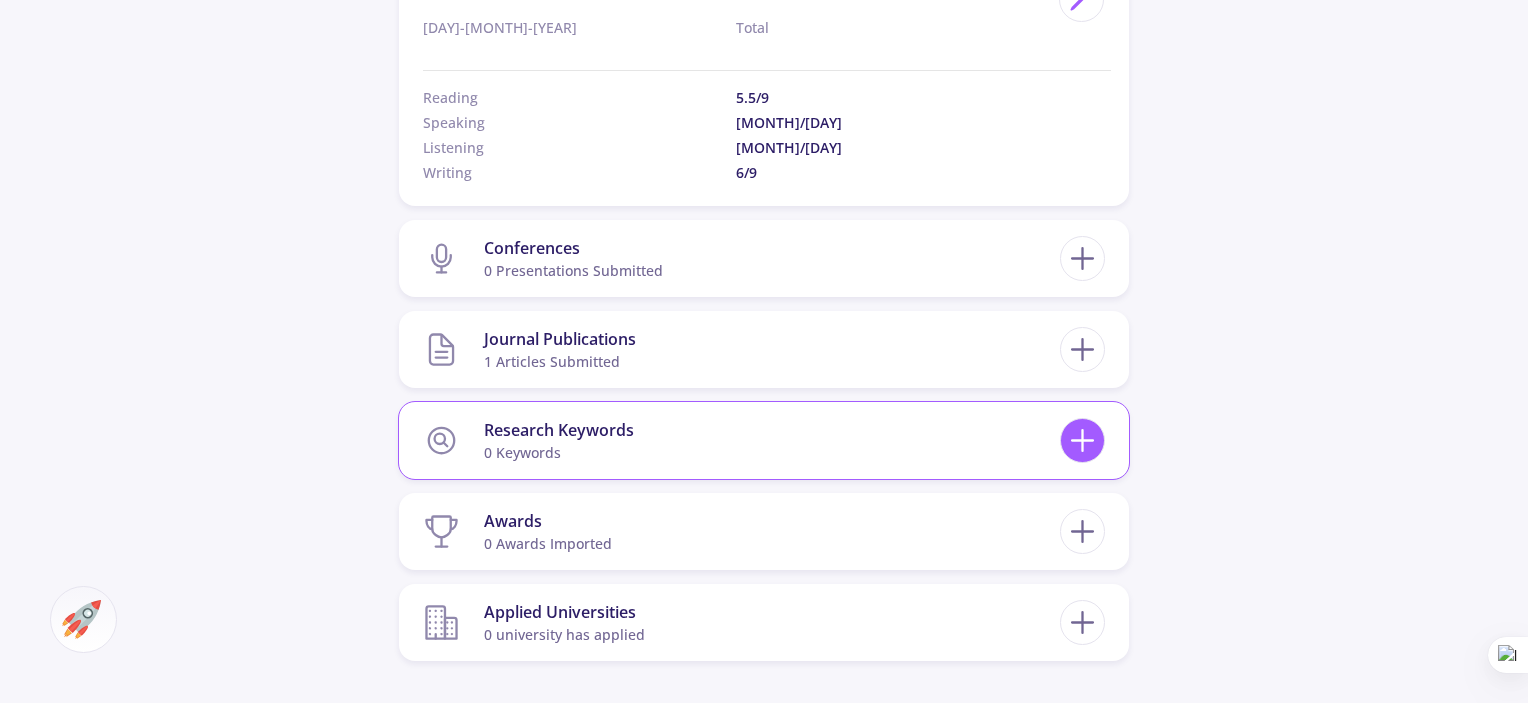 click at bounding box center (1082, 440) 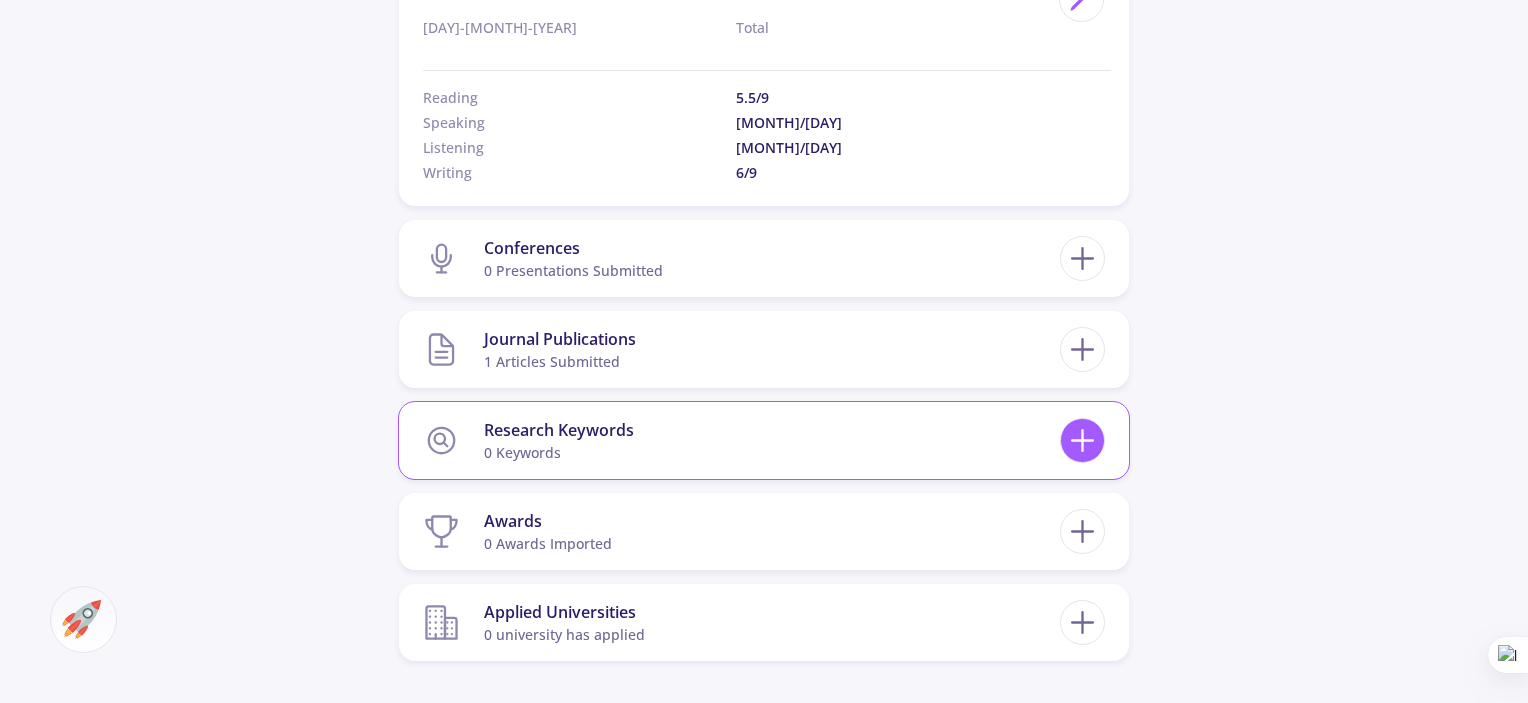 click 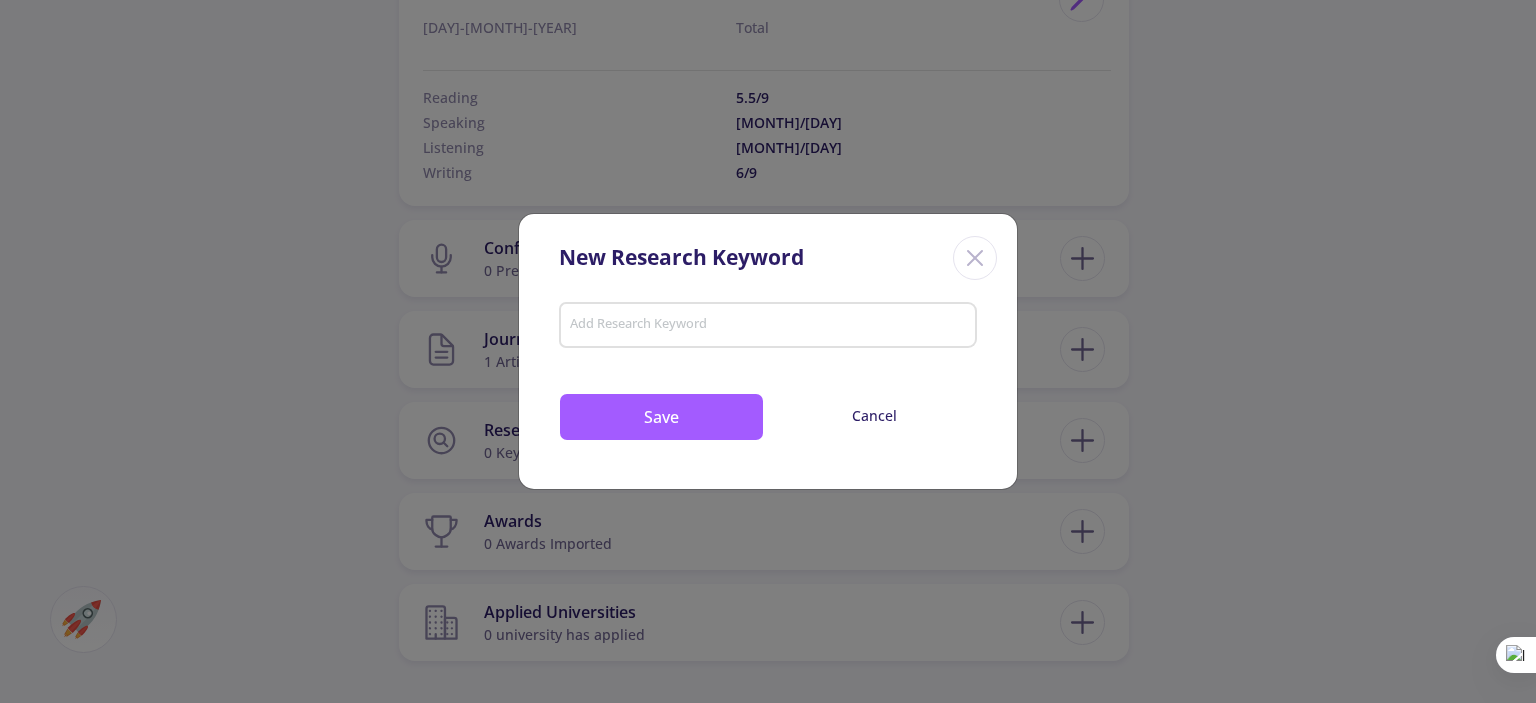 click on "Add Research Keyword" at bounding box center [768, 327] 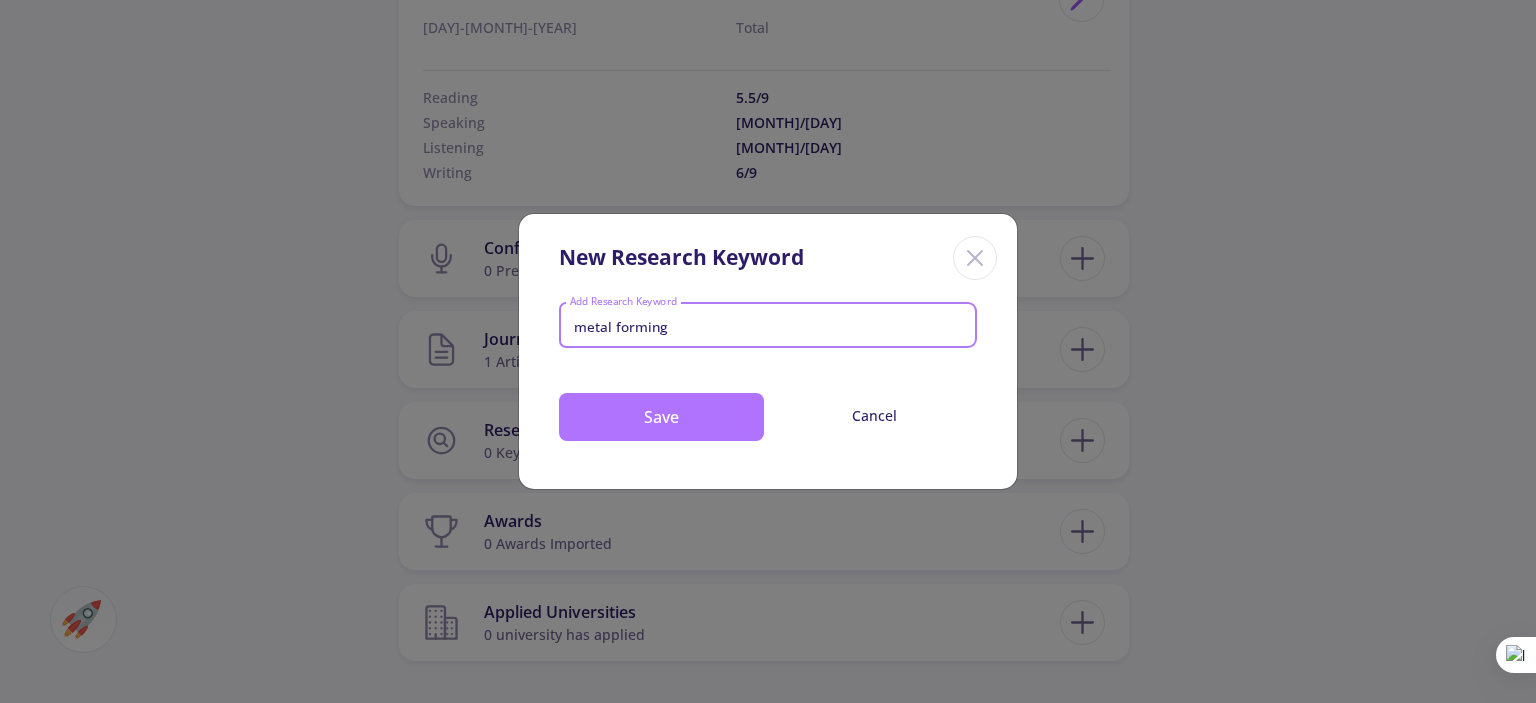 type on "metal forming" 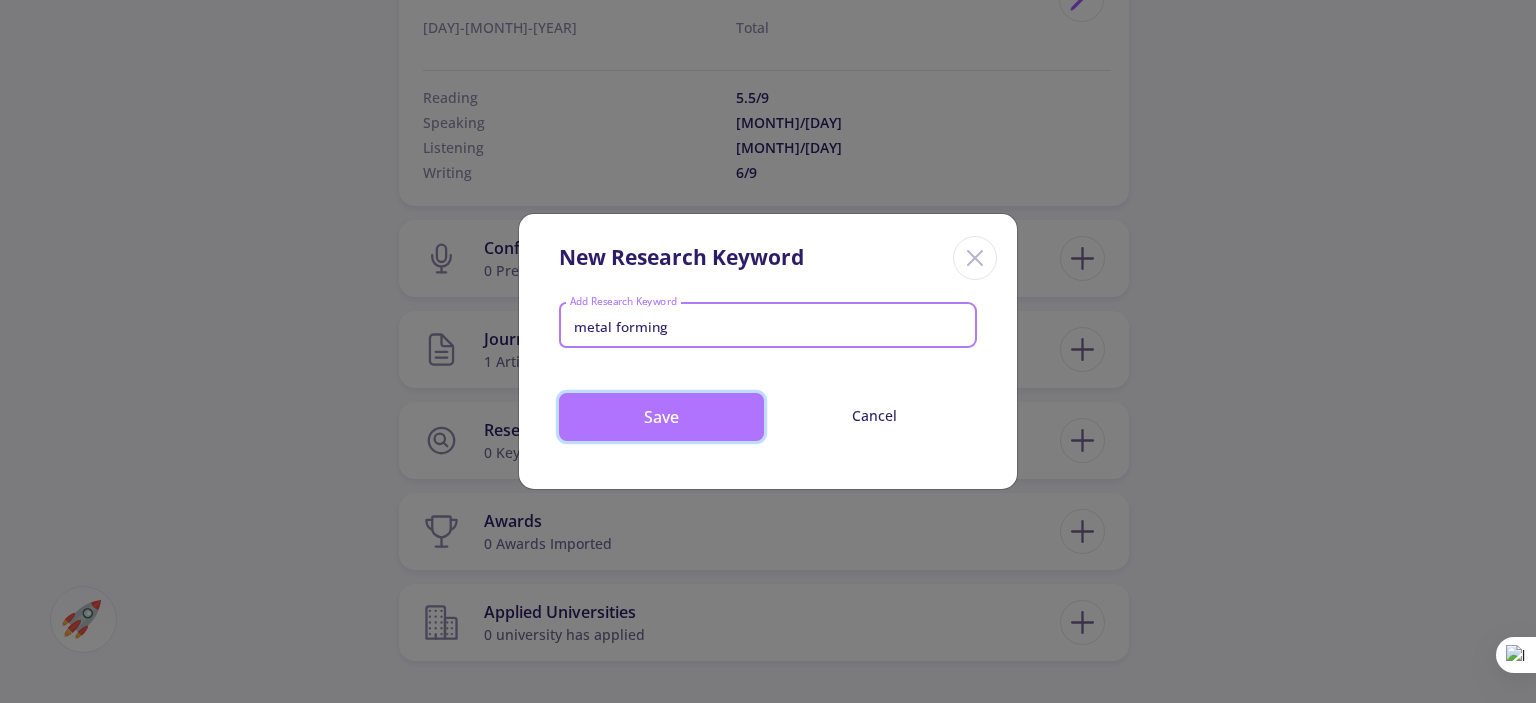 click on "Save" at bounding box center [661, 417] 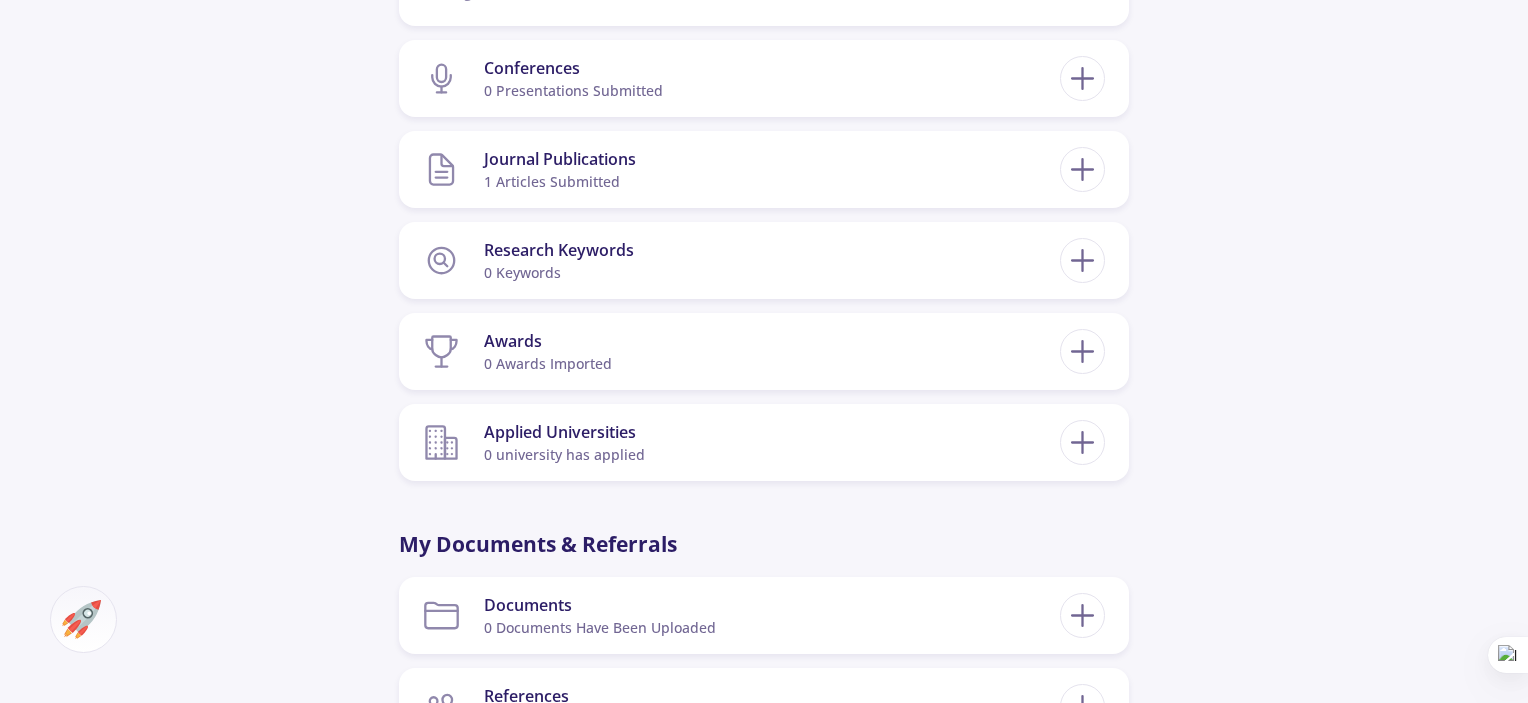 scroll, scrollTop: 1700, scrollLeft: 0, axis: vertical 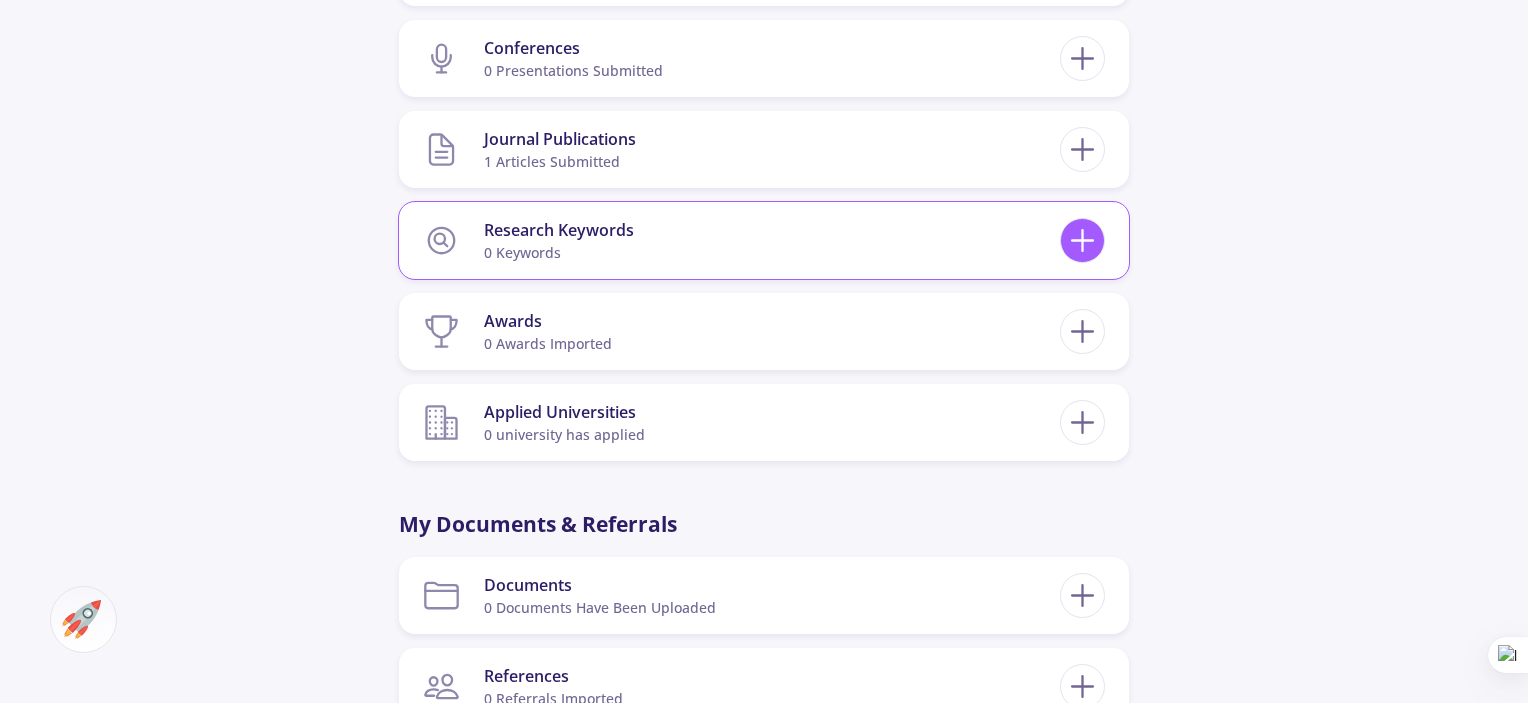click 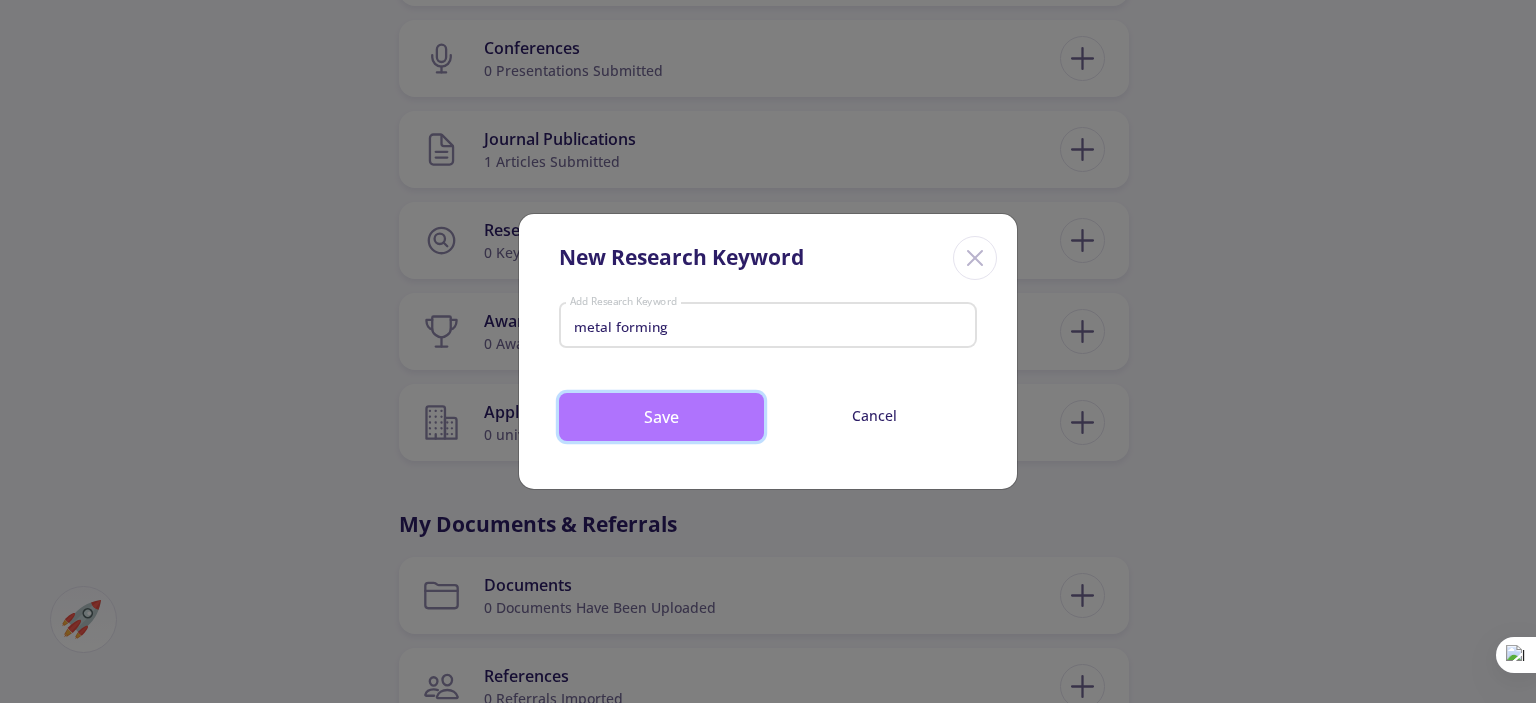 click on "Save" at bounding box center [661, 417] 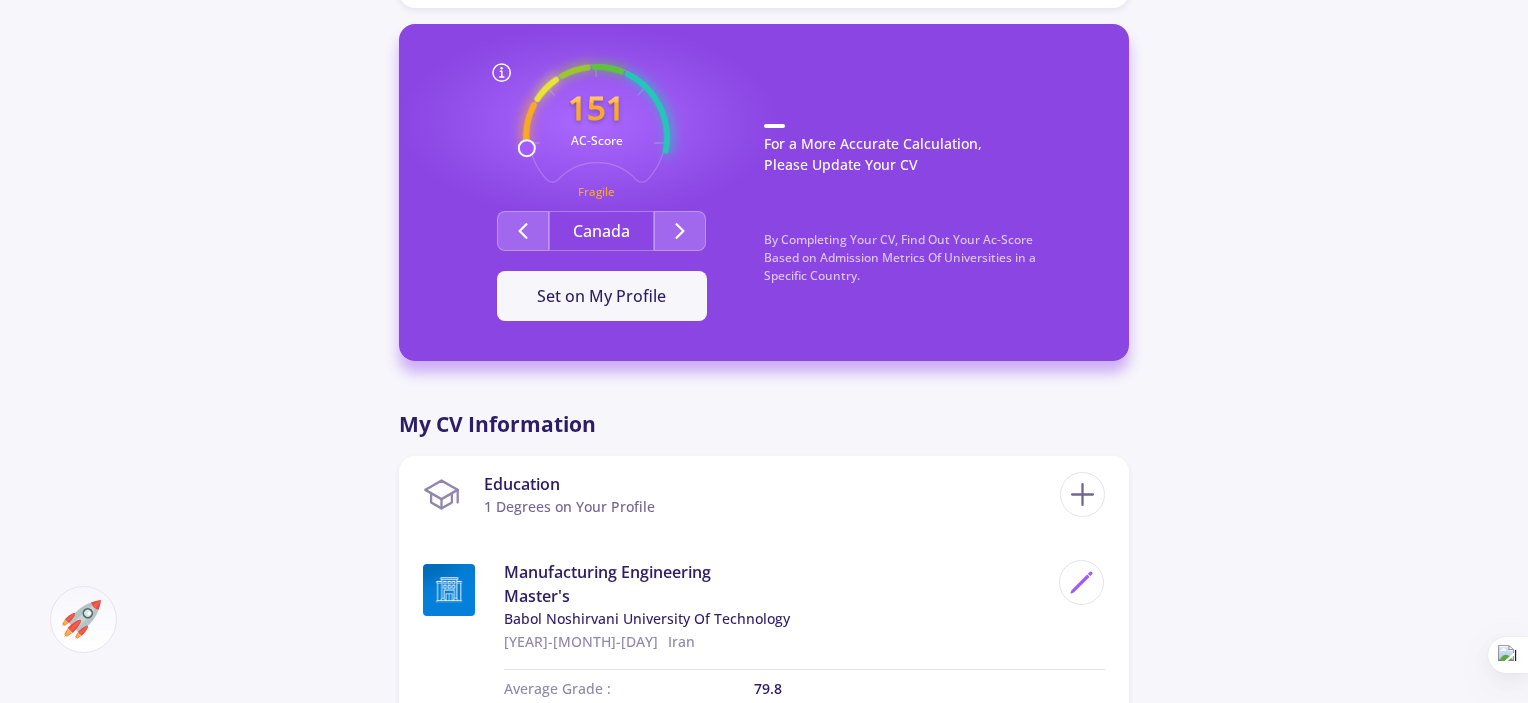 scroll, scrollTop: 500, scrollLeft: 0, axis: vertical 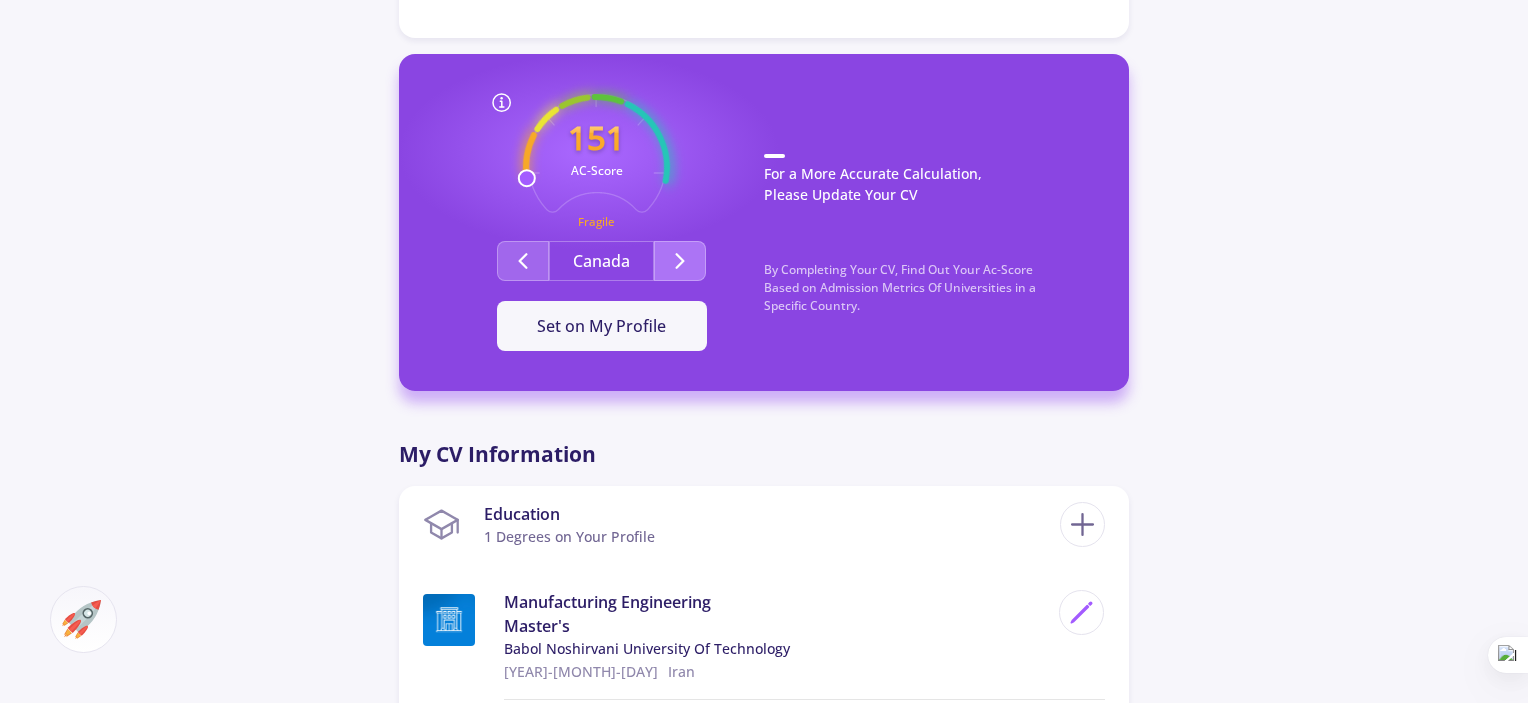 click 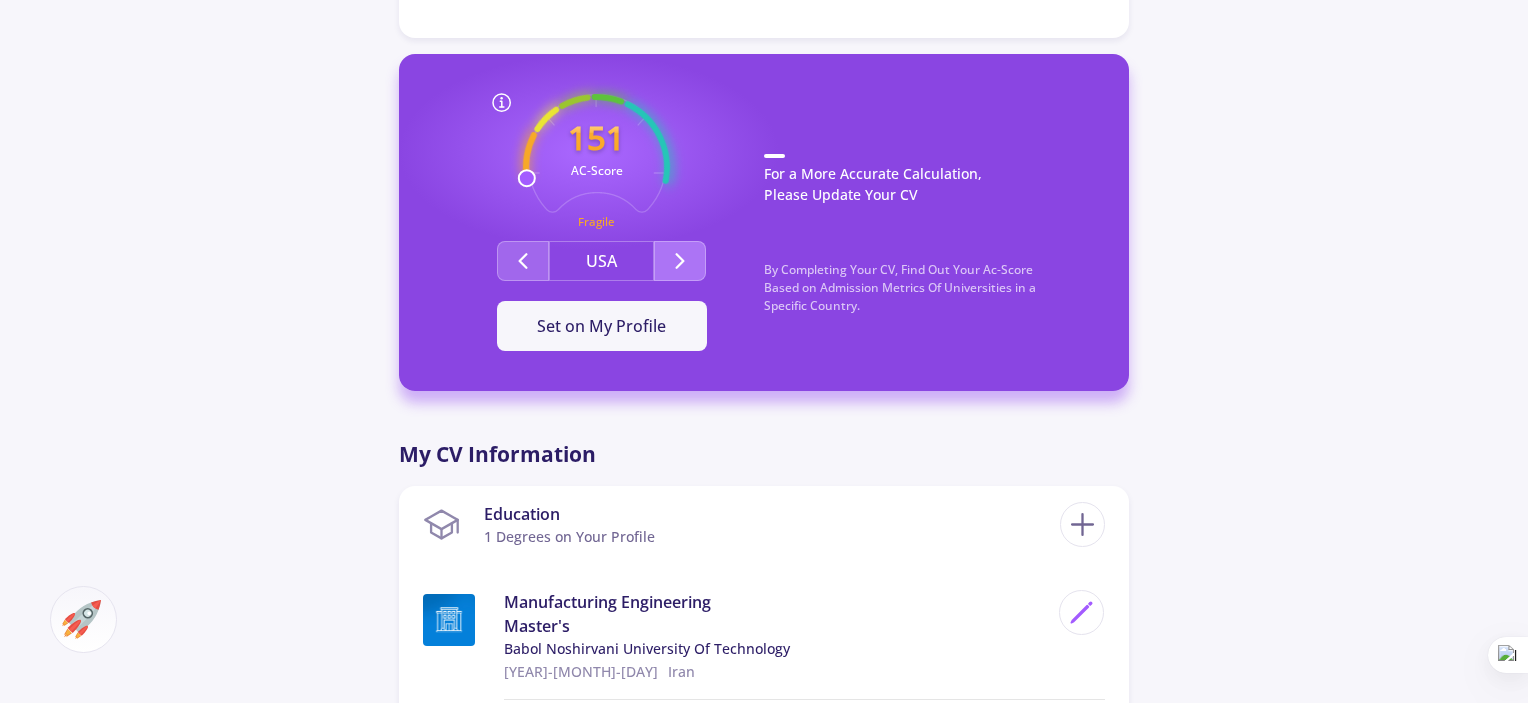 click 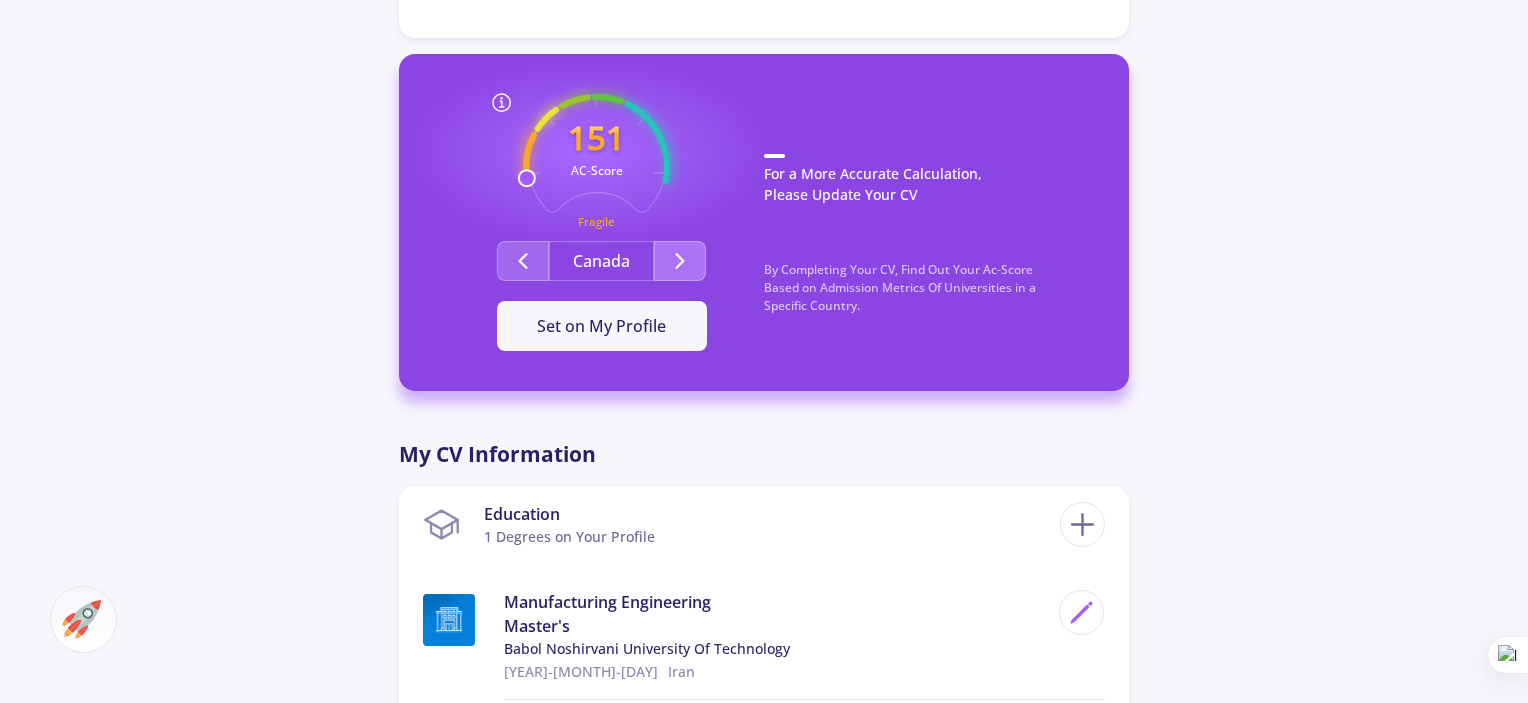 click 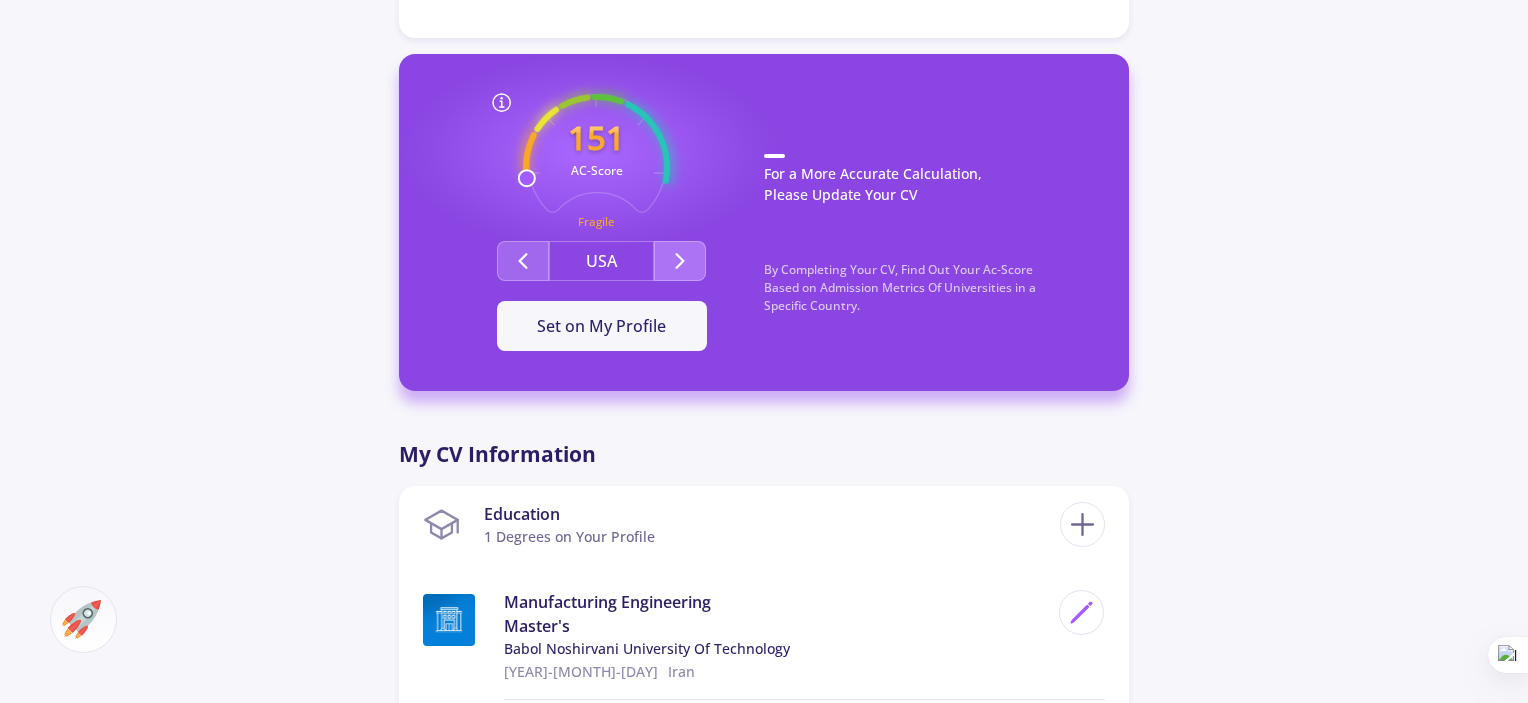 click 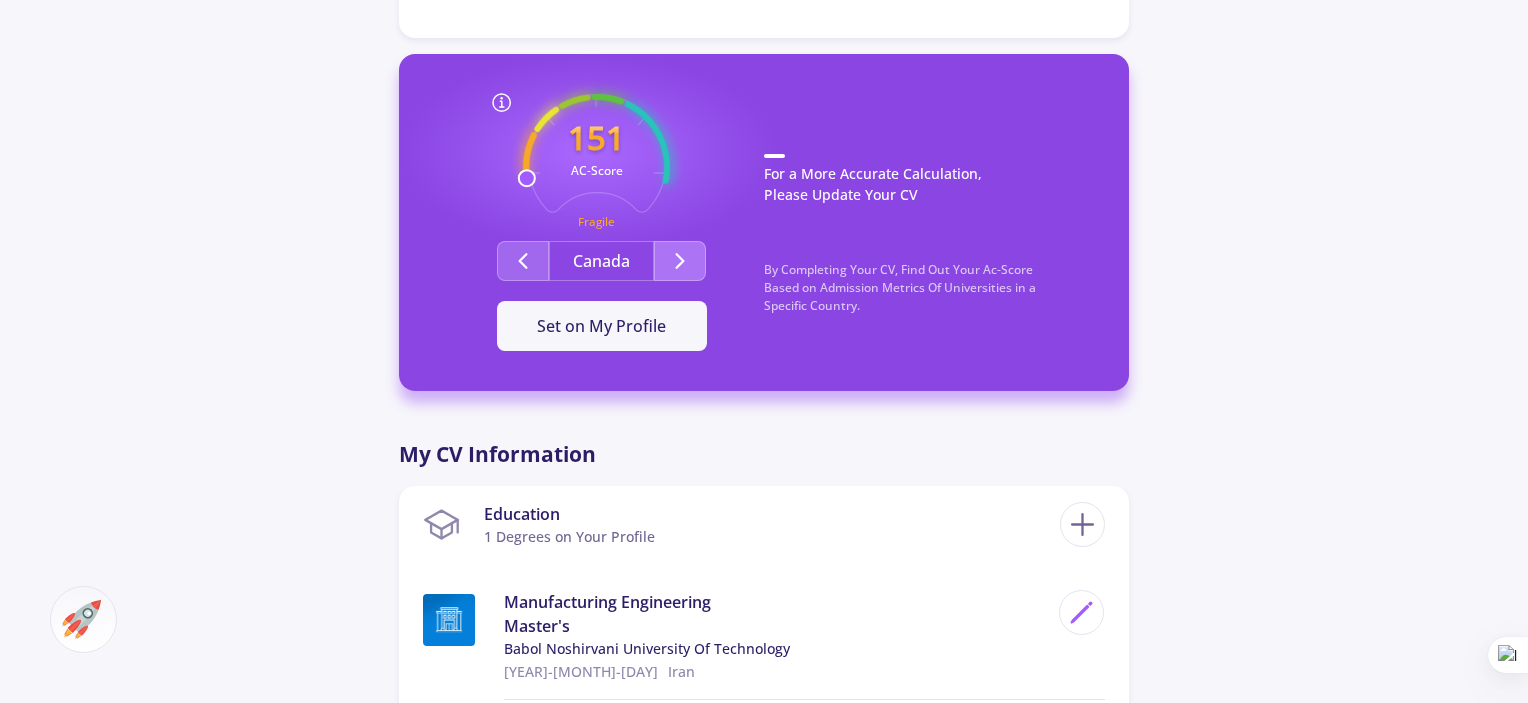 click 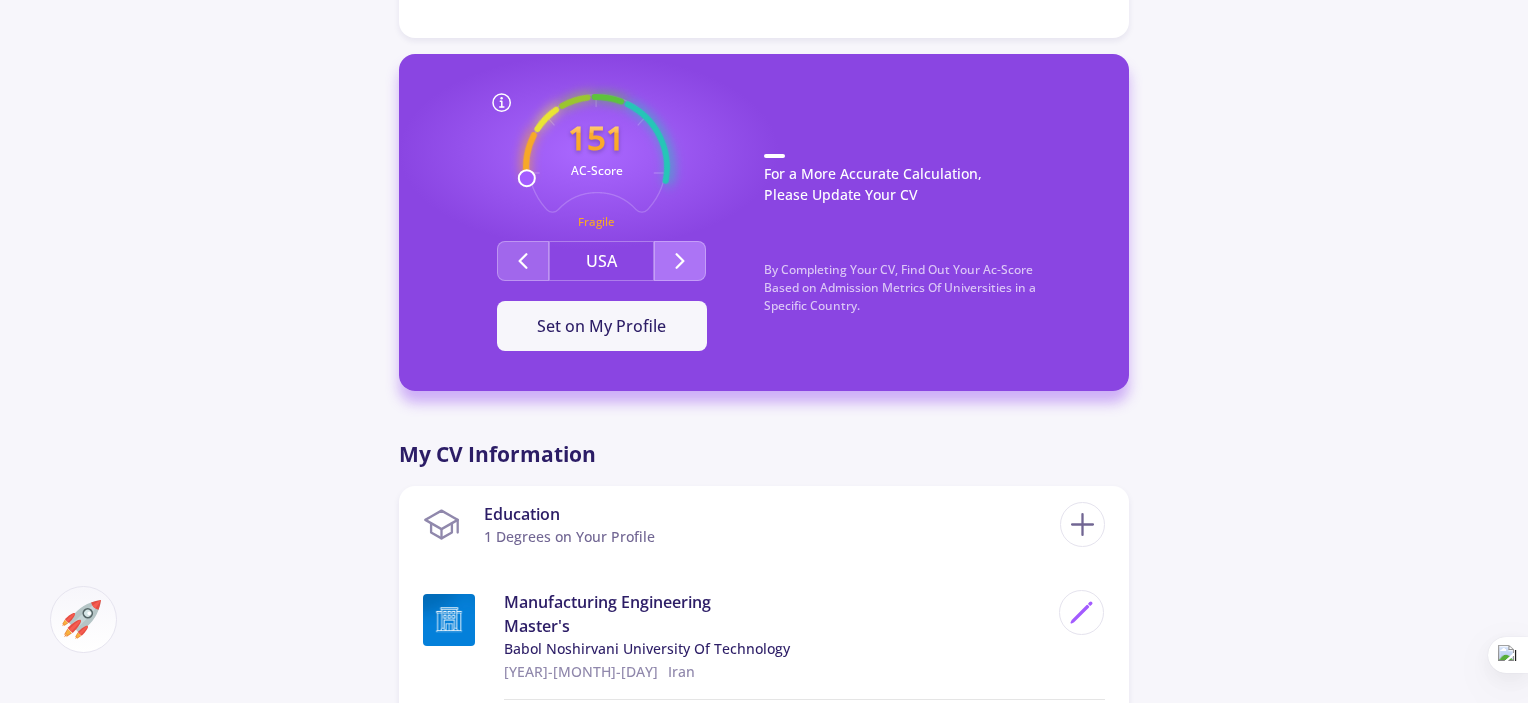 click 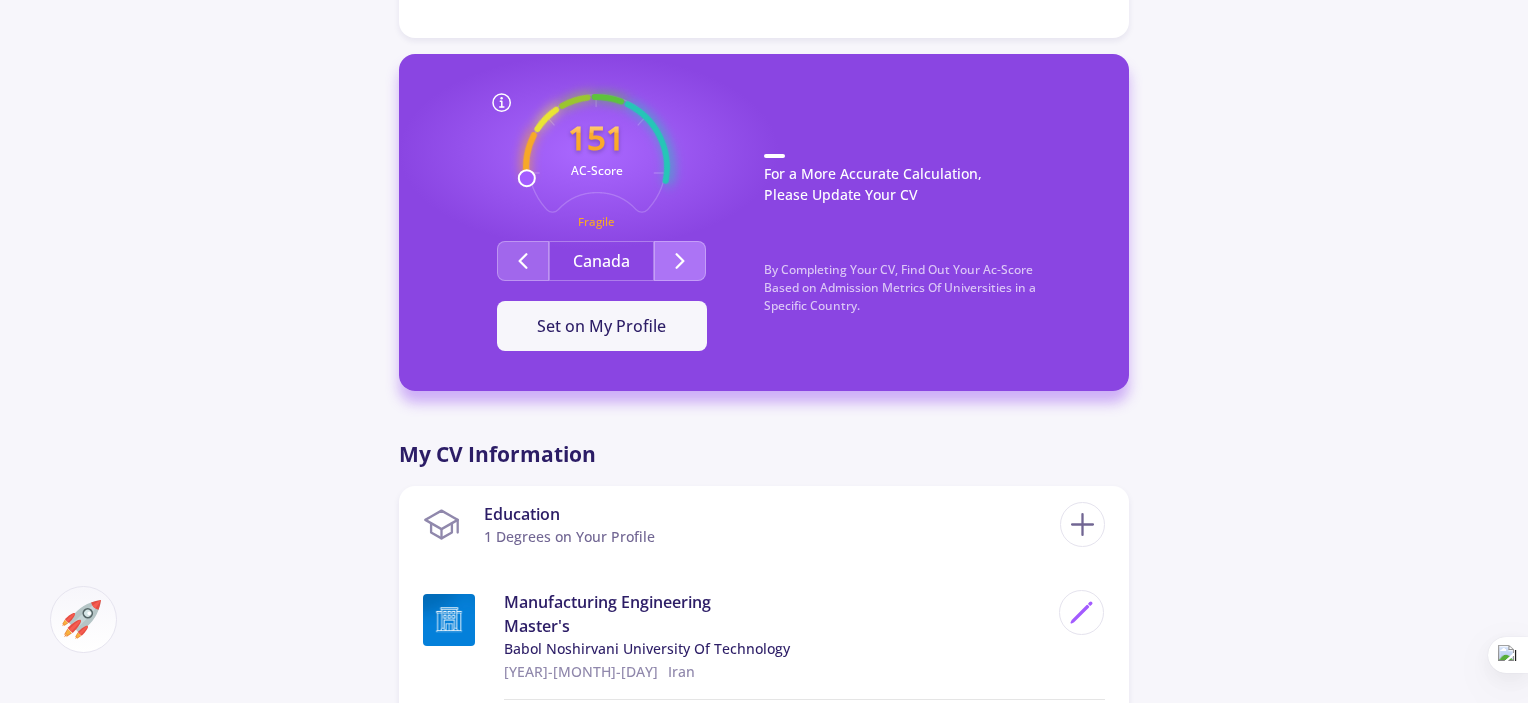 click 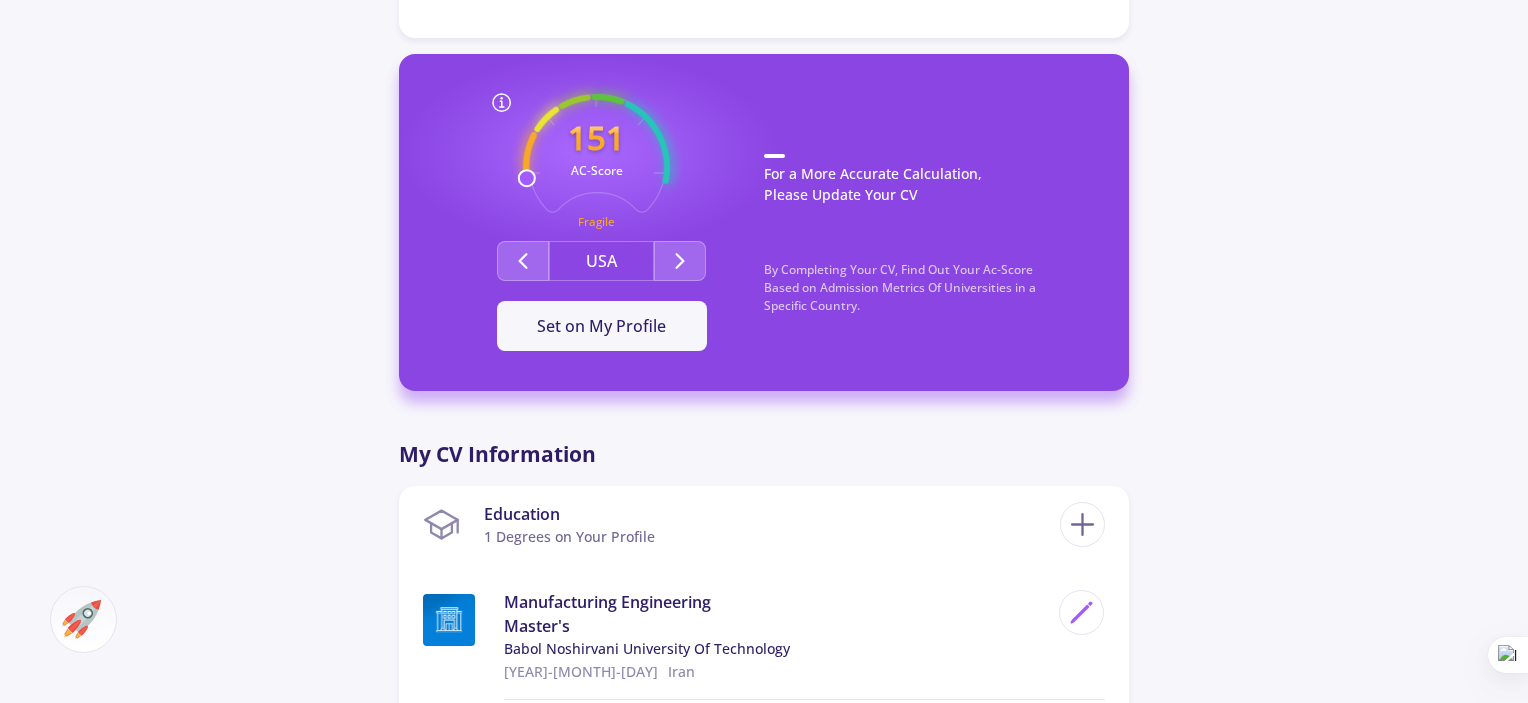 click on "USA" 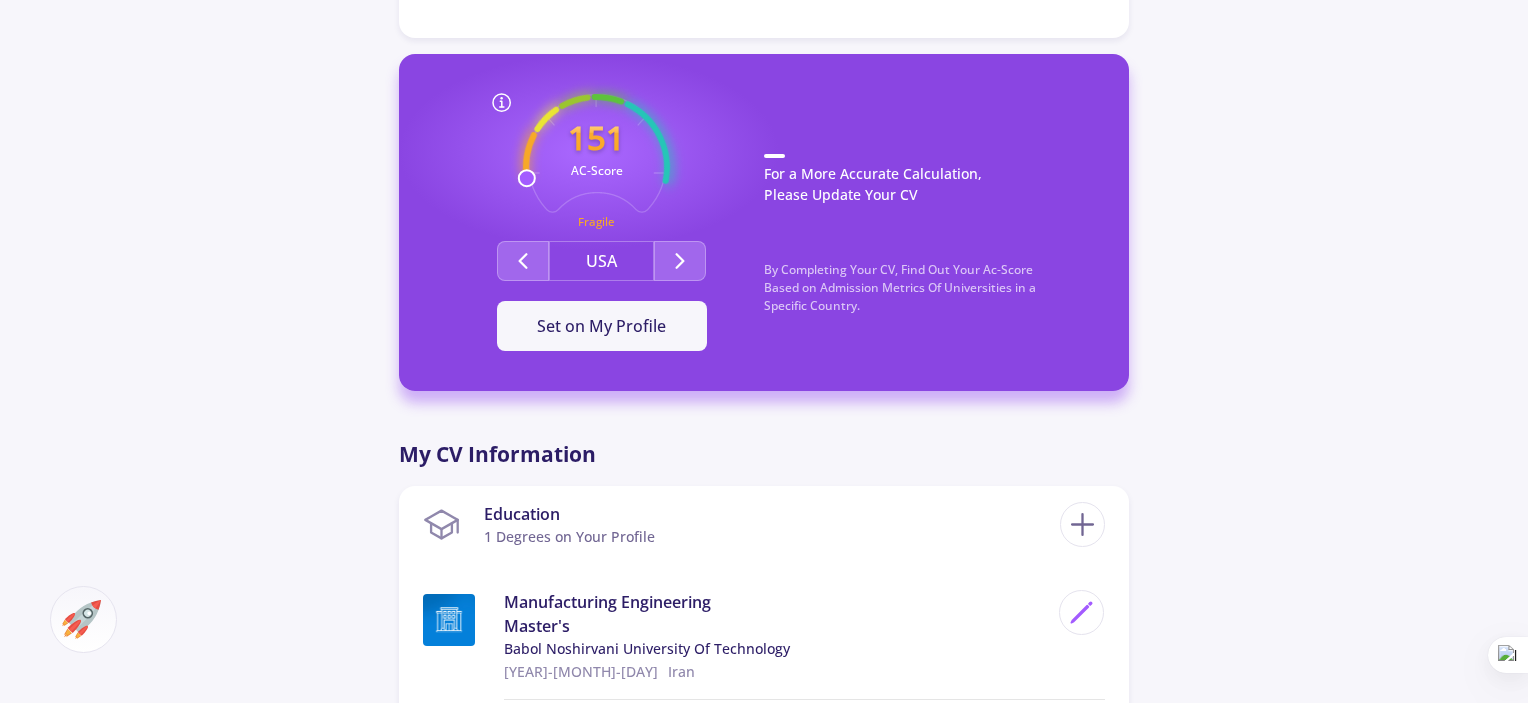 click on "151" 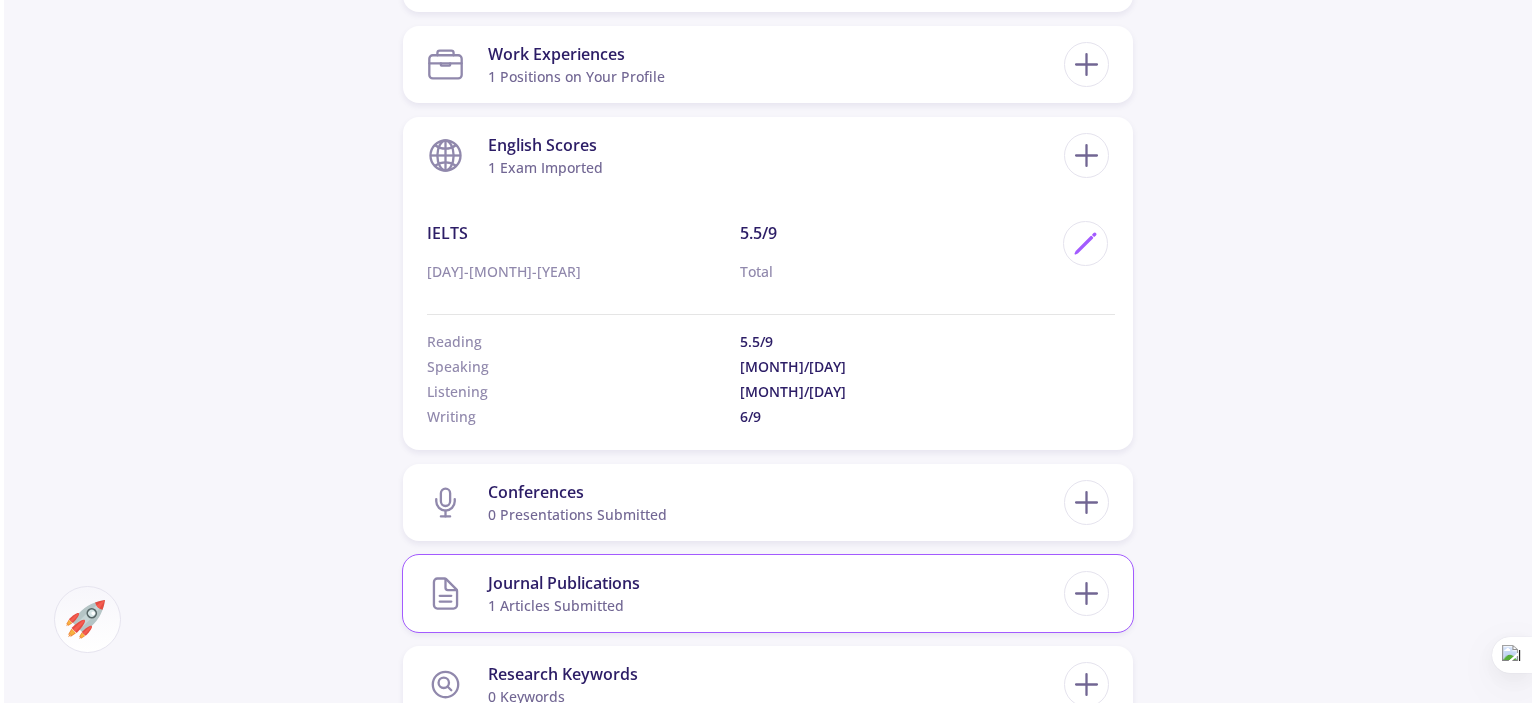 scroll, scrollTop: 1400, scrollLeft: 0, axis: vertical 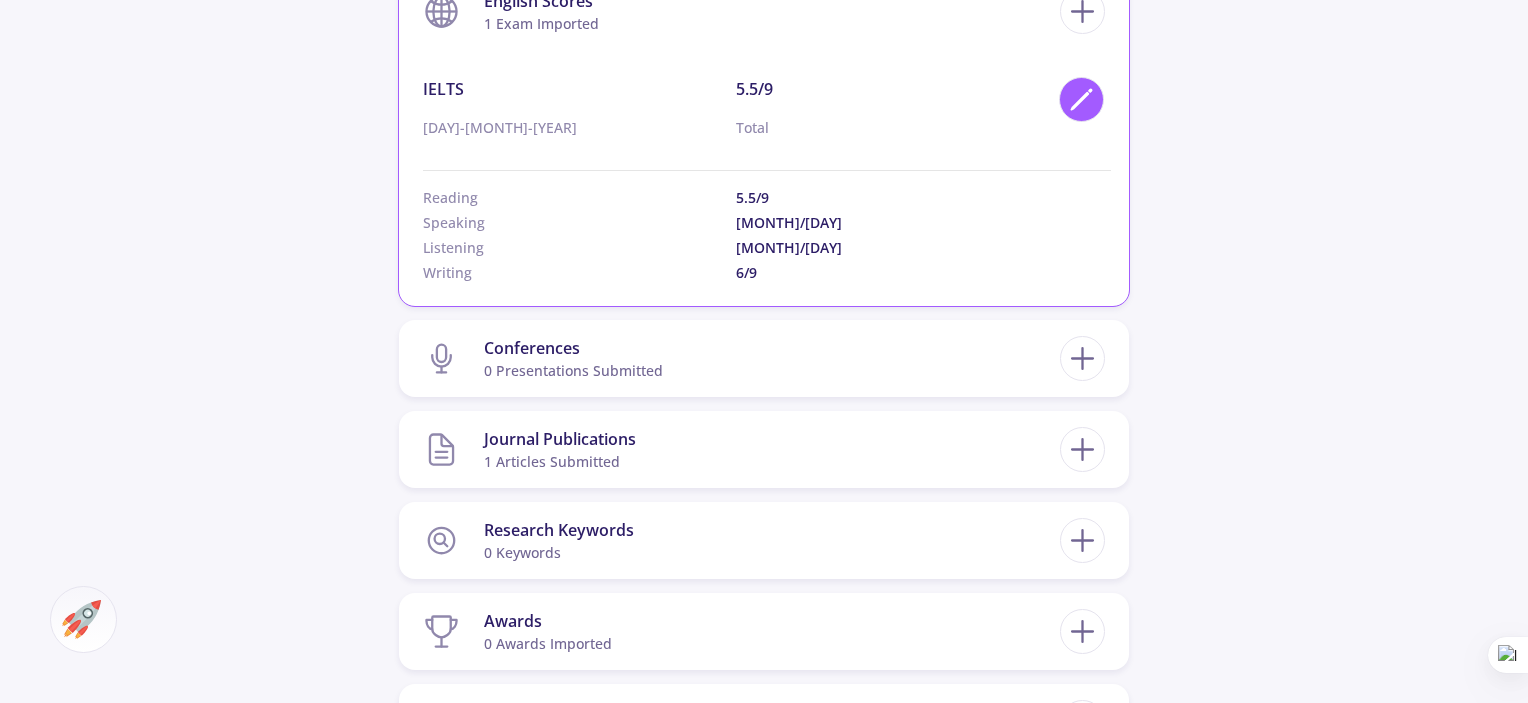 click 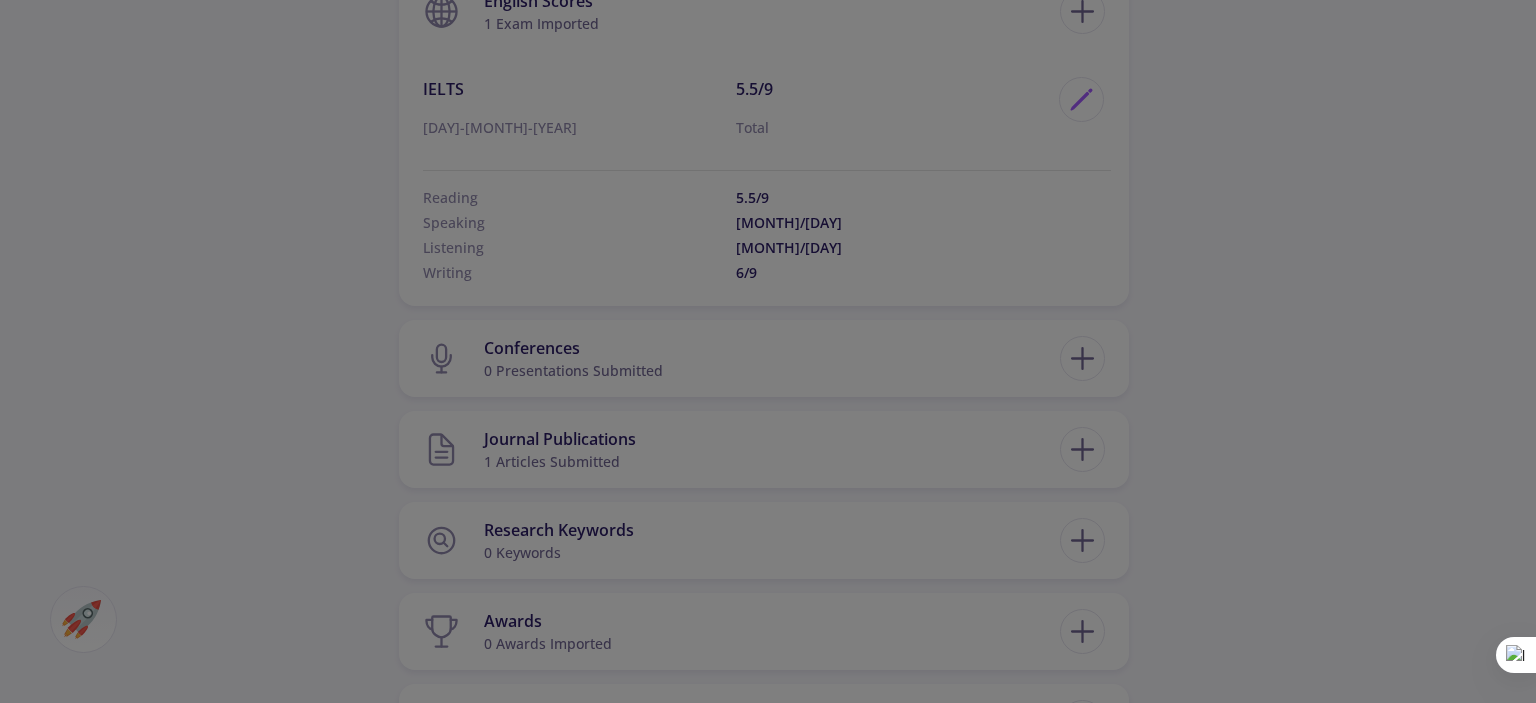 scroll, scrollTop: 0, scrollLeft: 0, axis: both 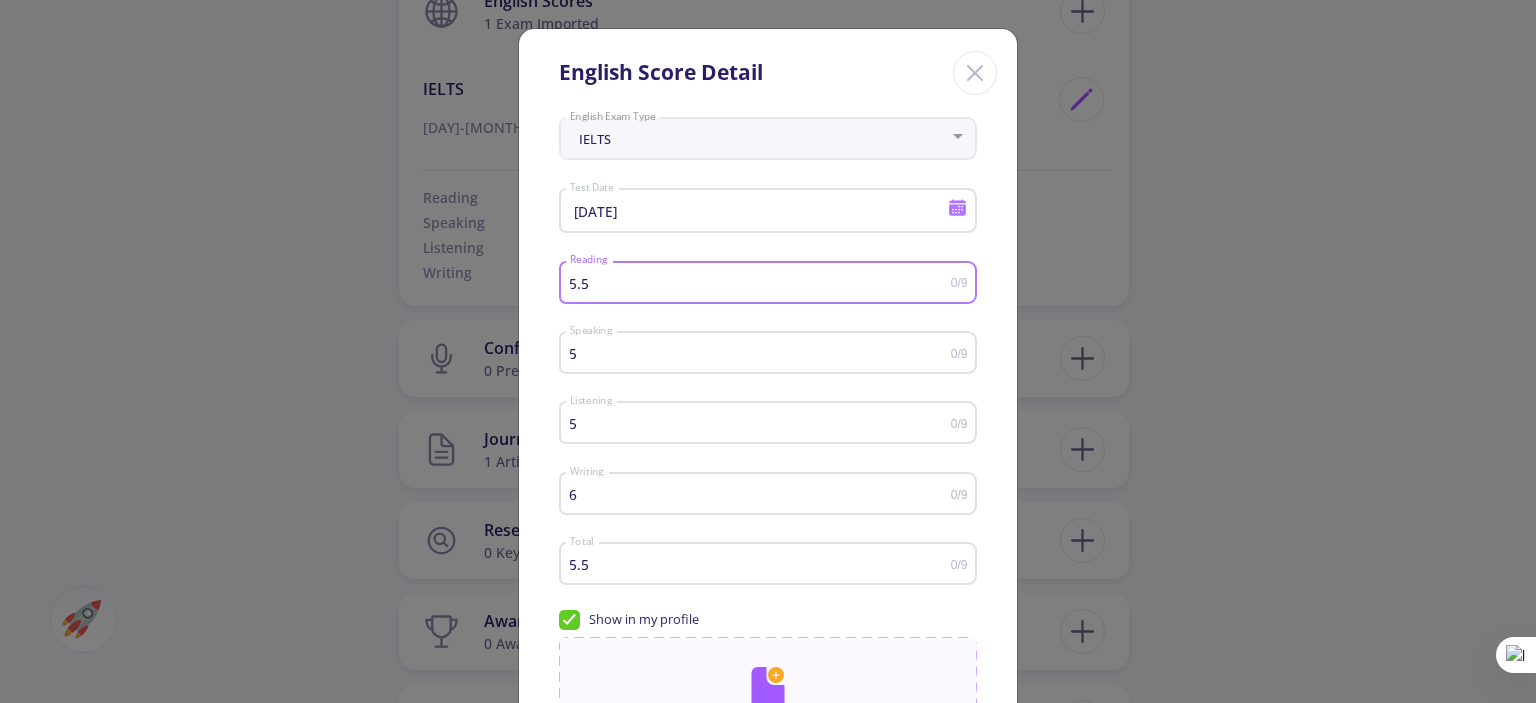 click on "5.5" at bounding box center [760, 283] 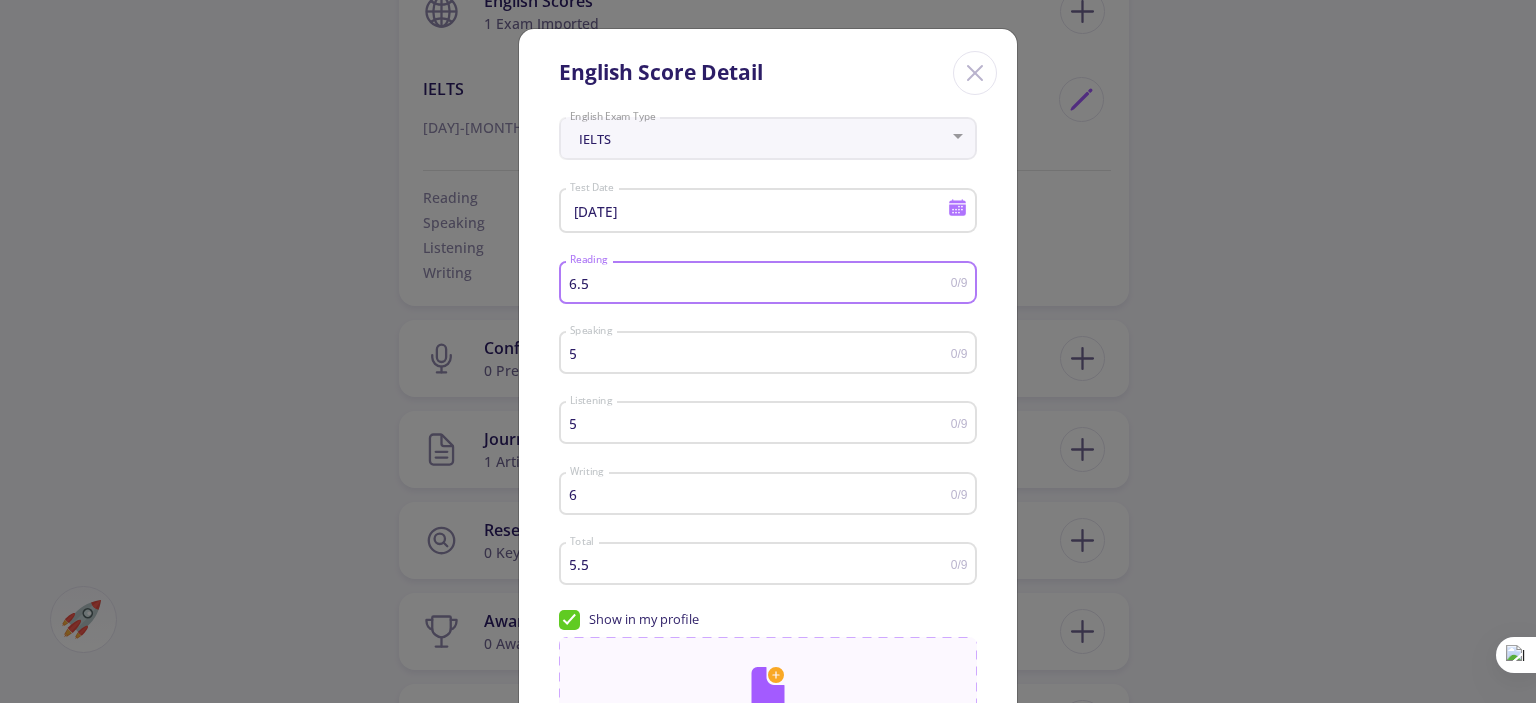 type on "6.5" 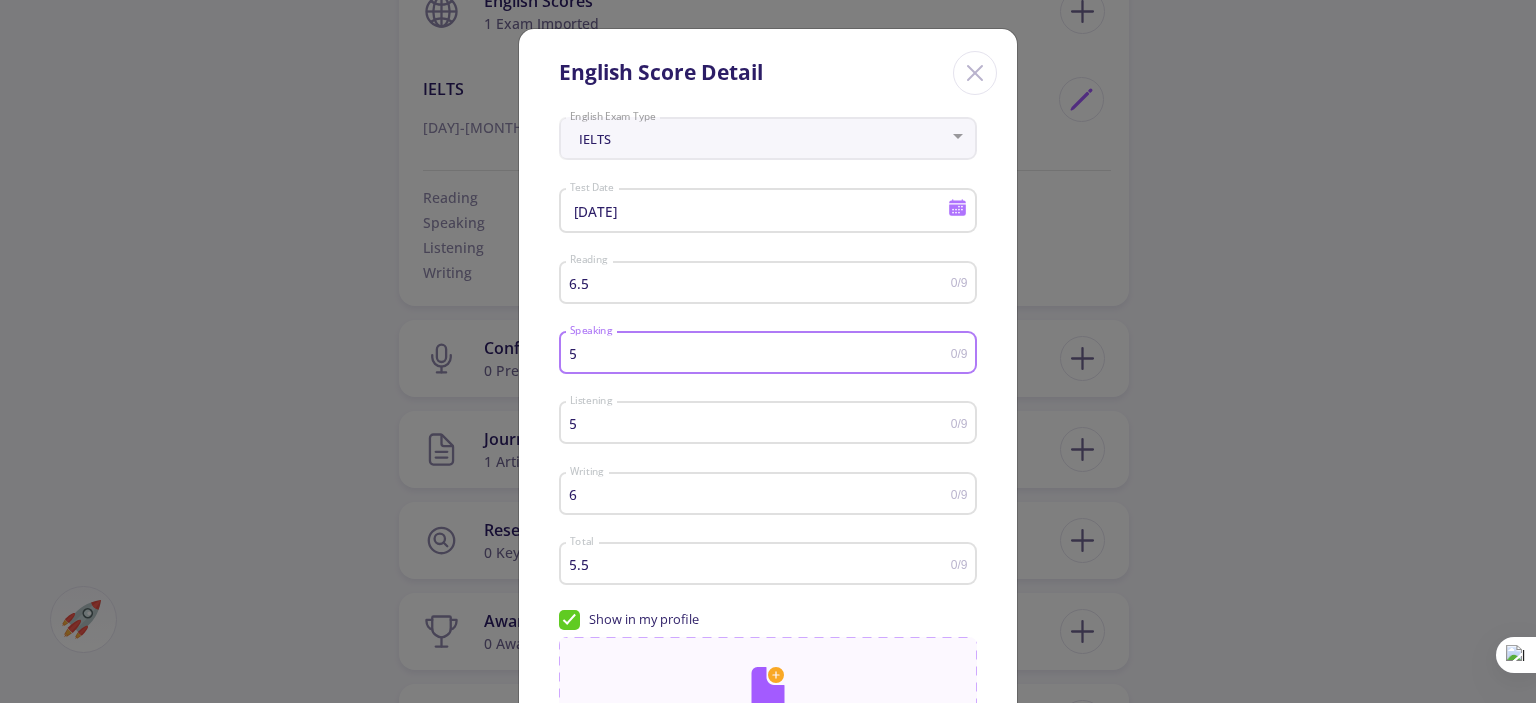 click on "5" at bounding box center [760, 353] 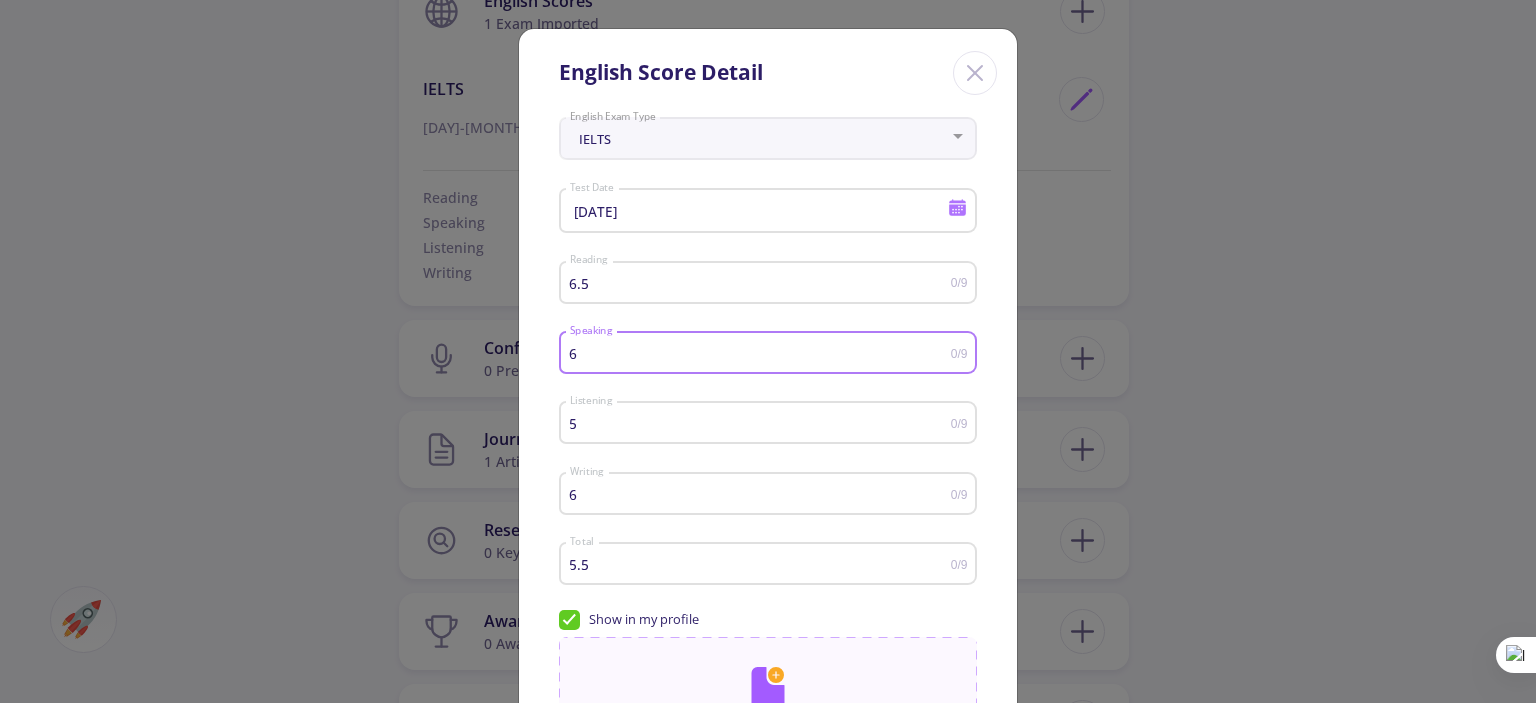 type on "6" 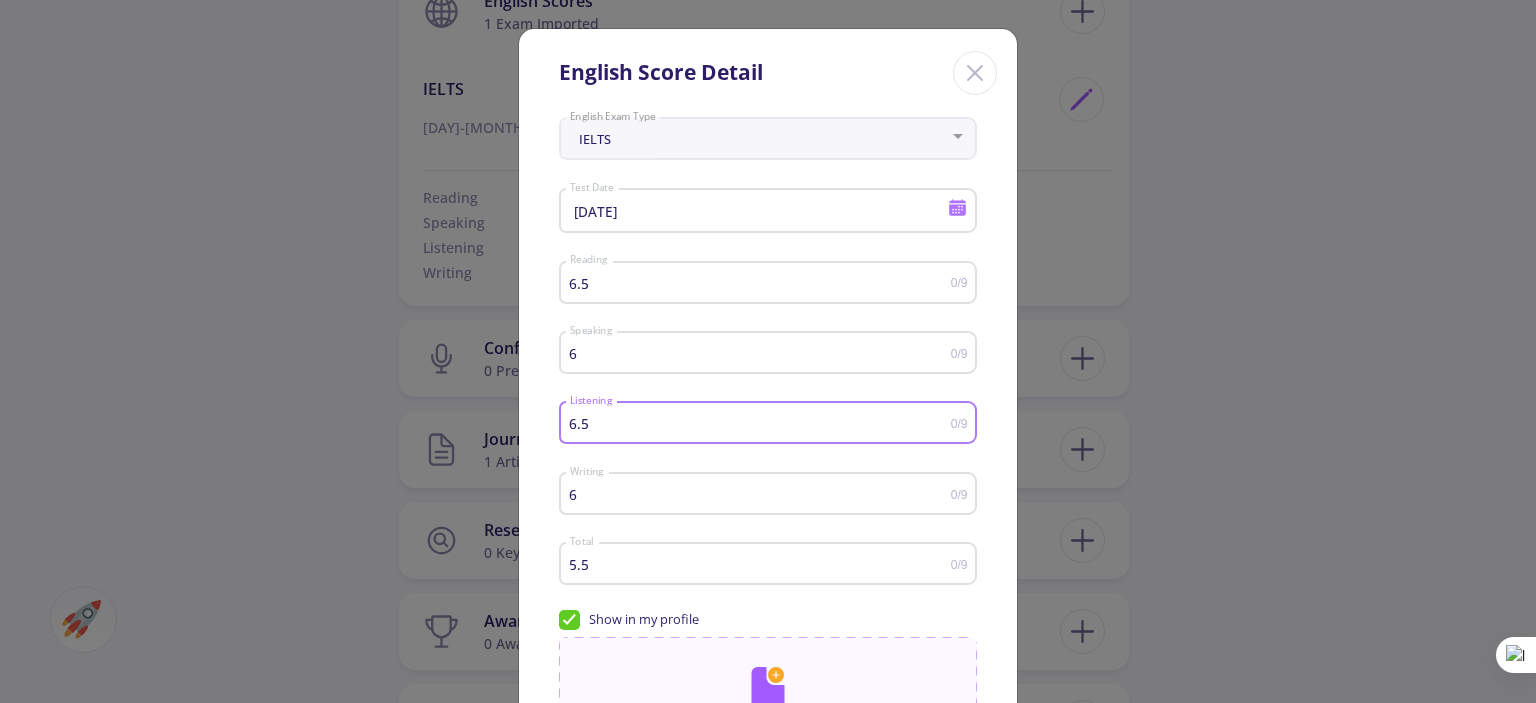 type on "6.5" 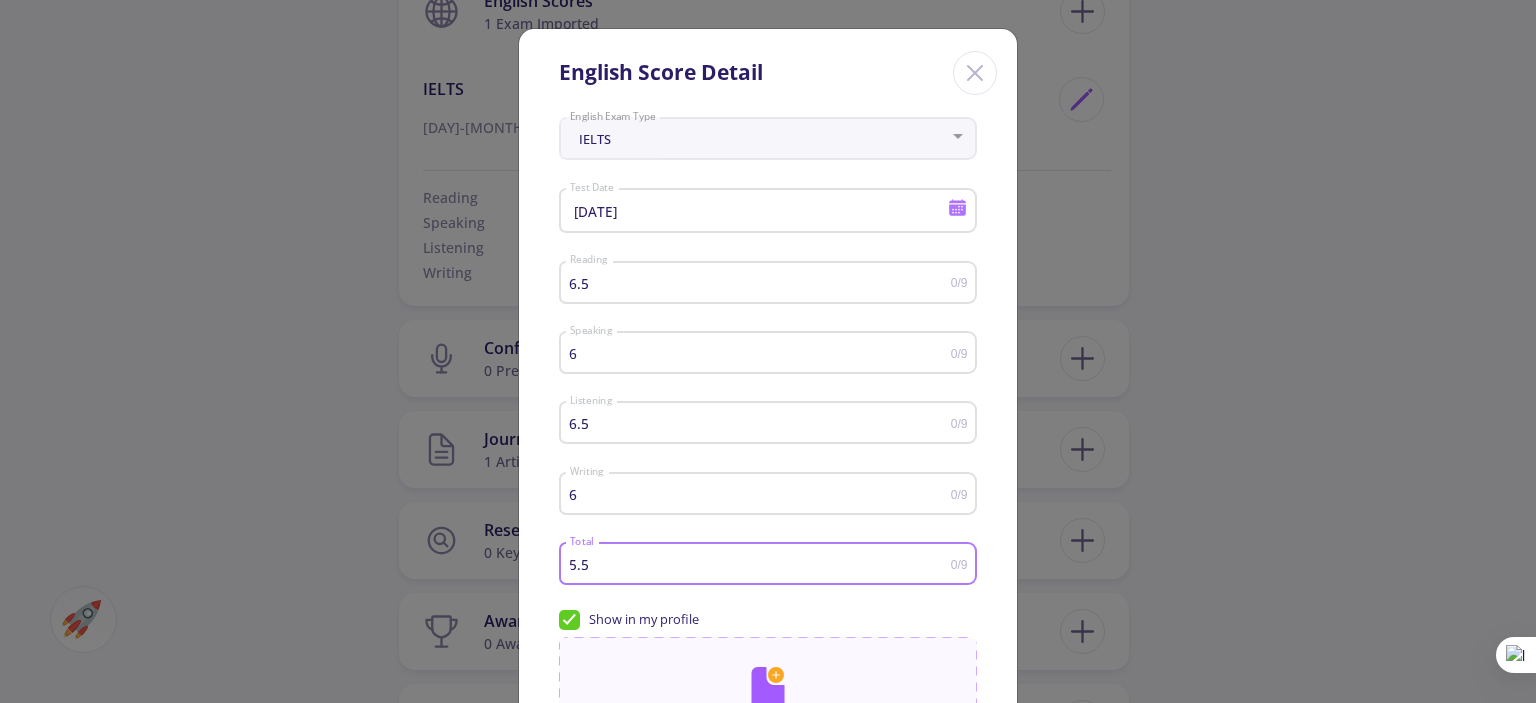 click on "5.5" at bounding box center [760, 564] 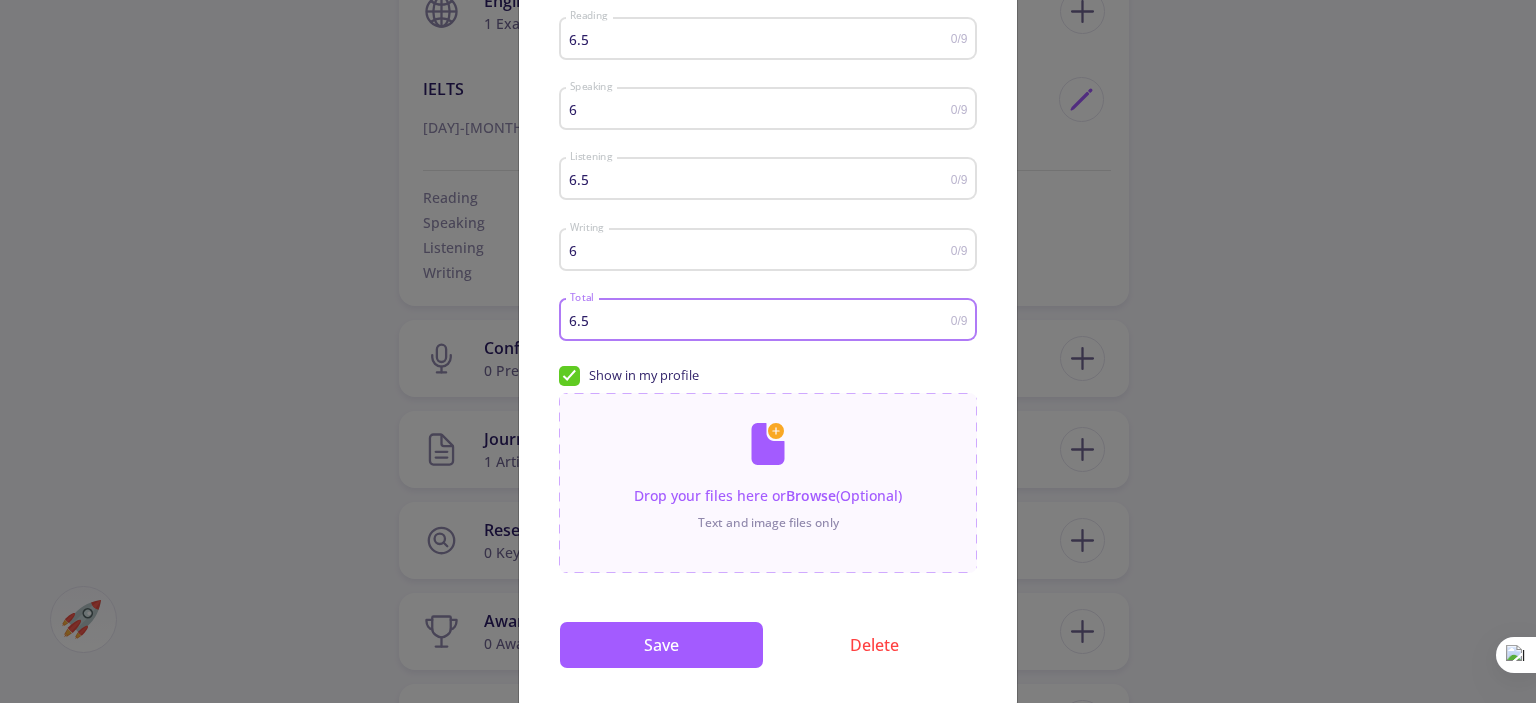 scroll, scrollTop: 288, scrollLeft: 0, axis: vertical 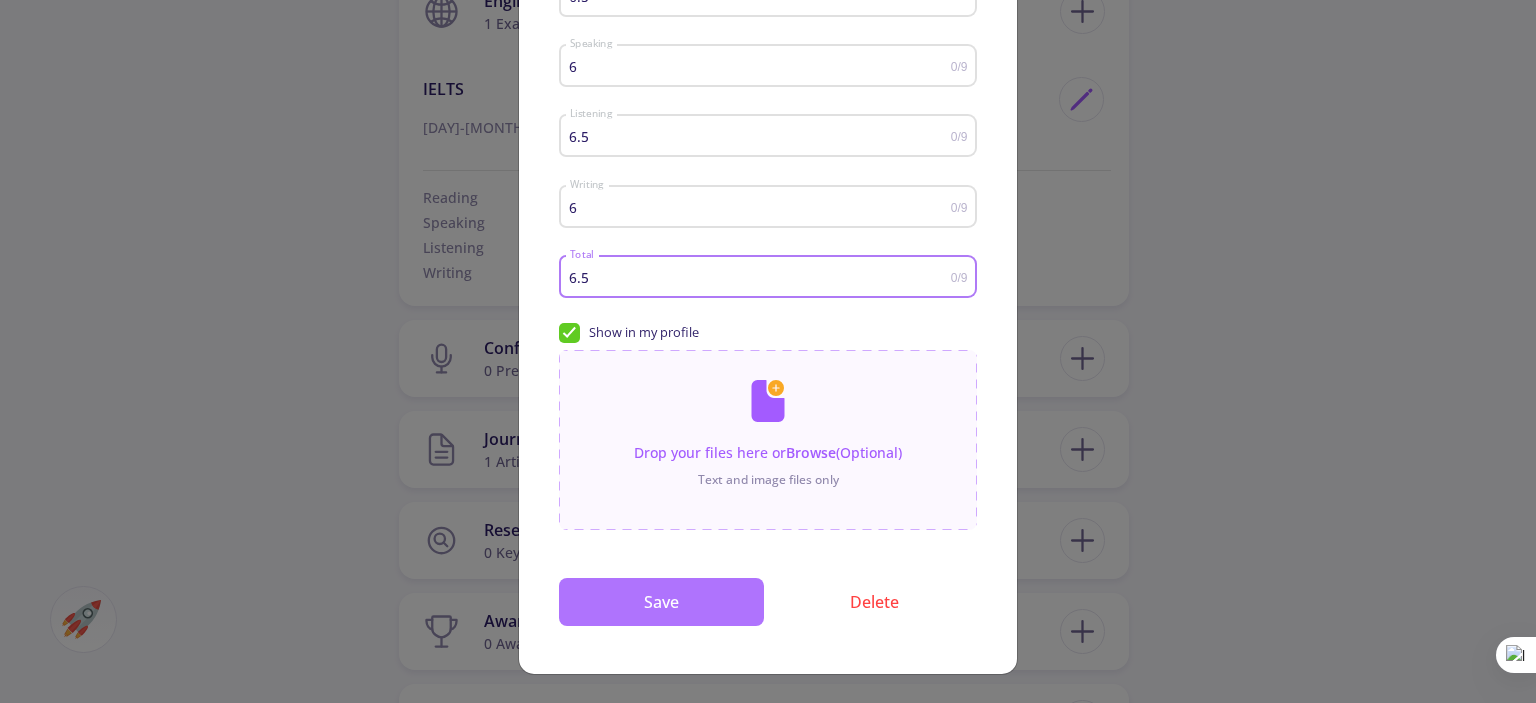type on "6.5" 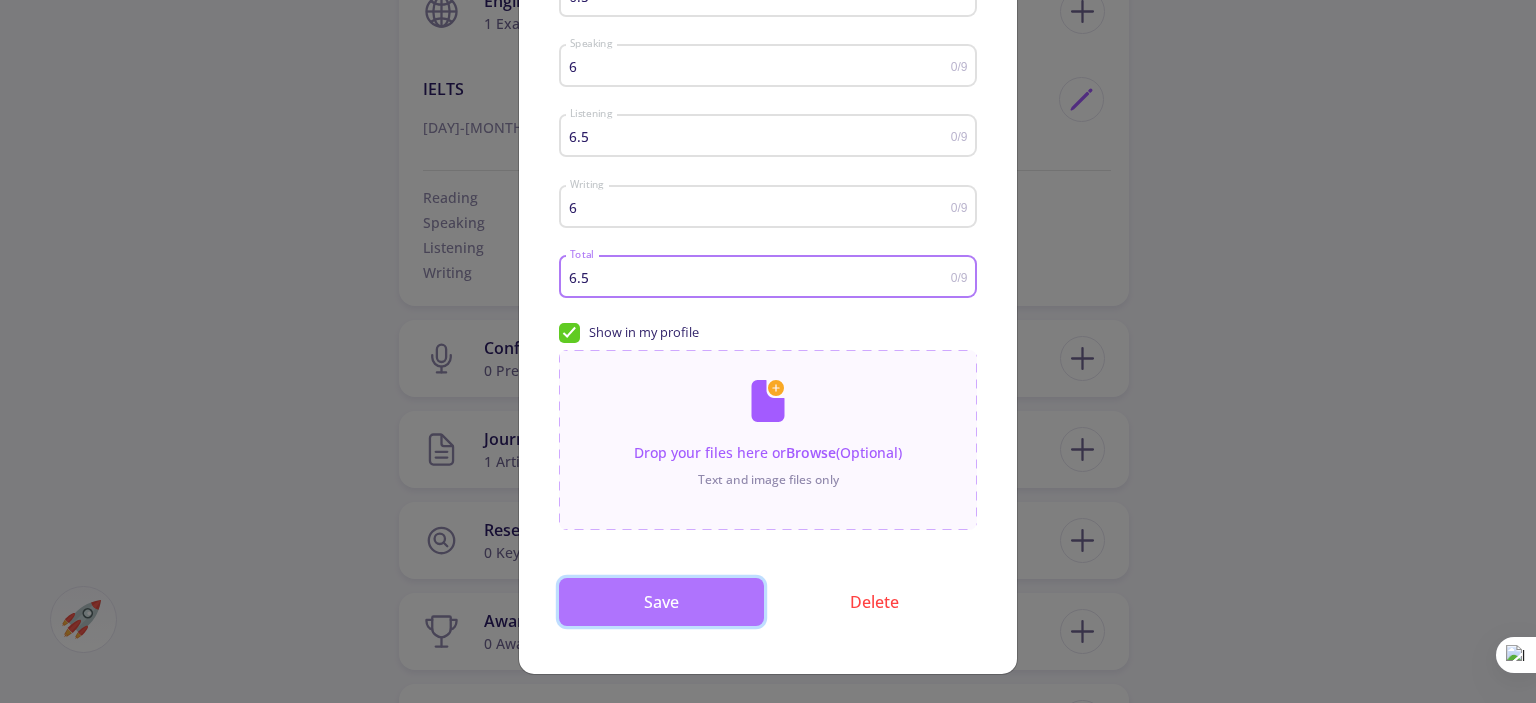 click on "Save" at bounding box center [661, 602] 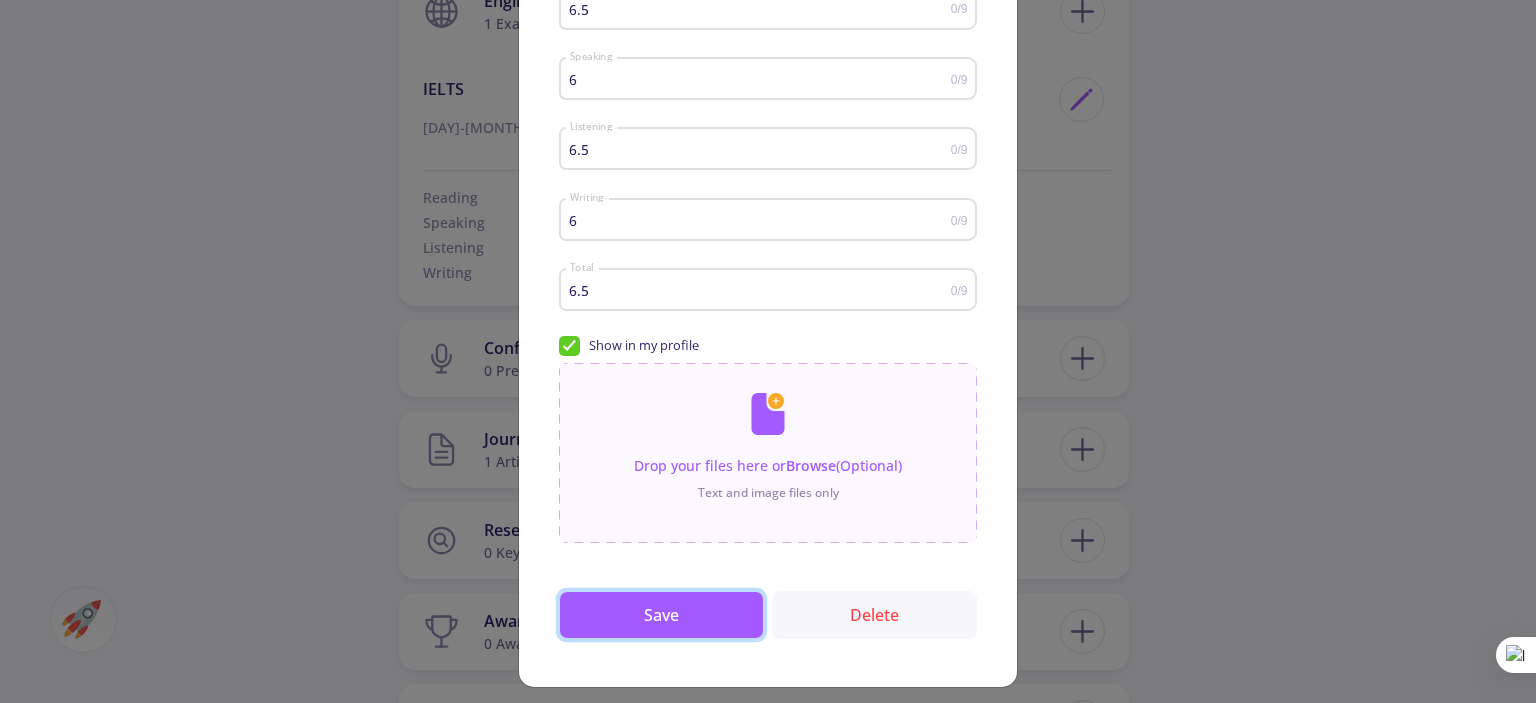 scroll, scrollTop: 288, scrollLeft: 0, axis: vertical 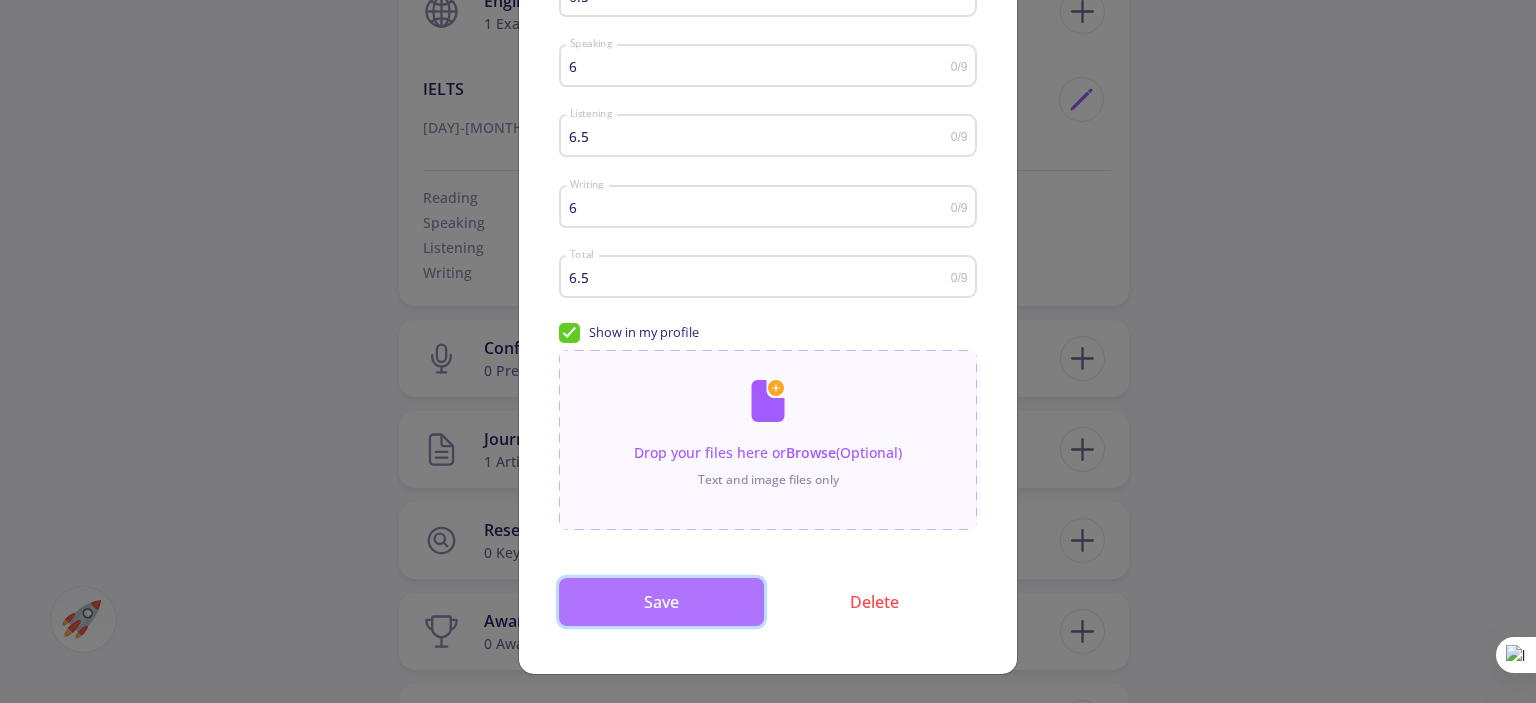click on "Save" at bounding box center (661, 602) 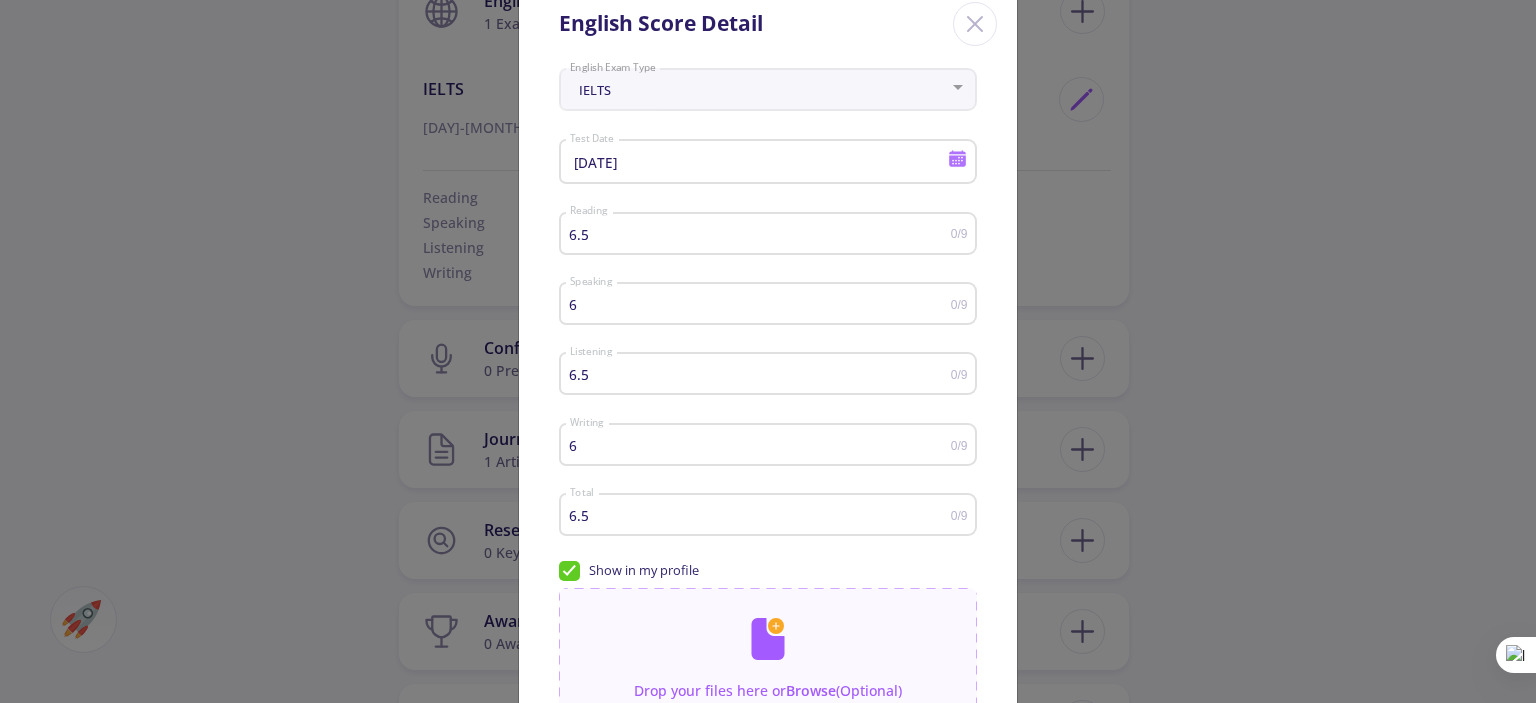 scroll, scrollTop: 0, scrollLeft: 0, axis: both 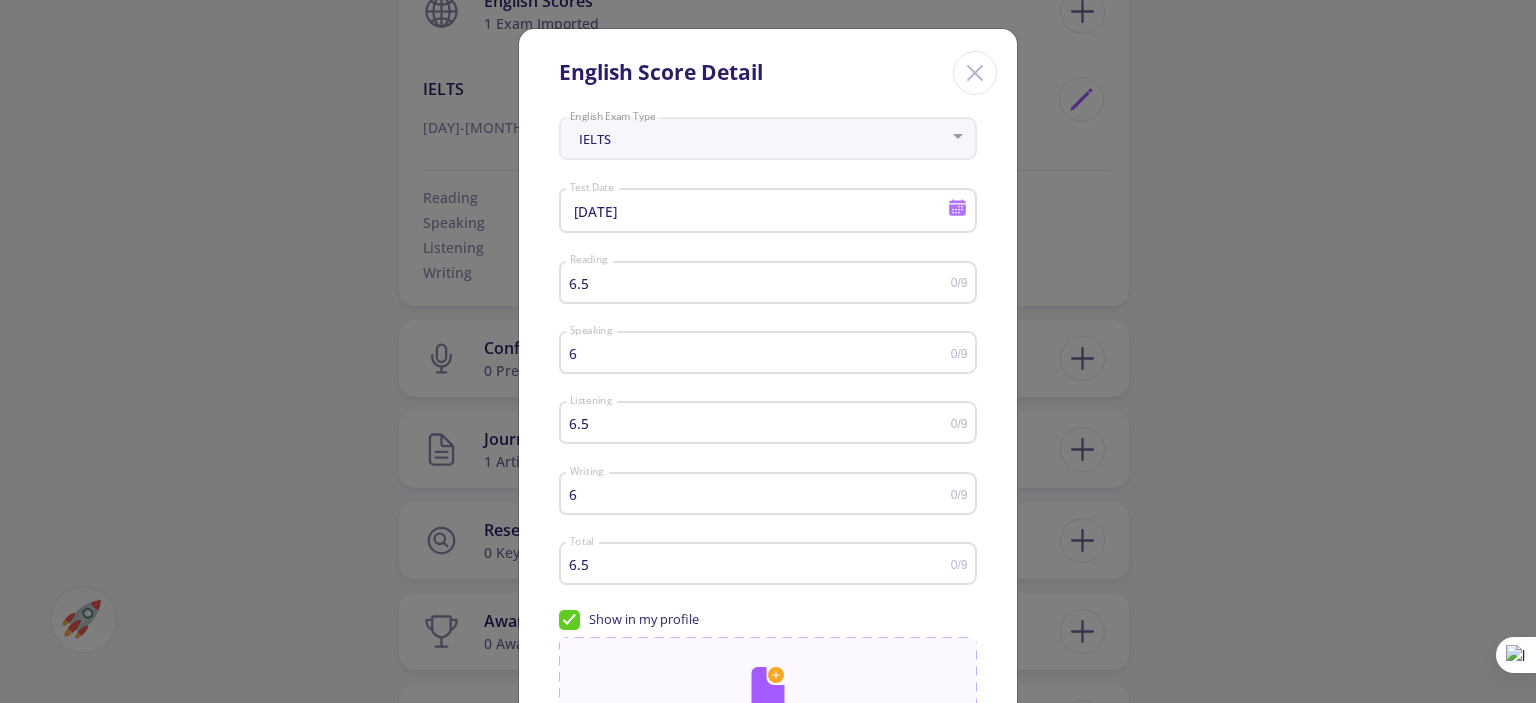 click on "6.5" at bounding box center [760, 283] 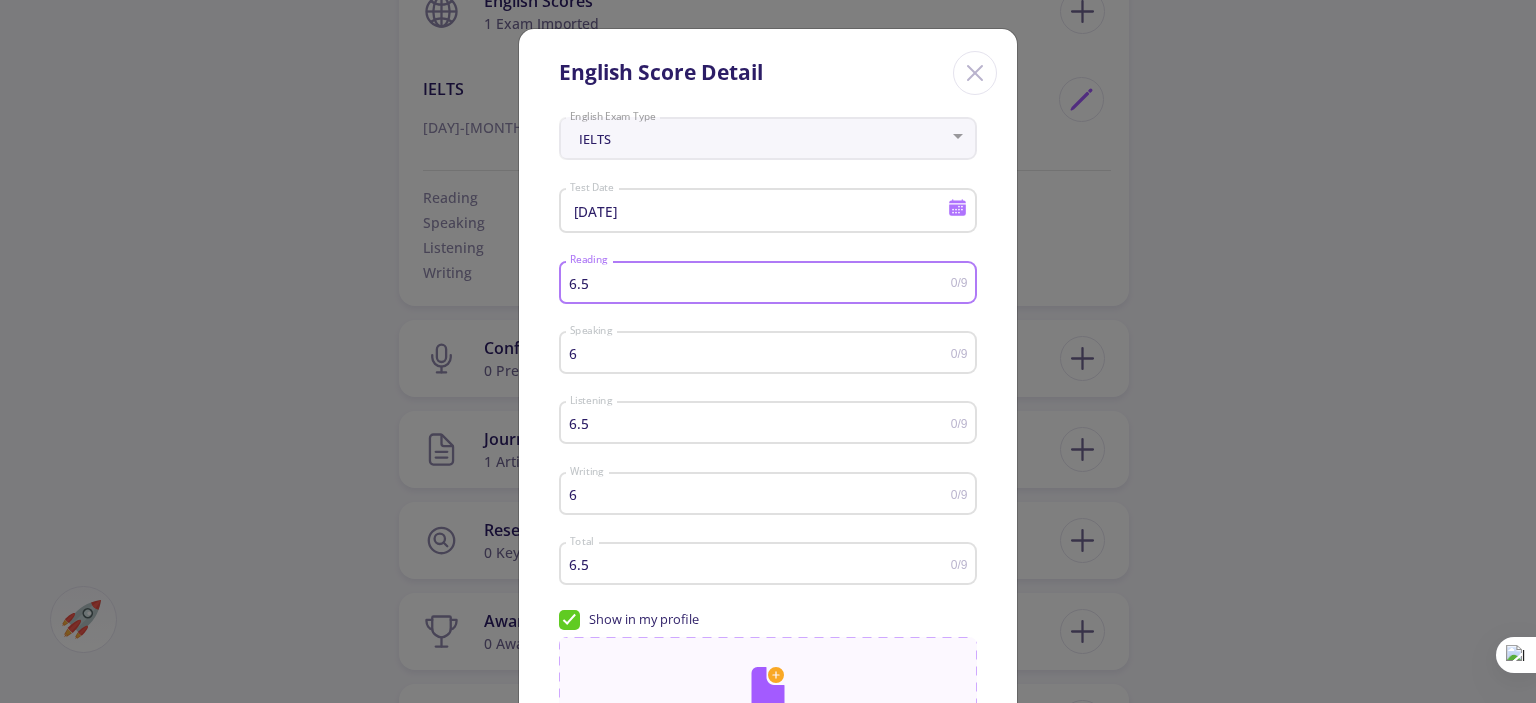 click on "6.5" at bounding box center (760, 283) 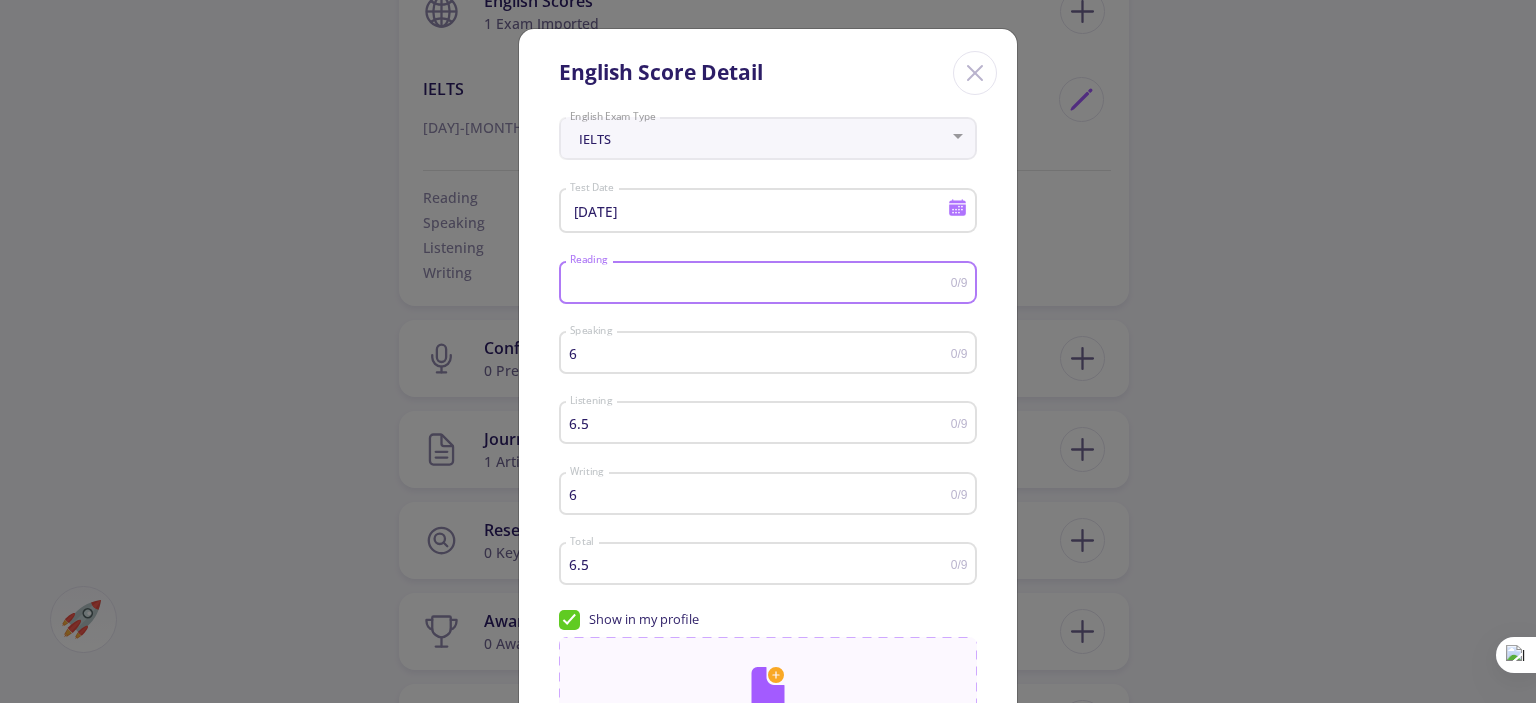 type 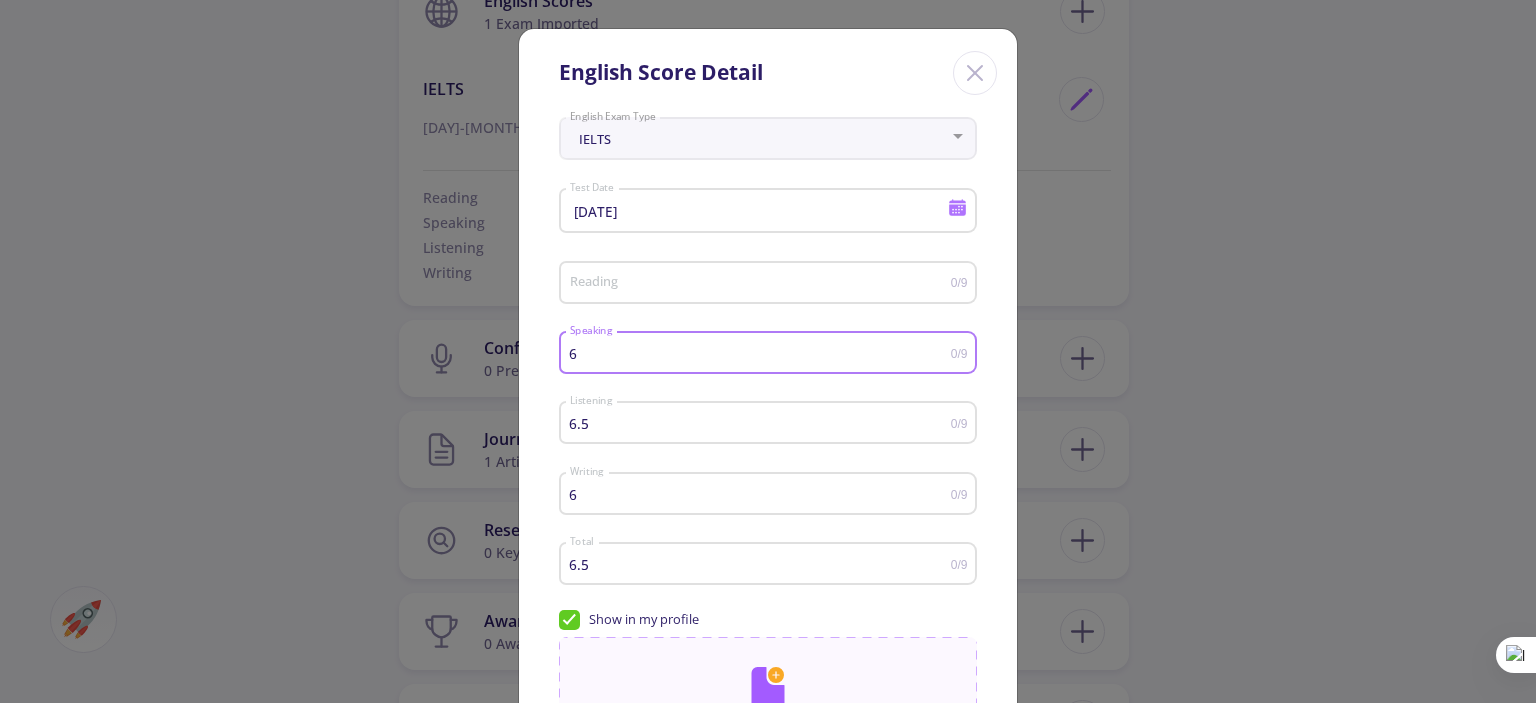 click on "6" at bounding box center [760, 353] 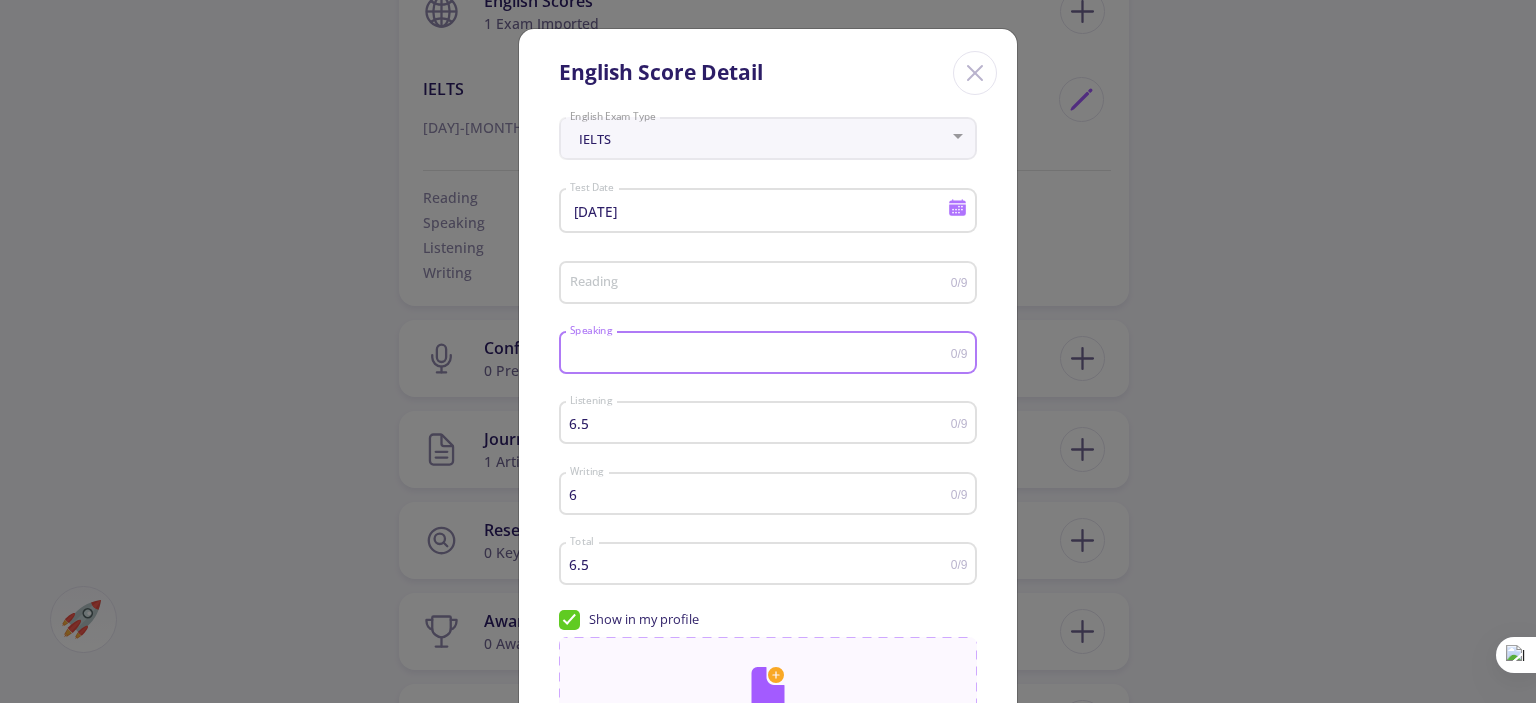 type 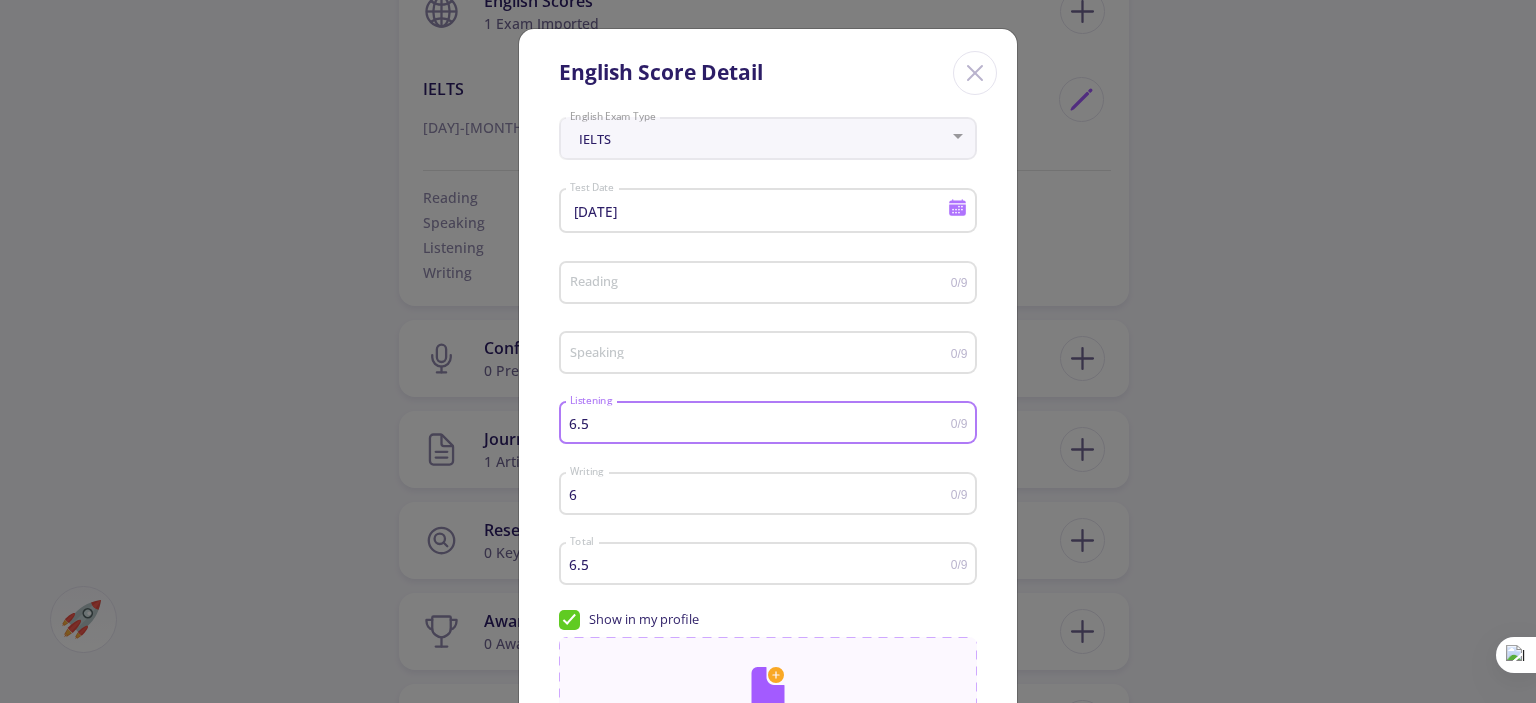 click on "6.5" at bounding box center [760, 423] 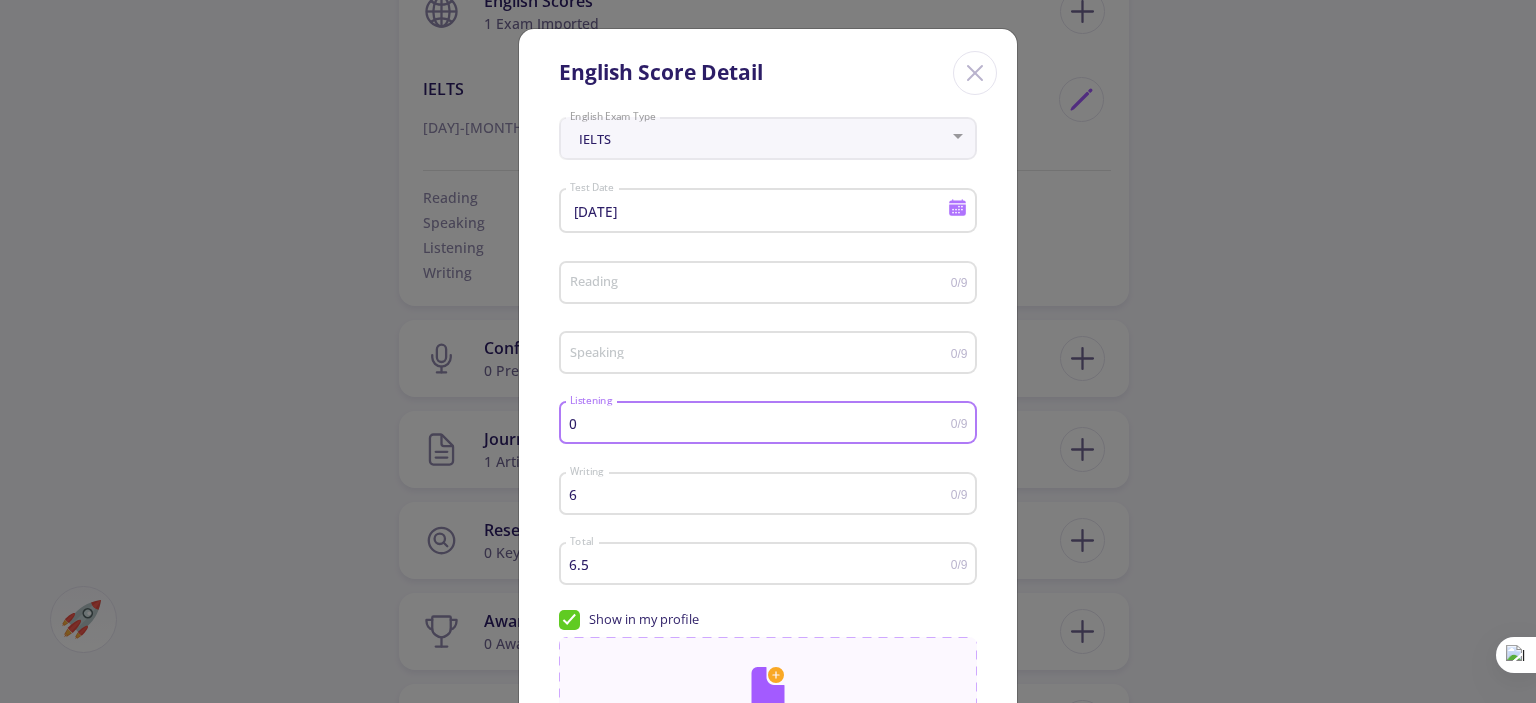 type on "0" 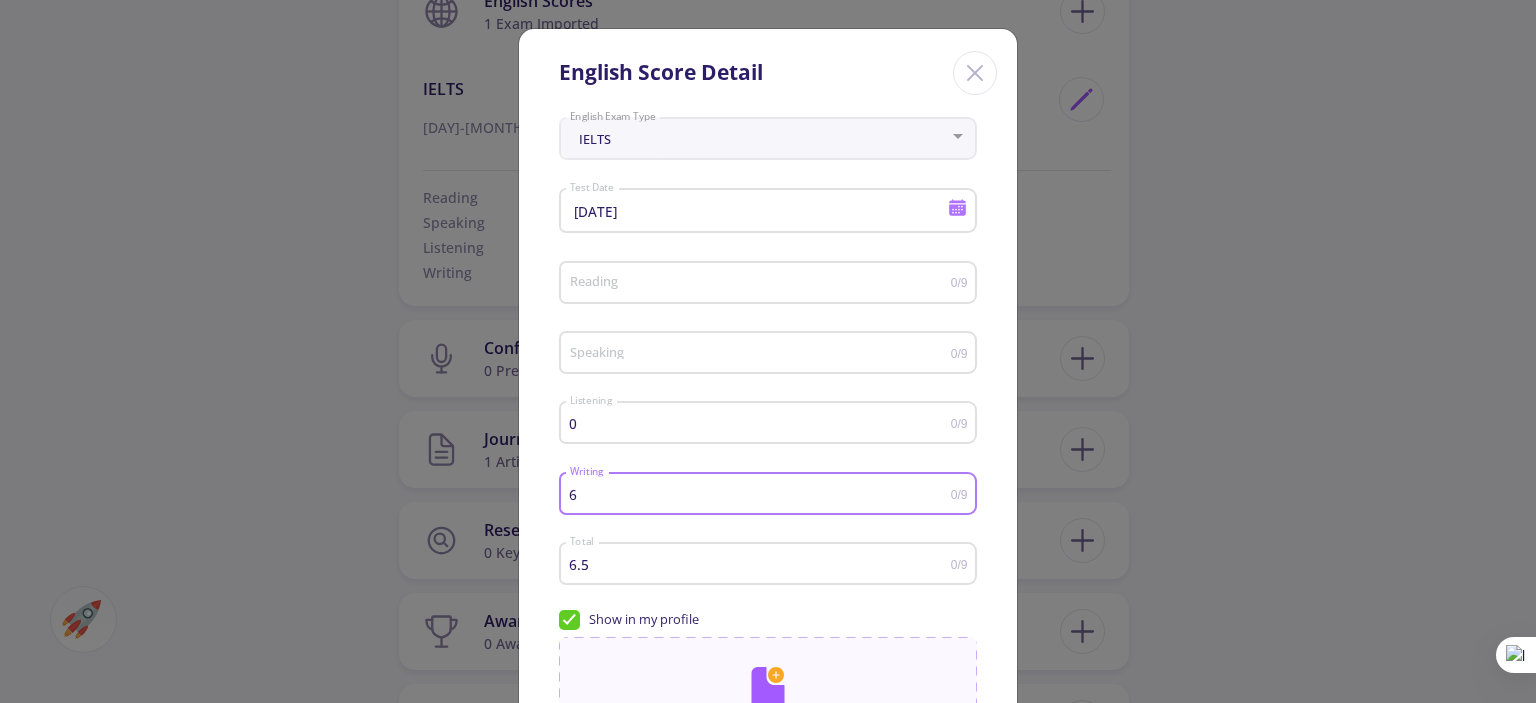 click on "6" at bounding box center (760, 494) 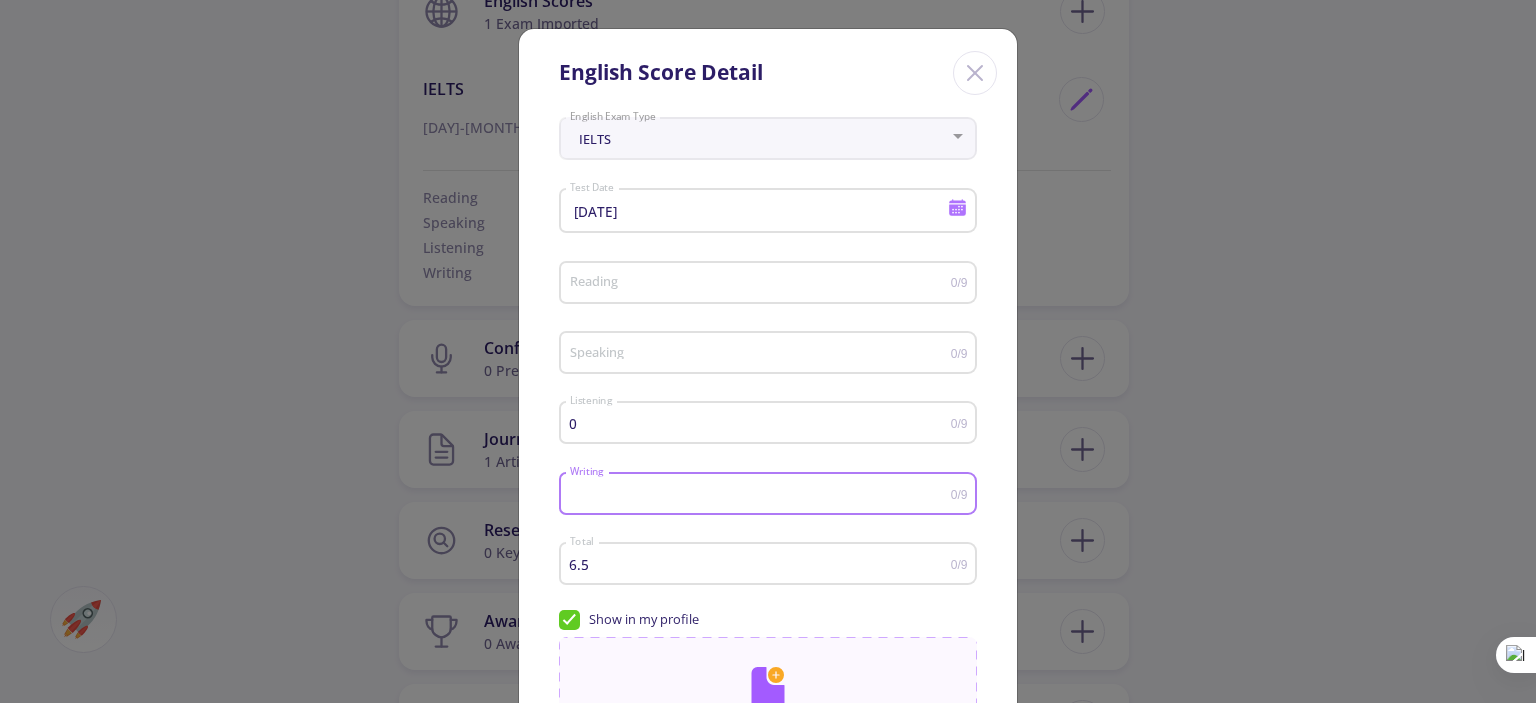 type 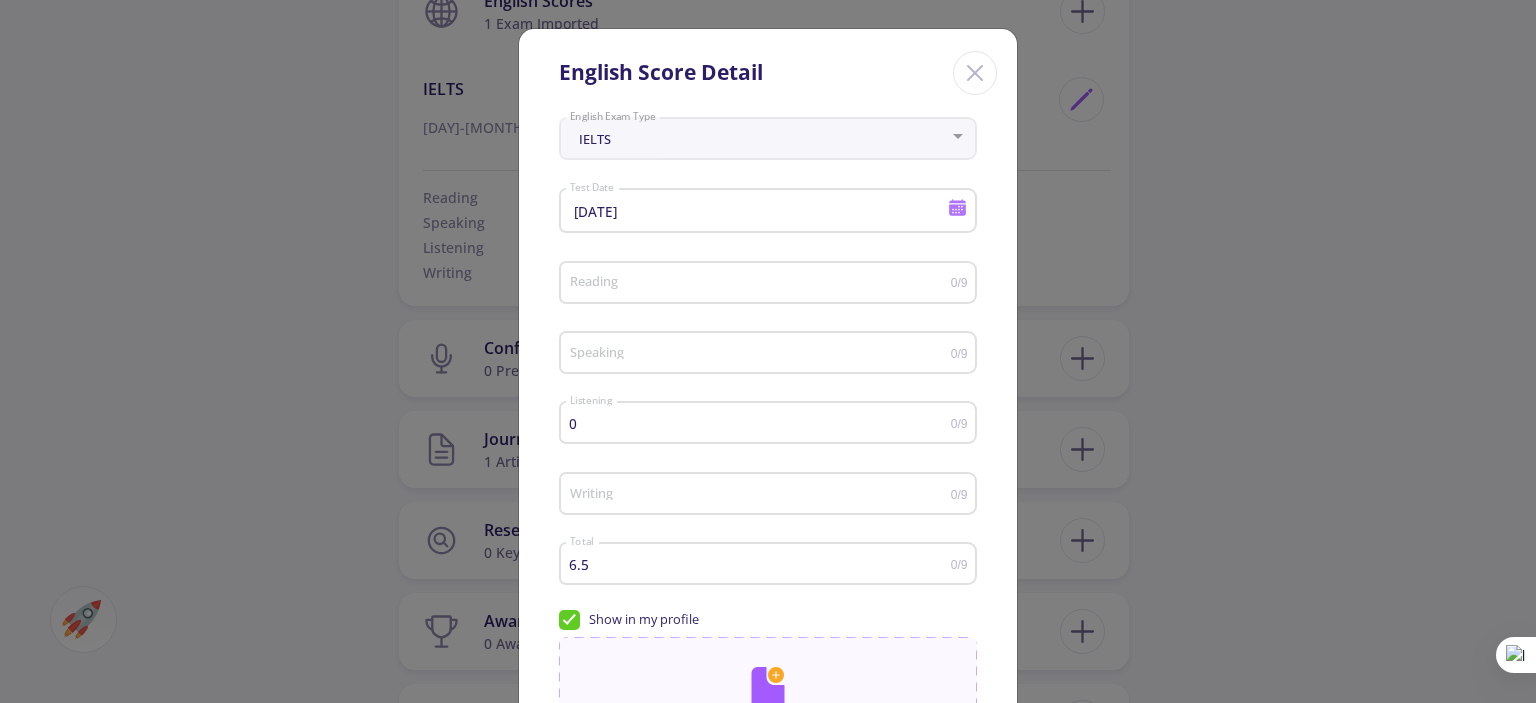 click on "0 Listening" at bounding box center [760, 419] 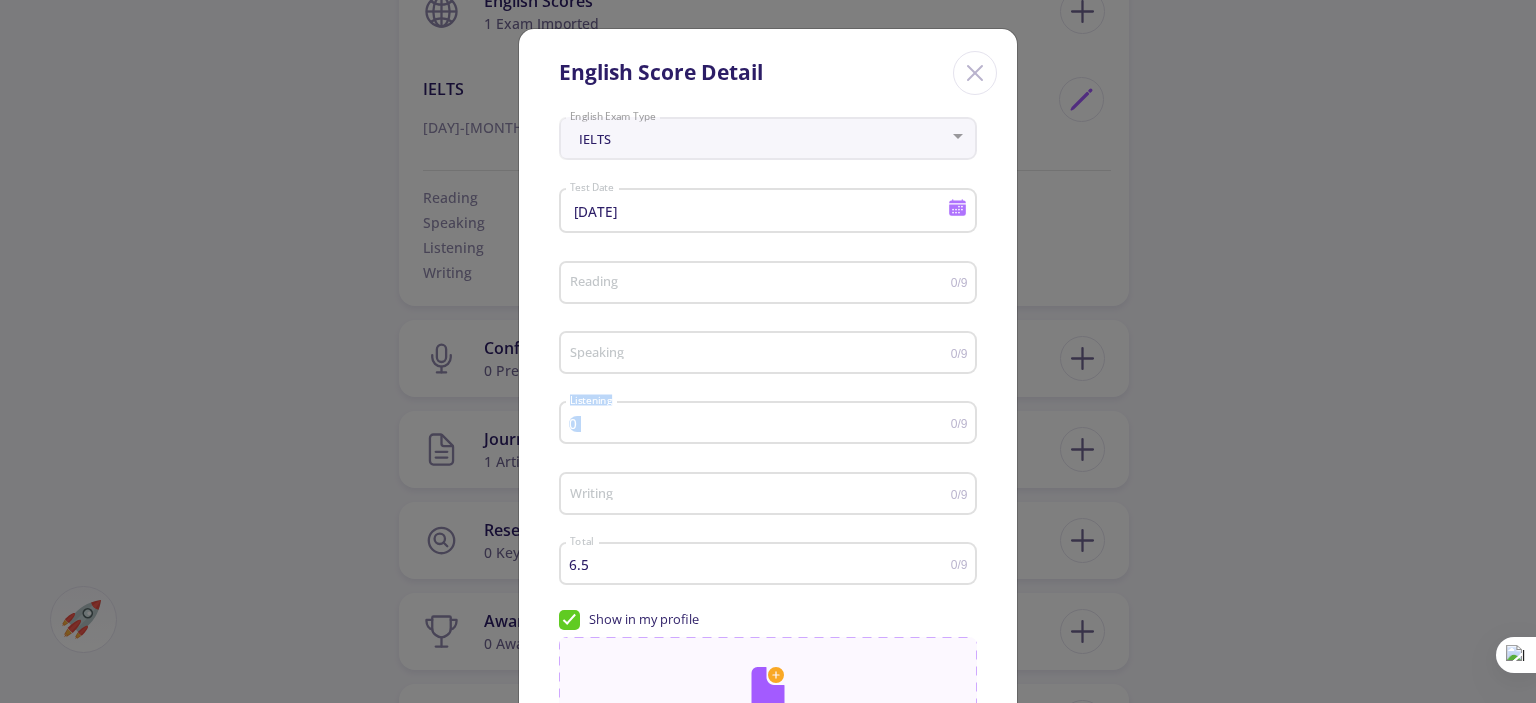 click on "0 Listening" at bounding box center (760, 419) 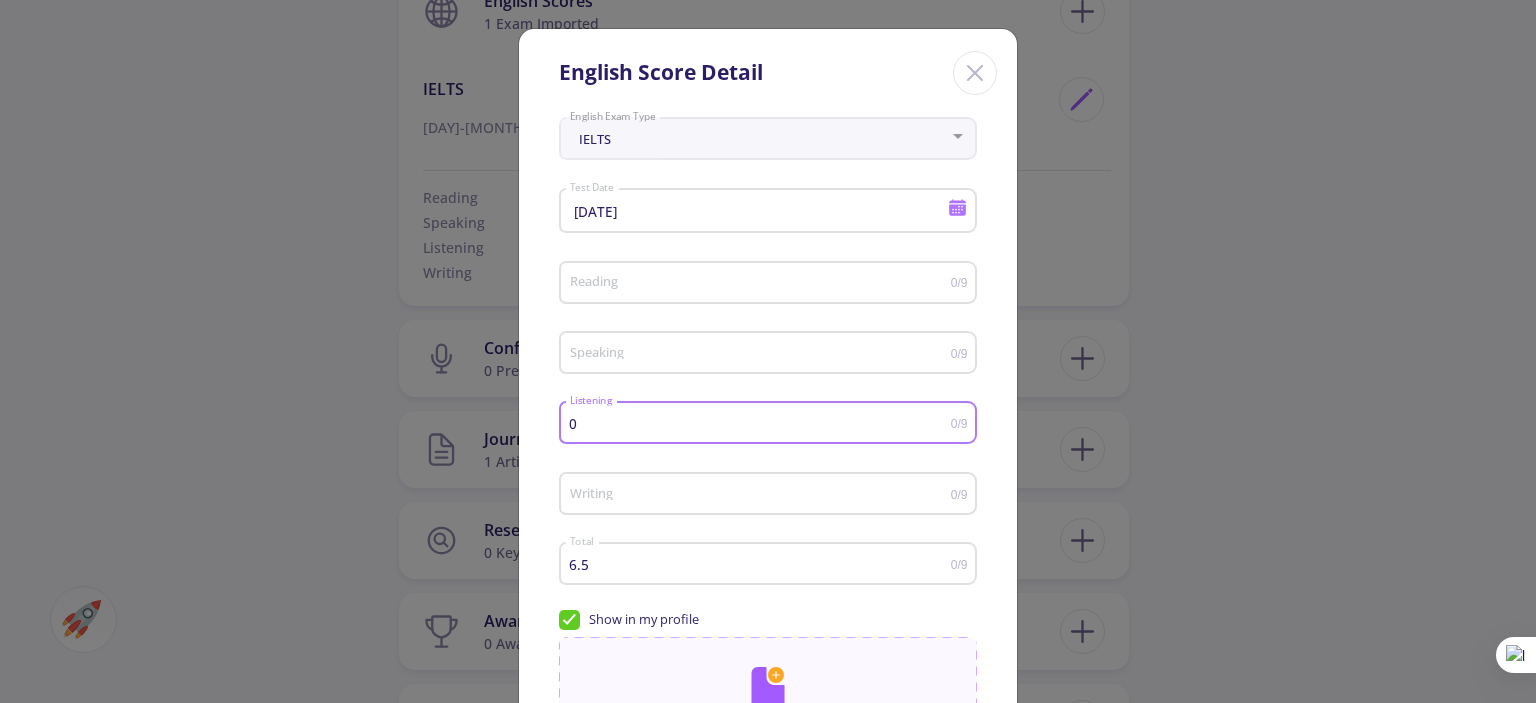 drag, startPoint x: 581, startPoint y: 421, endPoint x: 544, endPoint y: 426, distance: 37.336308 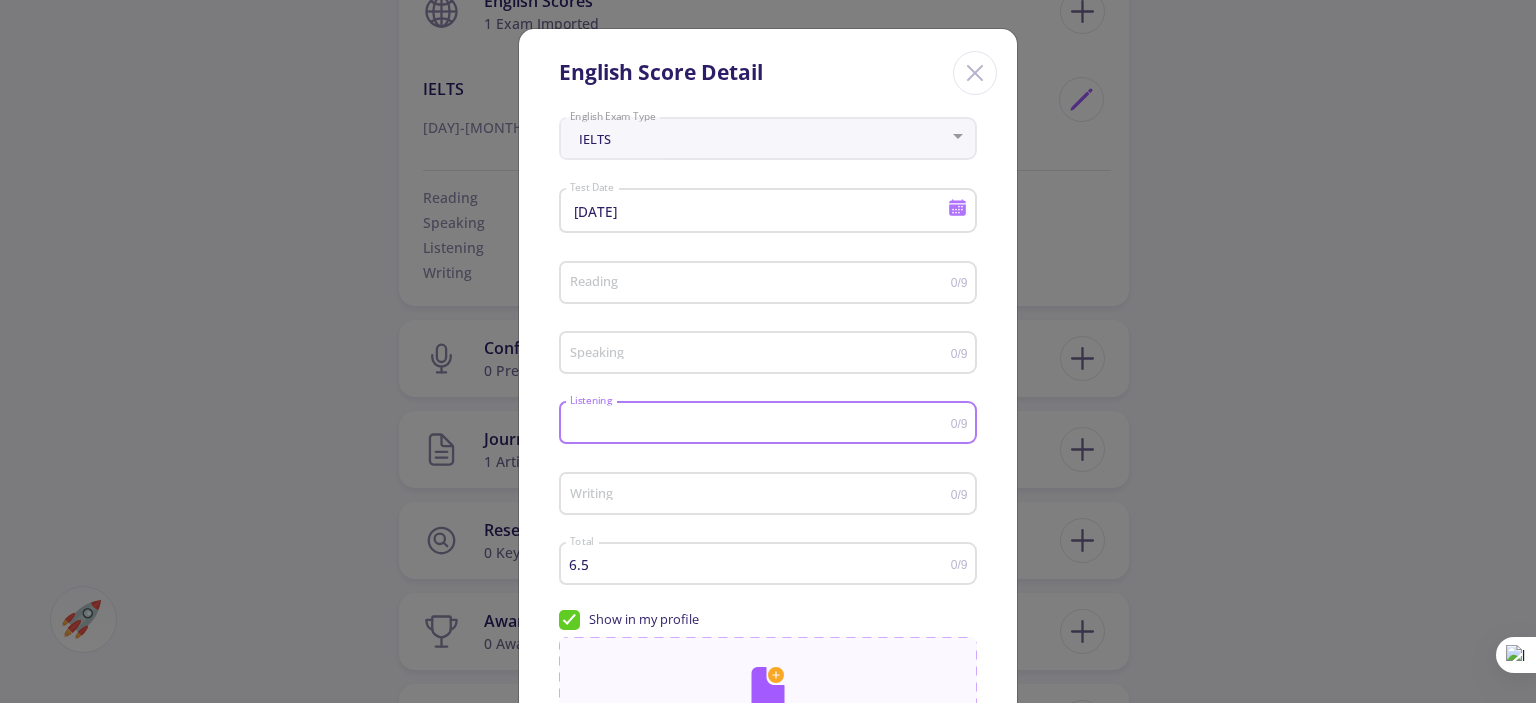 type 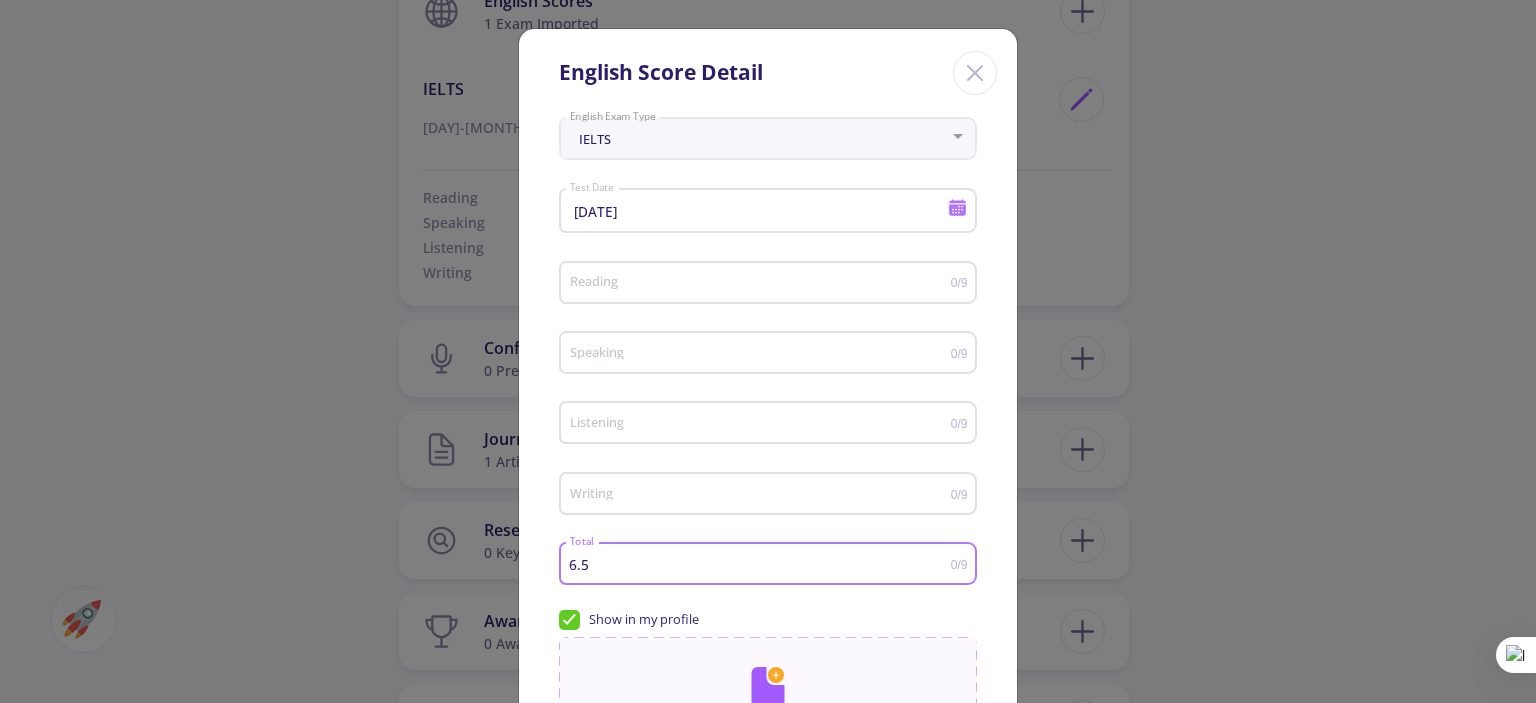 click on "6.5" at bounding box center [760, 564] 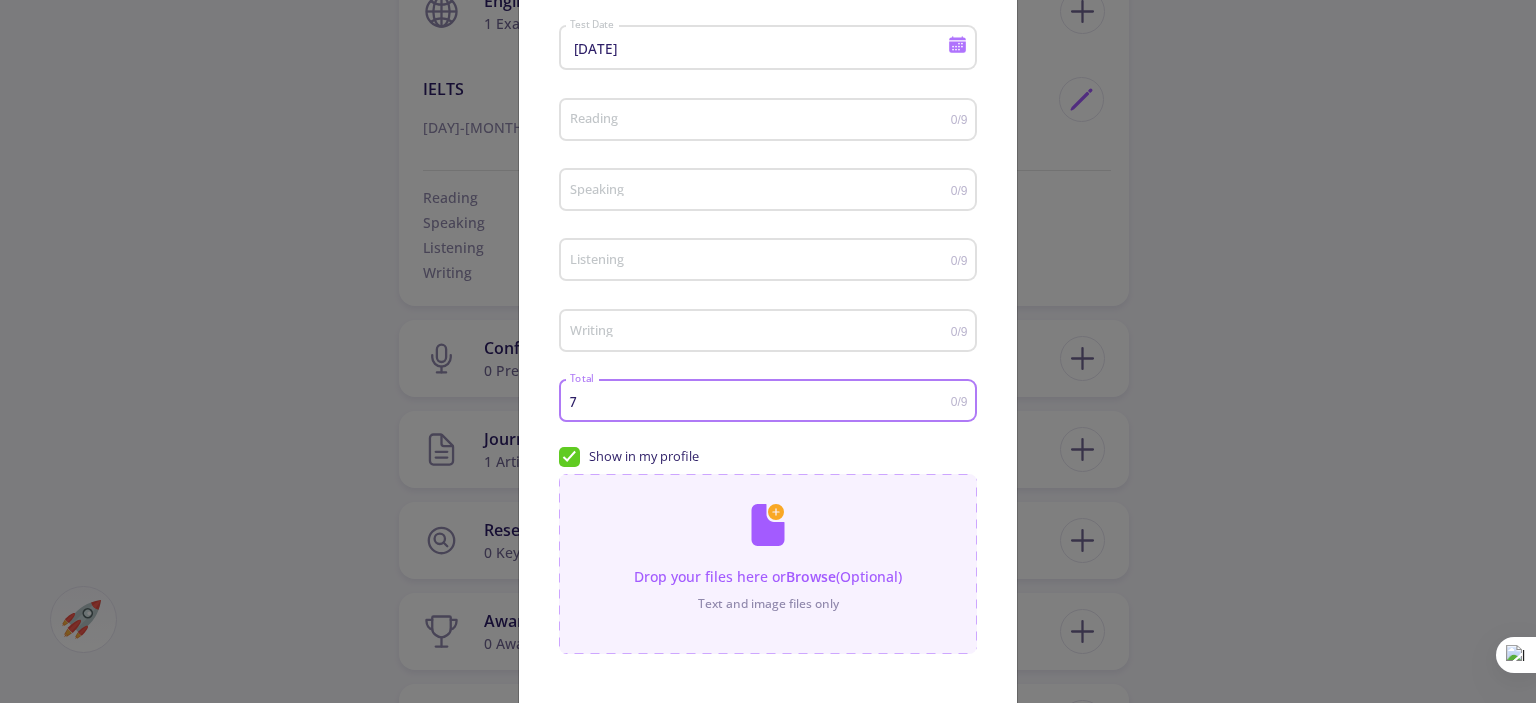 scroll, scrollTop: 288, scrollLeft: 0, axis: vertical 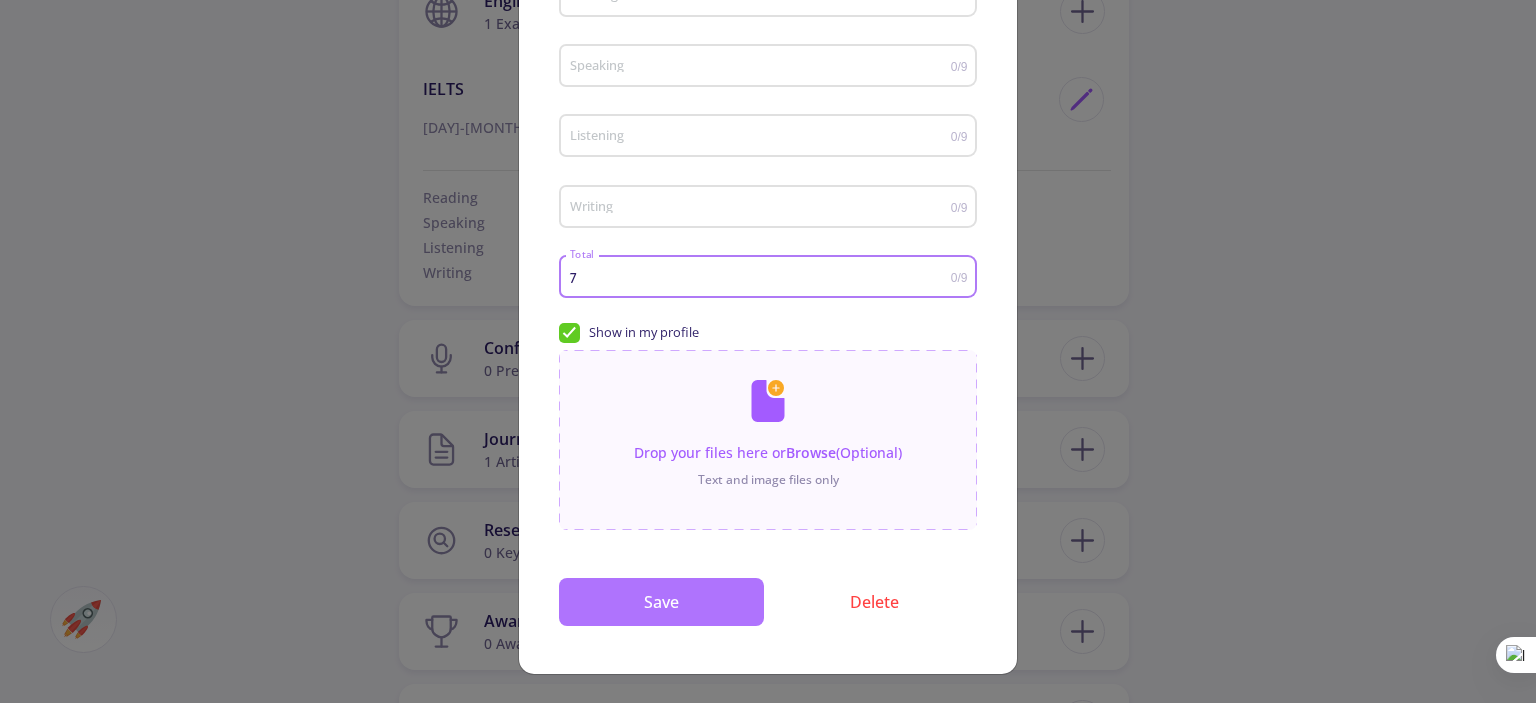 type on "7" 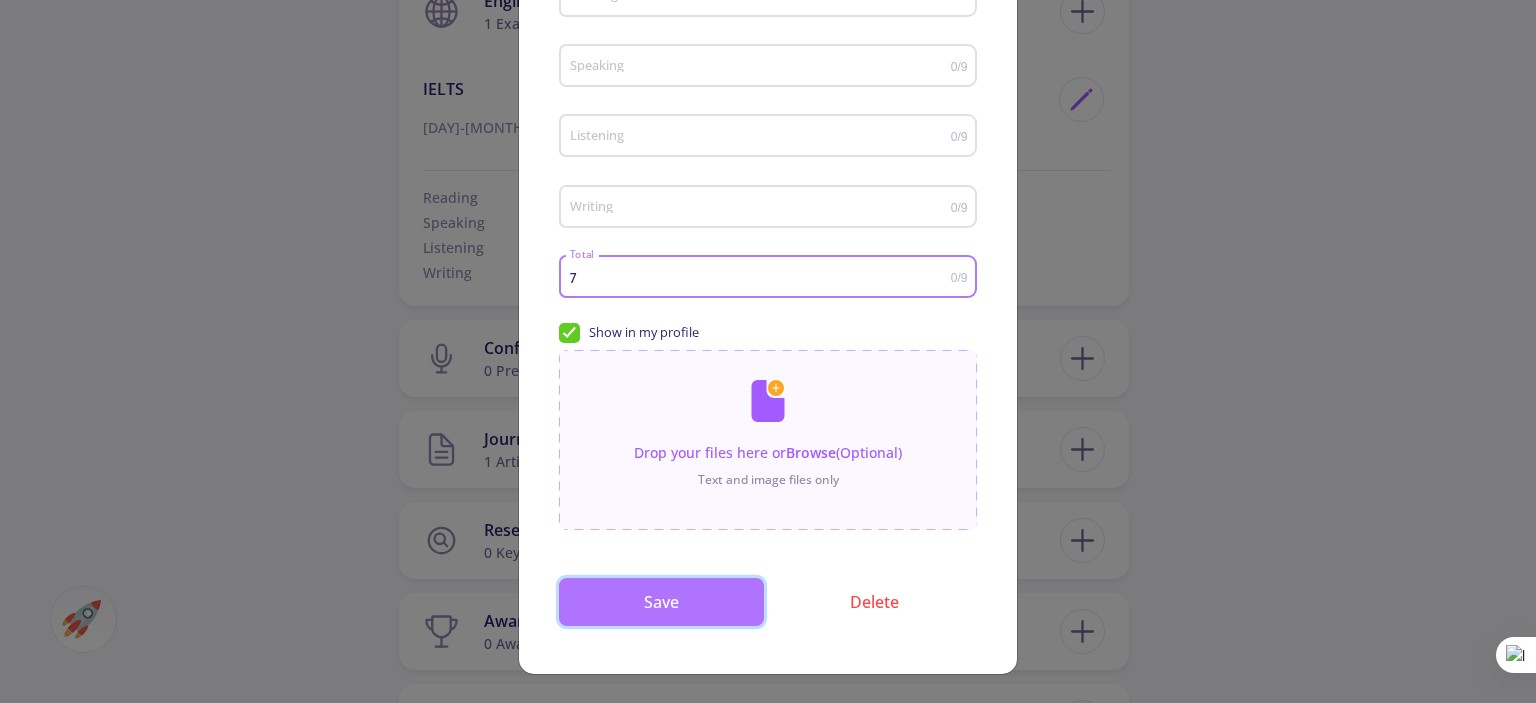 click on "Save" at bounding box center [661, 602] 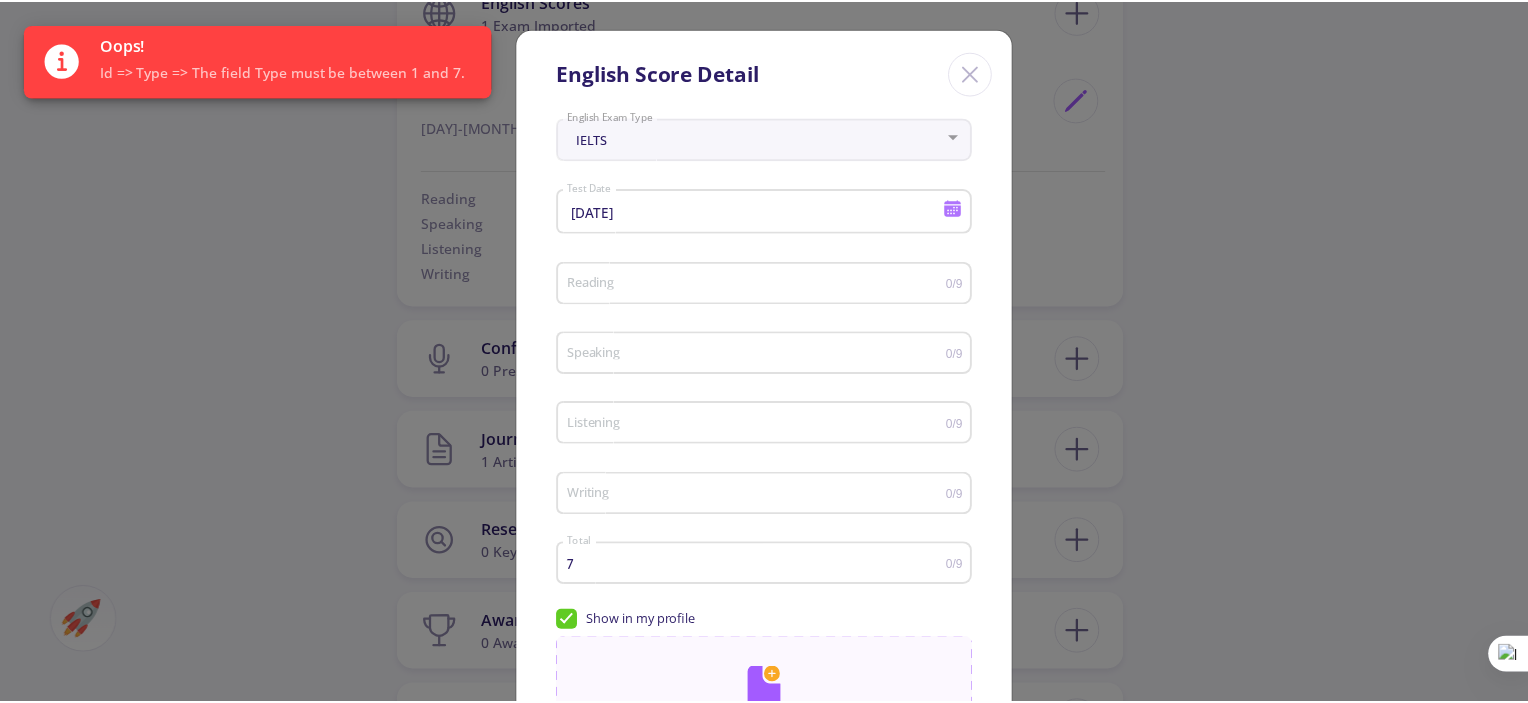 scroll, scrollTop: 0, scrollLeft: 0, axis: both 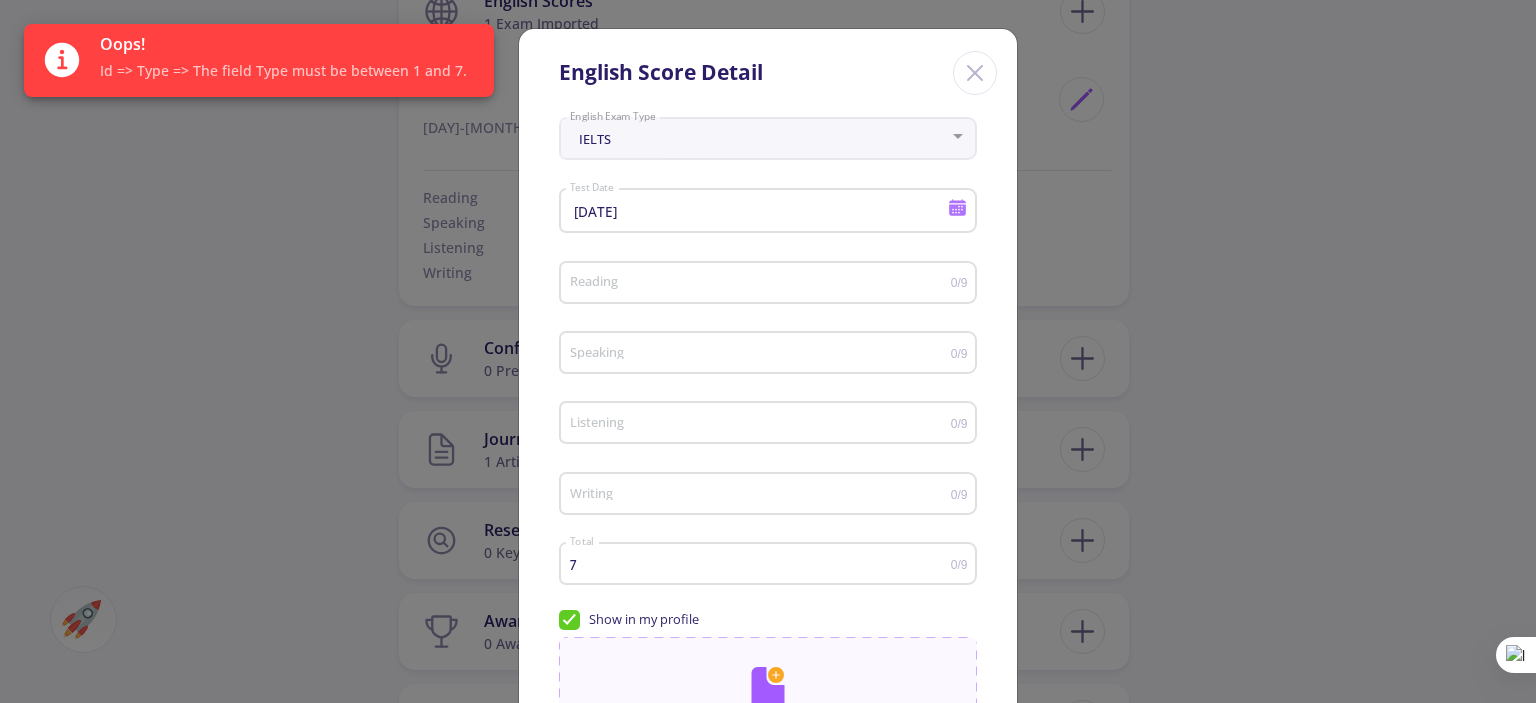 click 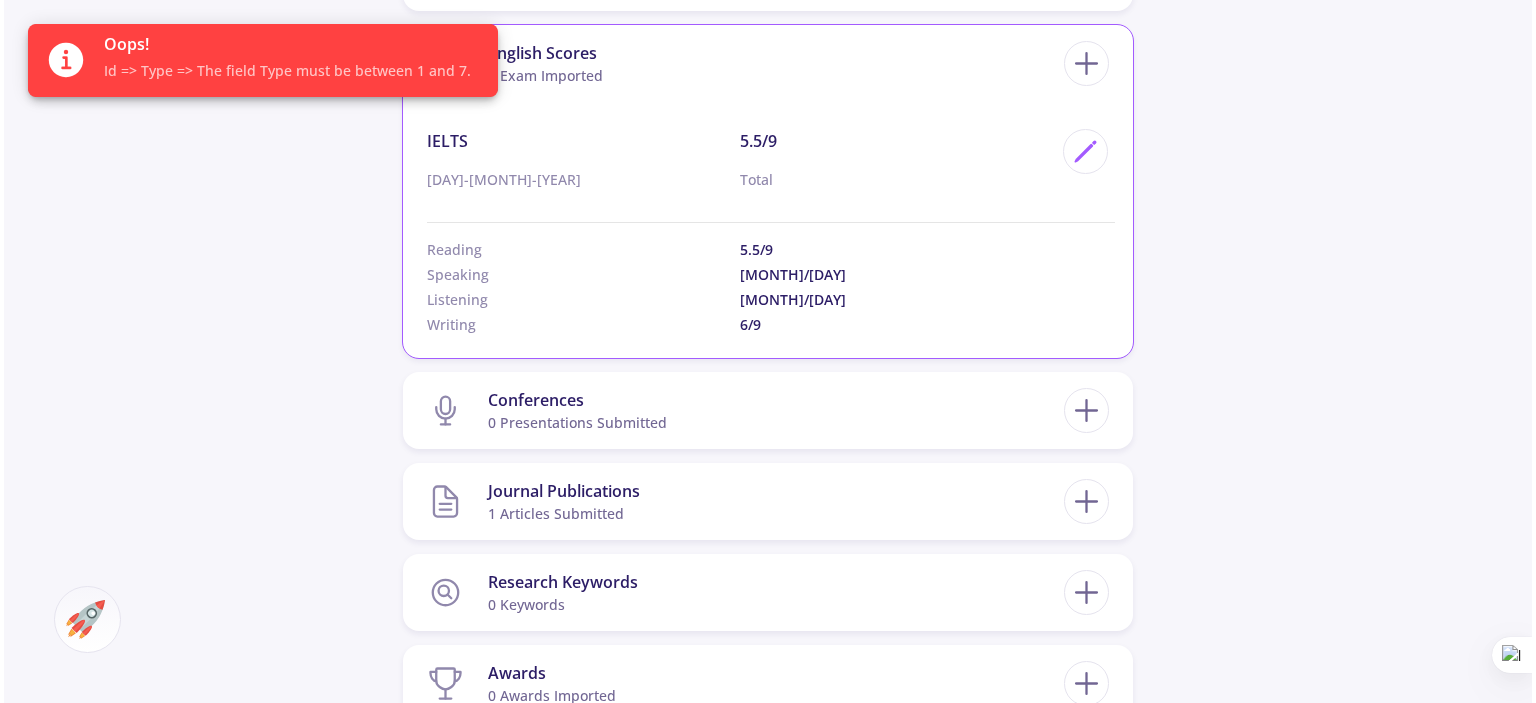 scroll, scrollTop: 1300, scrollLeft: 0, axis: vertical 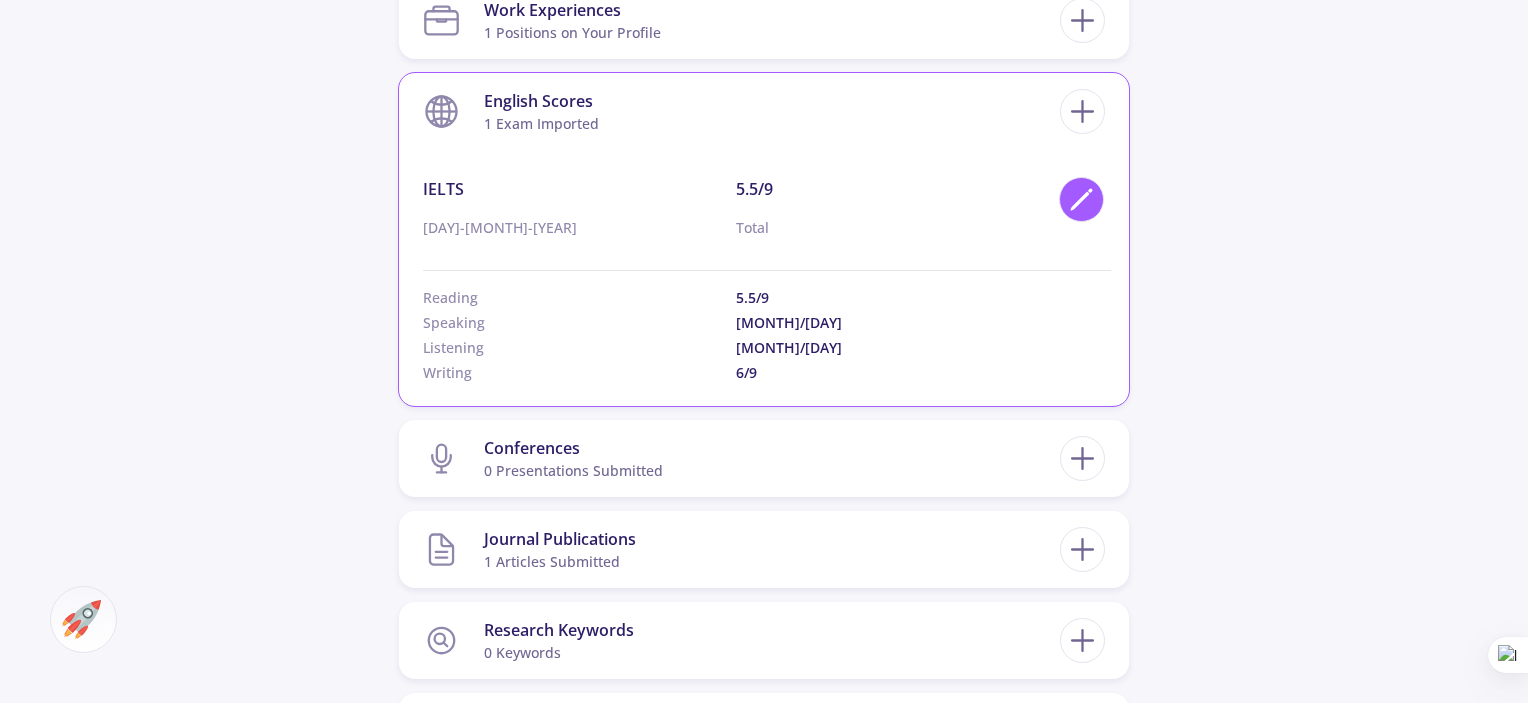 click 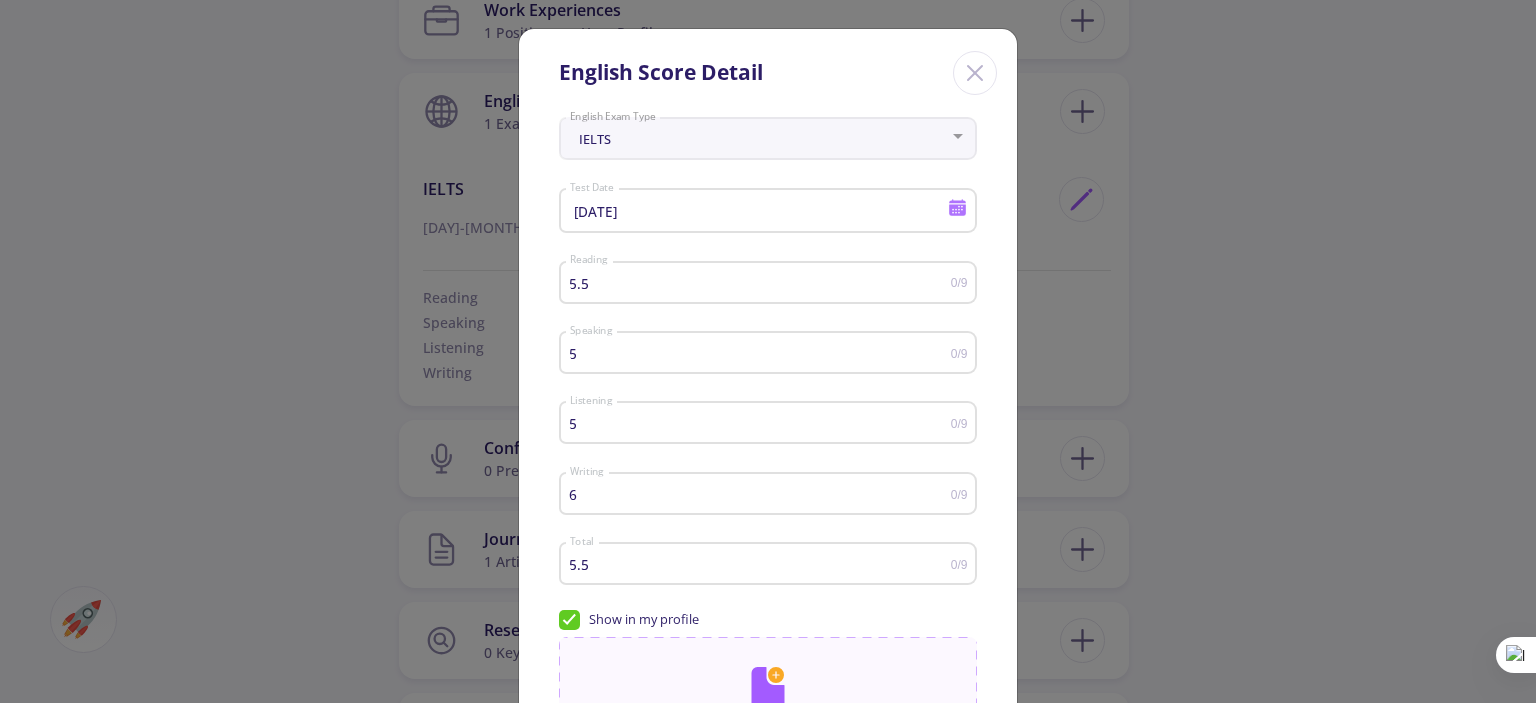 click on "5.5" at bounding box center (760, 283) 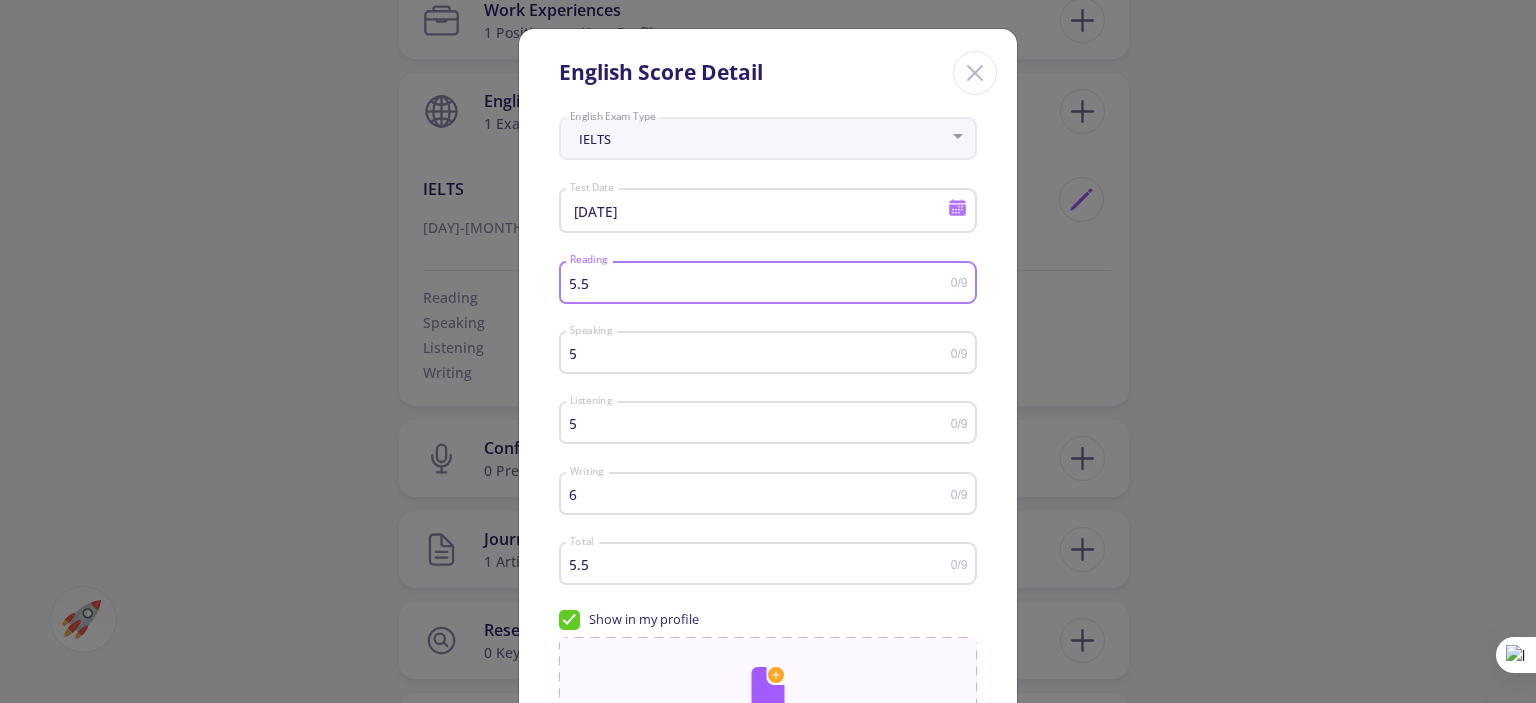 click on "5.5" at bounding box center (760, 283) 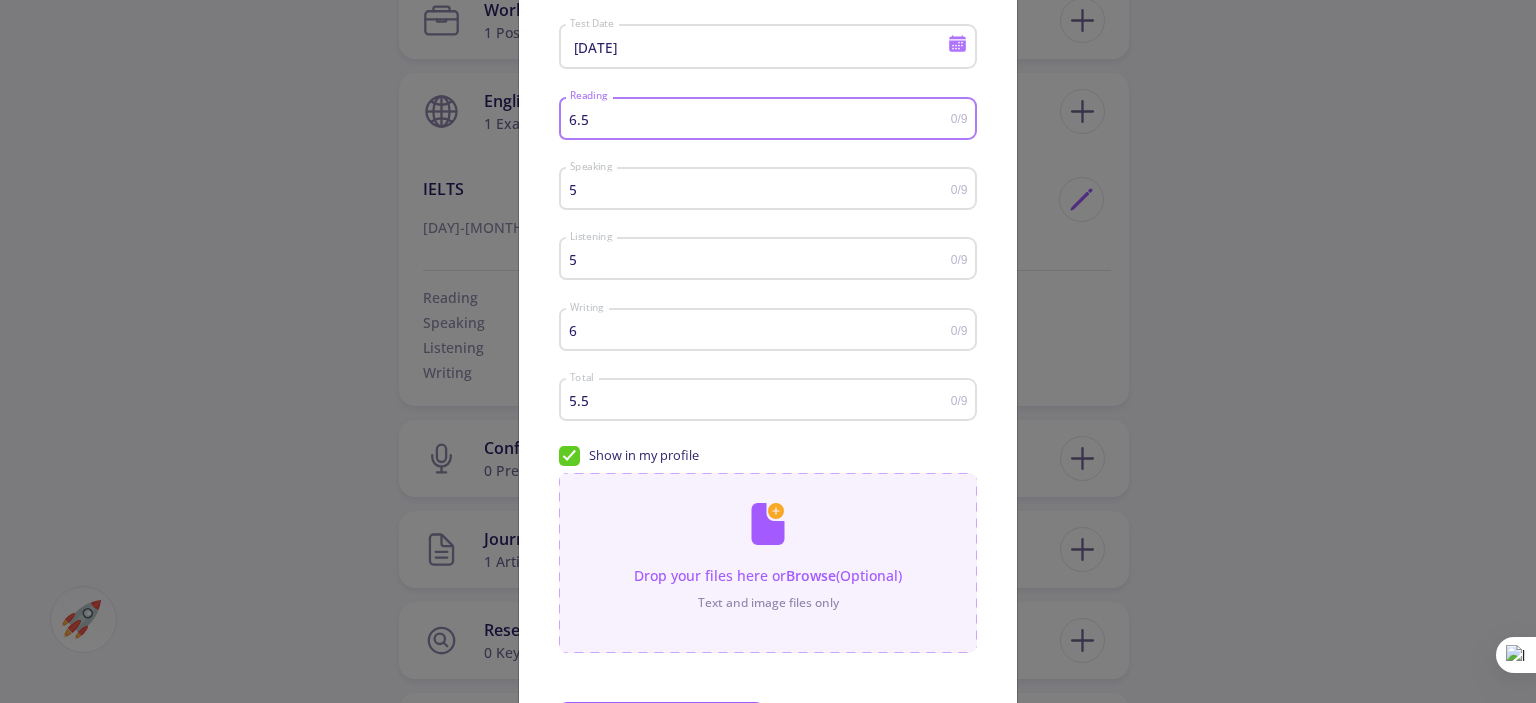 scroll, scrollTop: 200, scrollLeft: 0, axis: vertical 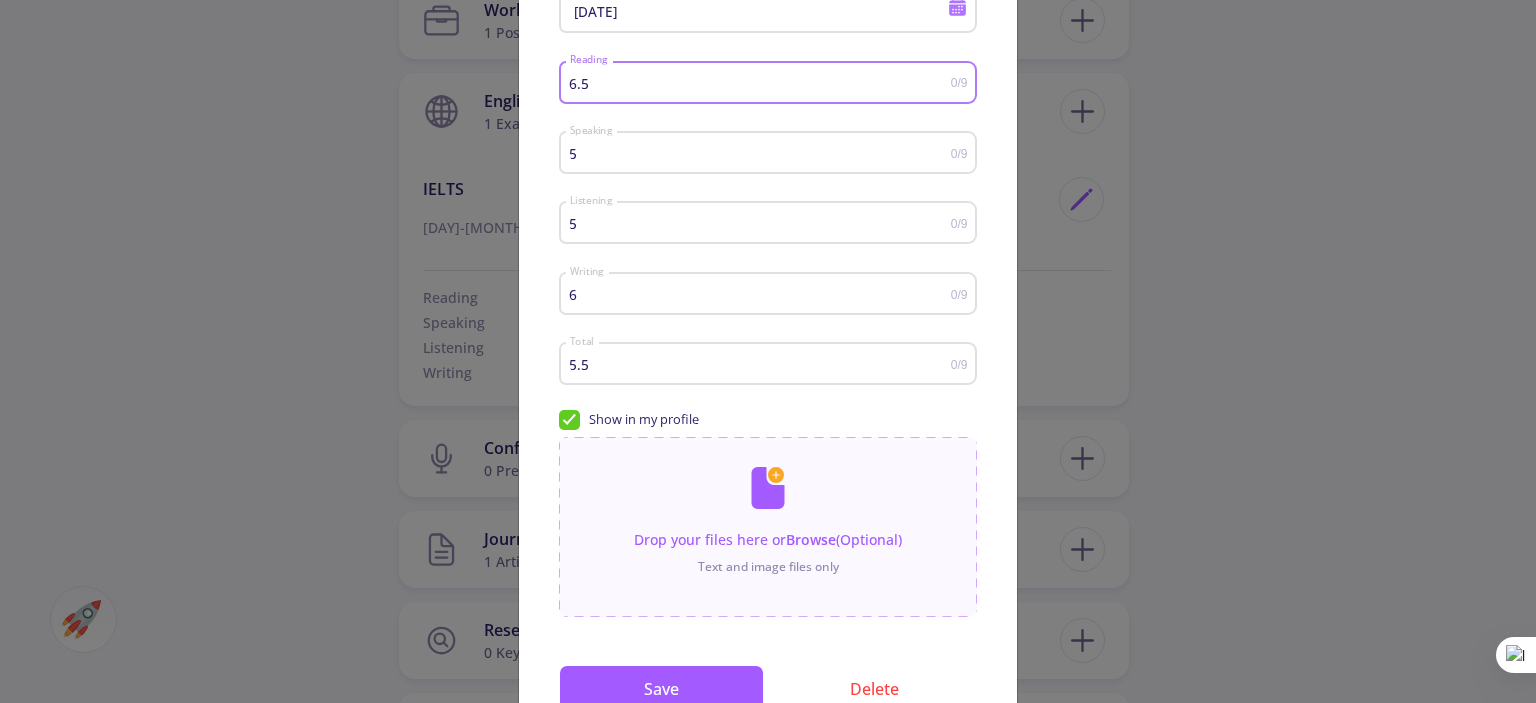 type on "6.5" 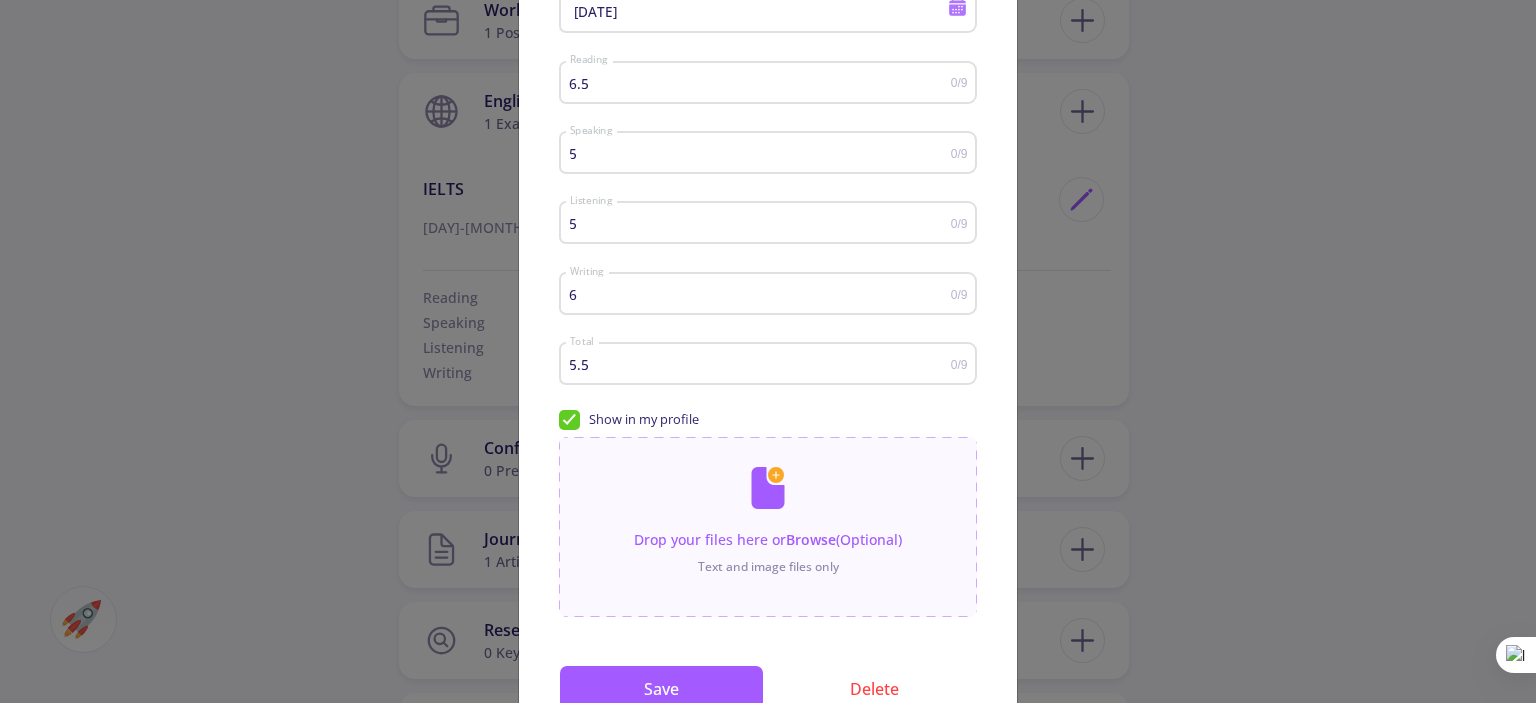 click on "Show in my profile" at bounding box center (629, 419) 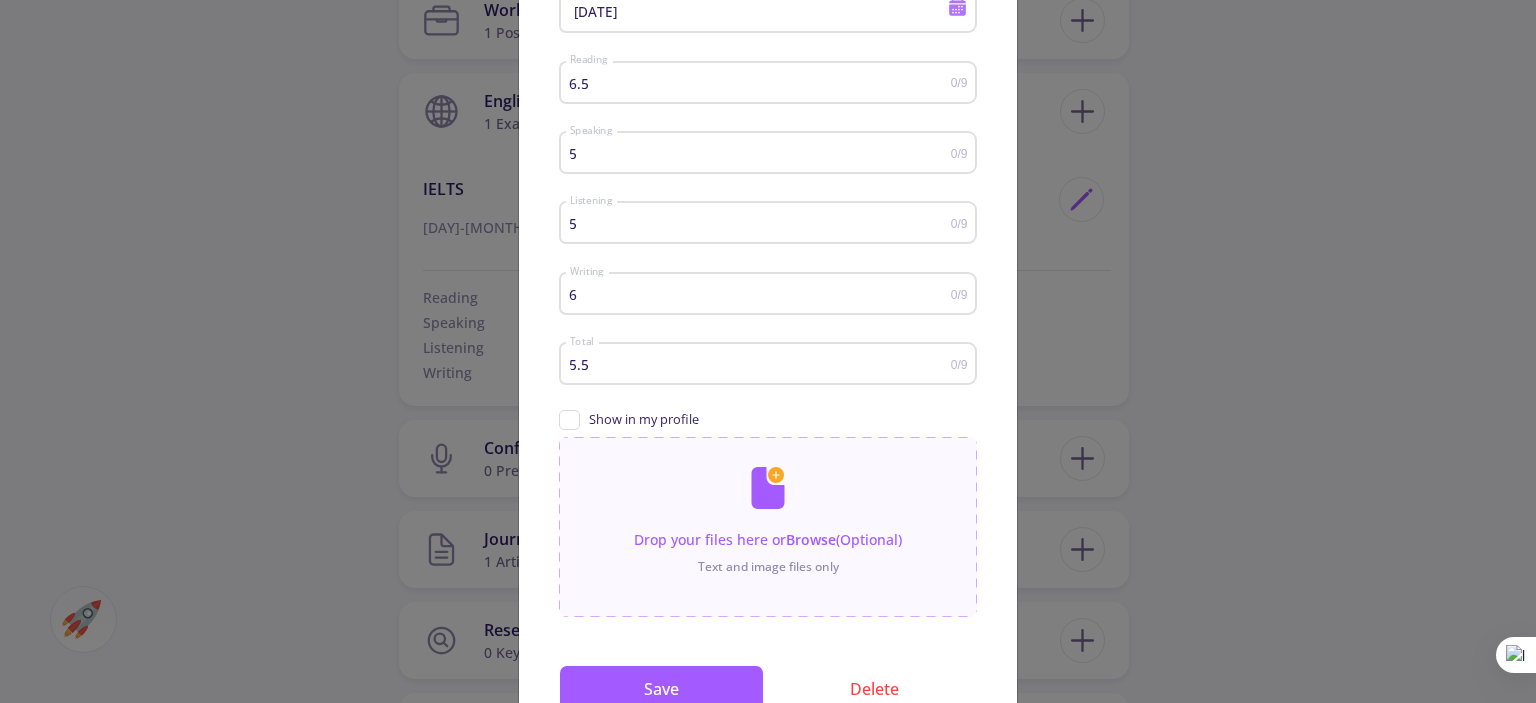 click on "Show in my profile" at bounding box center (629, 419) 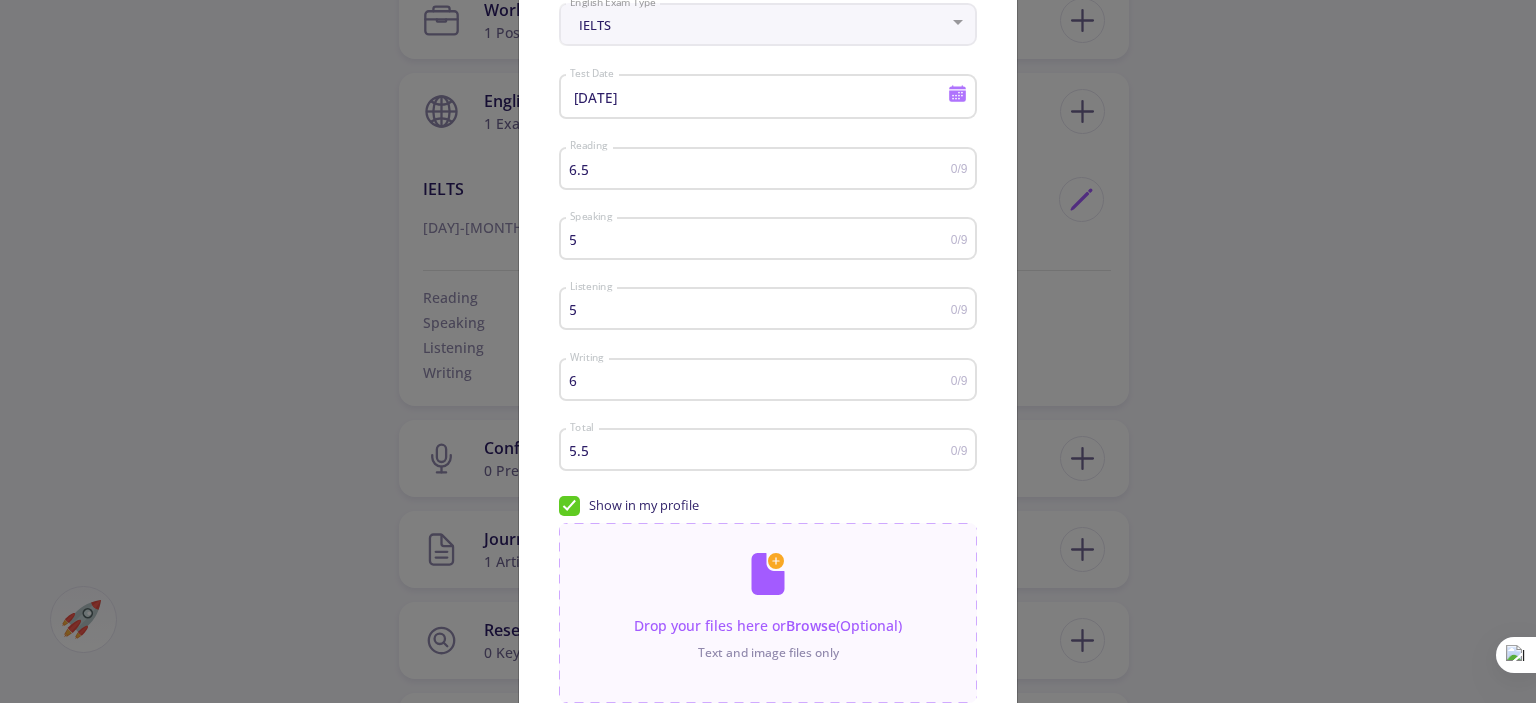 scroll, scrollTop: 0, scrollLeft: 0, axis: both 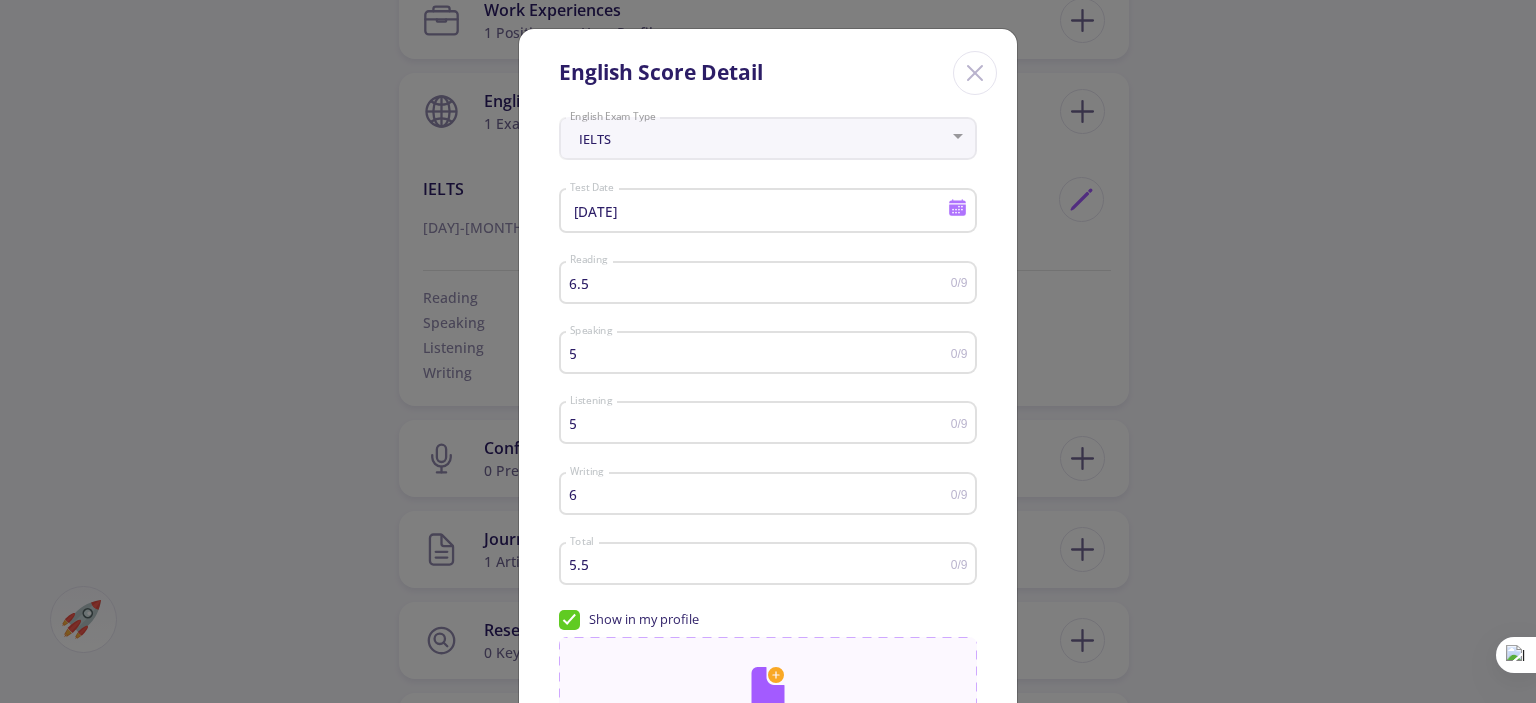 click on "5" at bounding box center [760, 353] 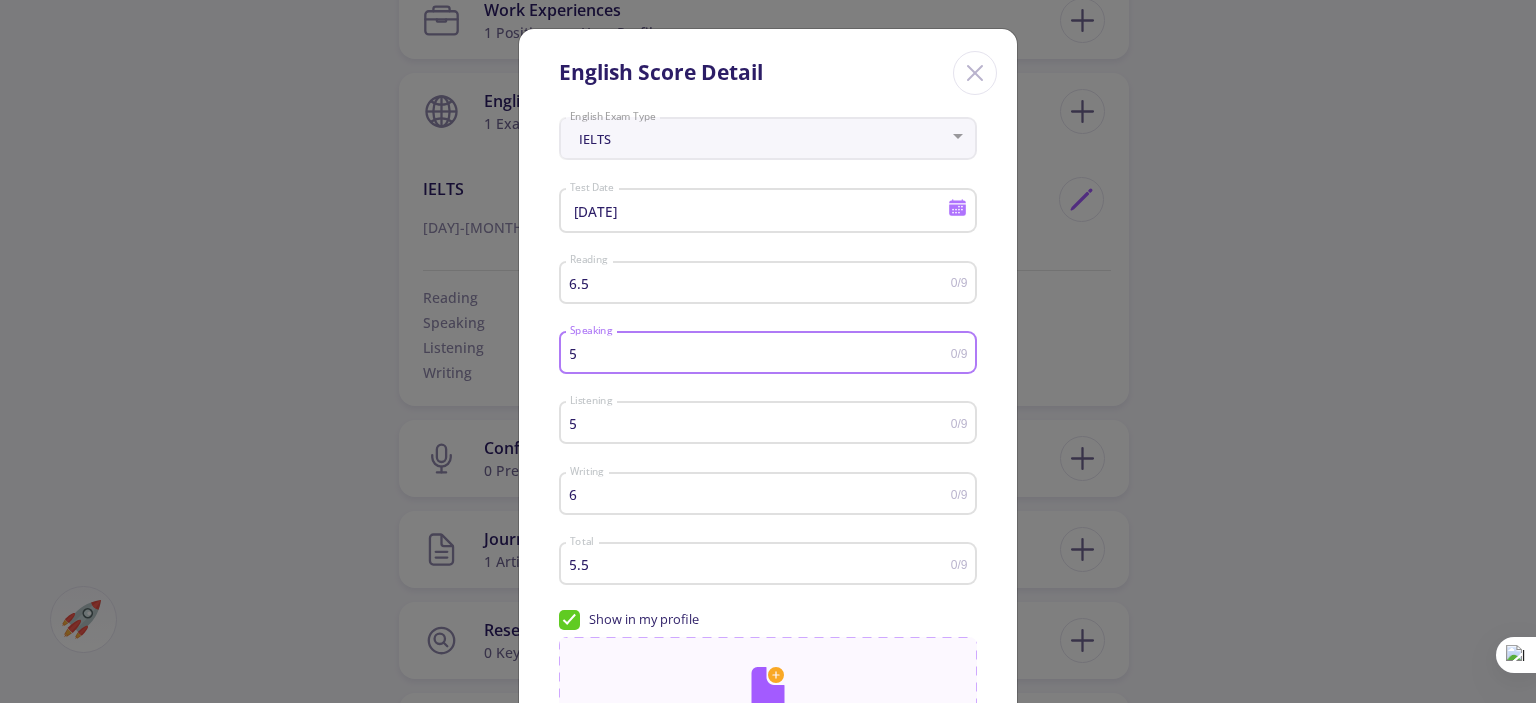 click on "5" at bounding box center [760, 353] 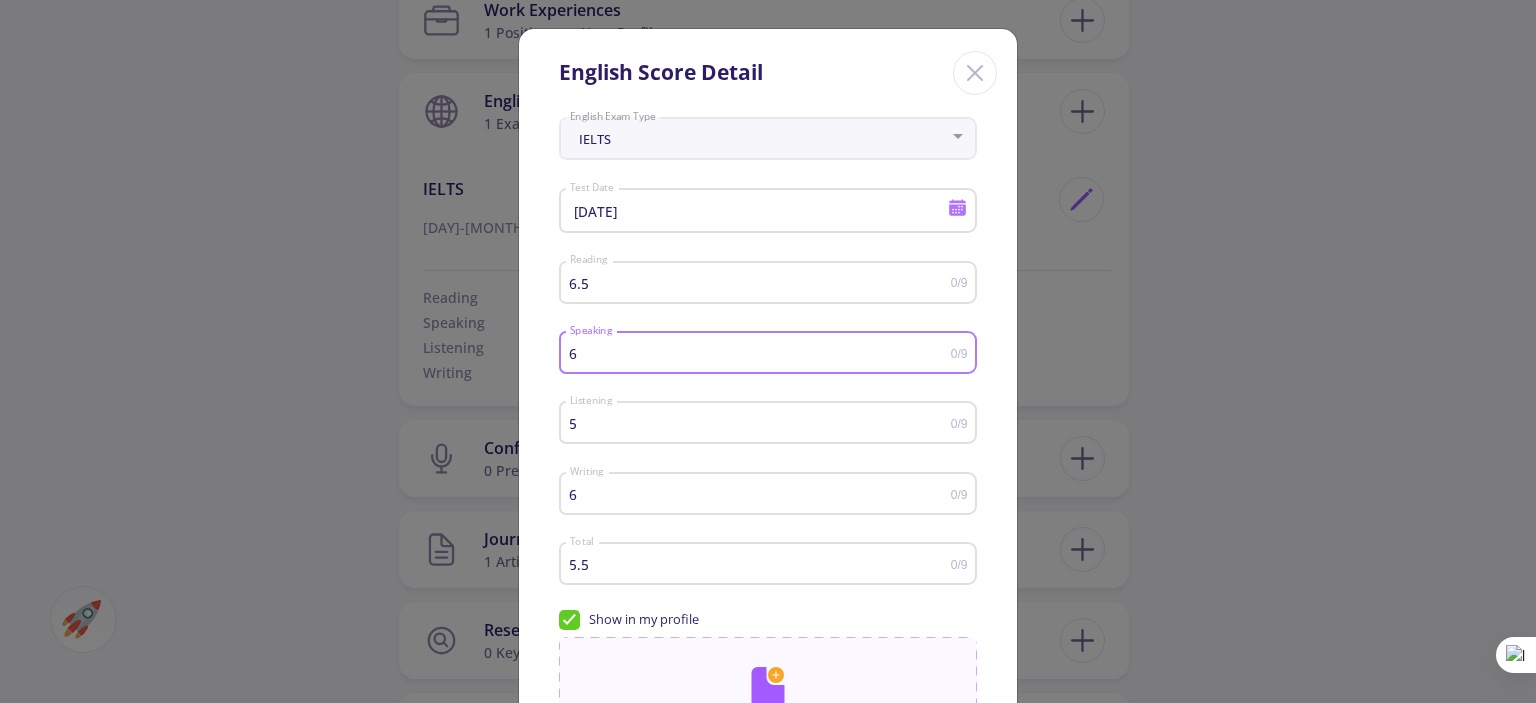 type on "6" 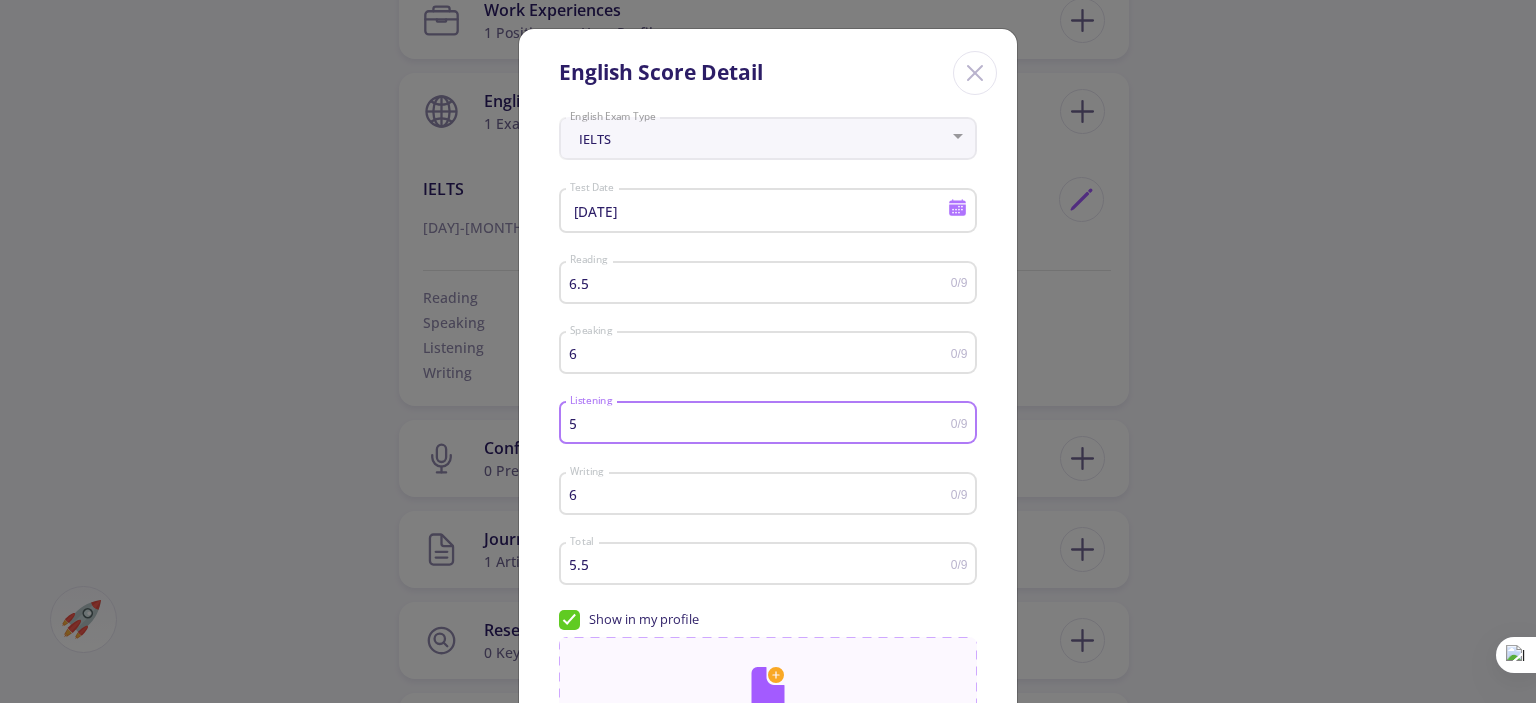 click on "5" at bounding box center (760, 423) 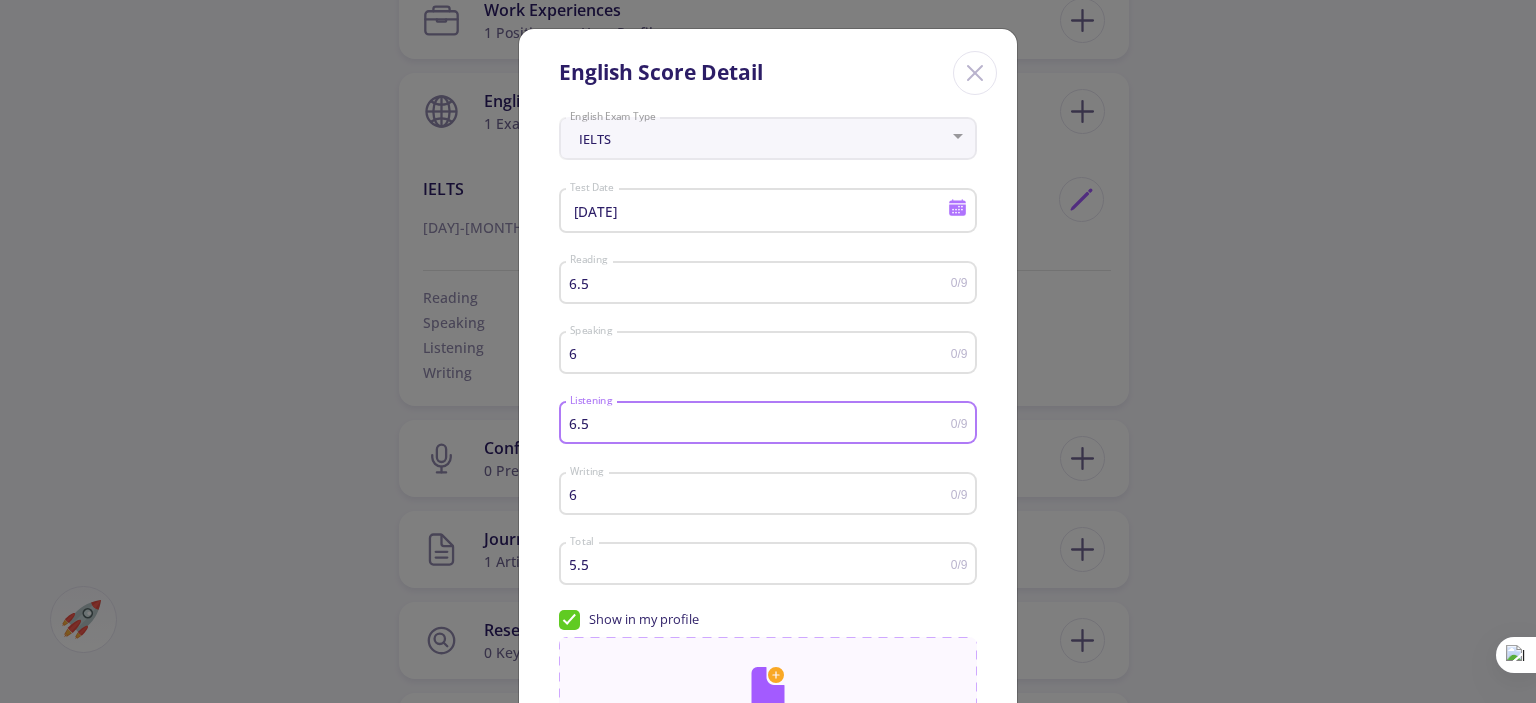 type on "6.5" 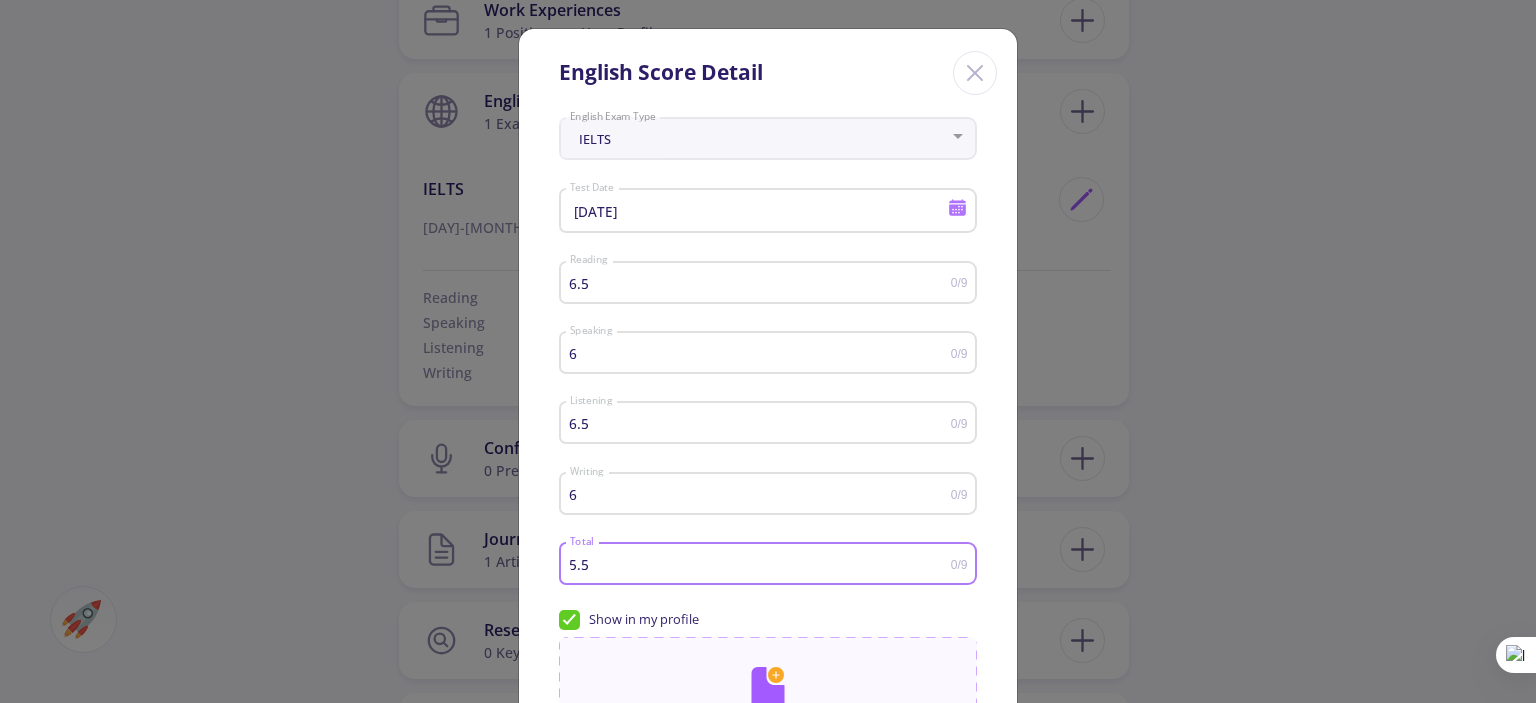 click on "5.5" at bounding box center (760, 564) 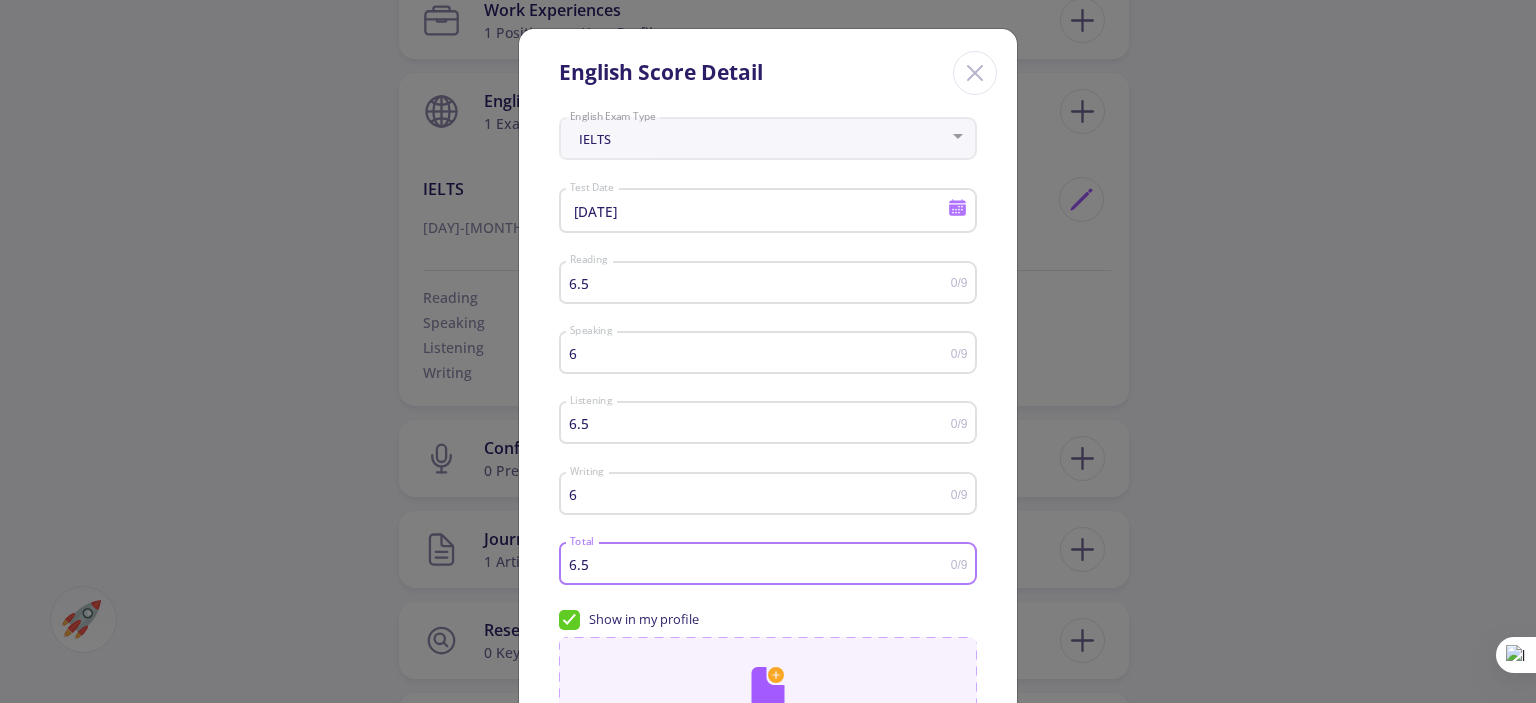 scroll, scrollTop: 200, scrollLeft: 0, axis: vertical 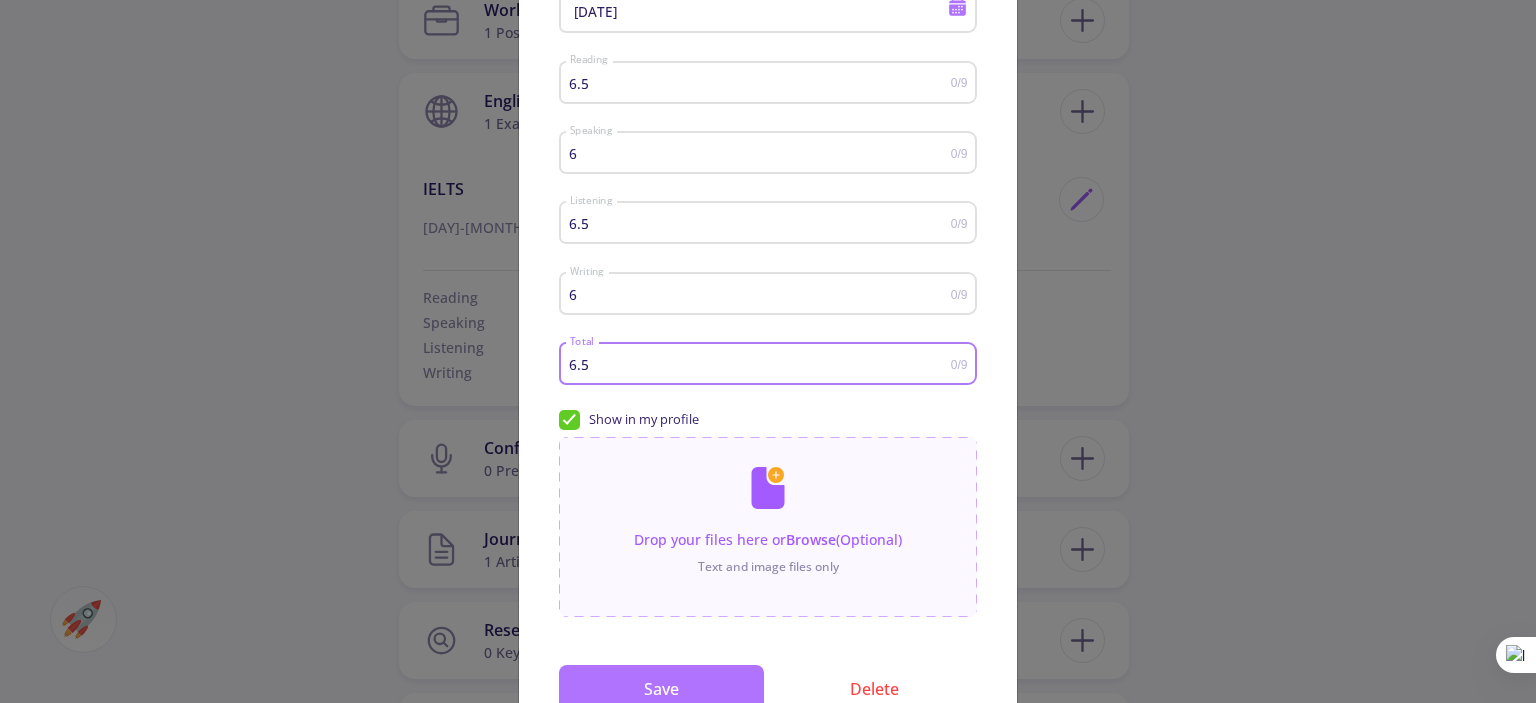 type on "6.5" 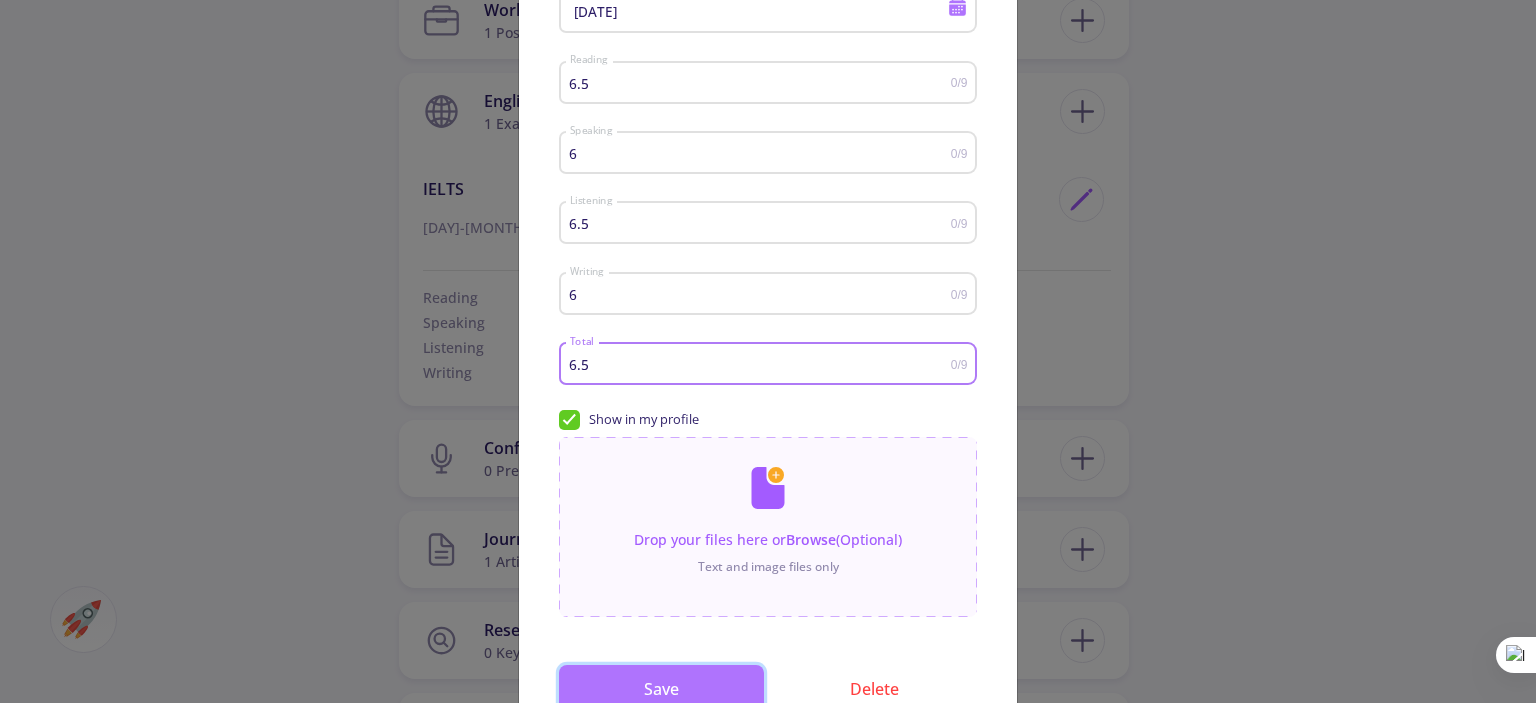 click on "Save" at bounding box center (661, 689) 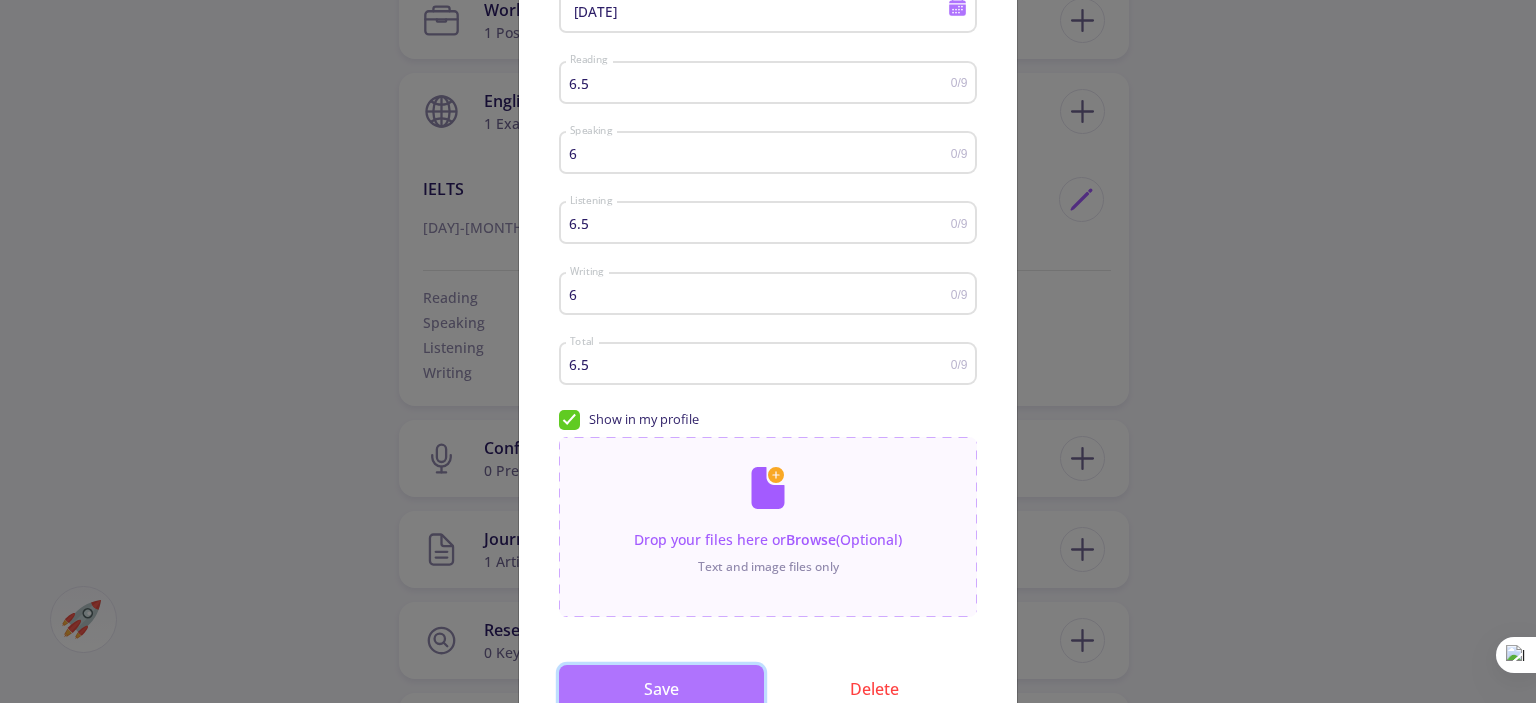 click on "Save" at bounding box center [661, 689] 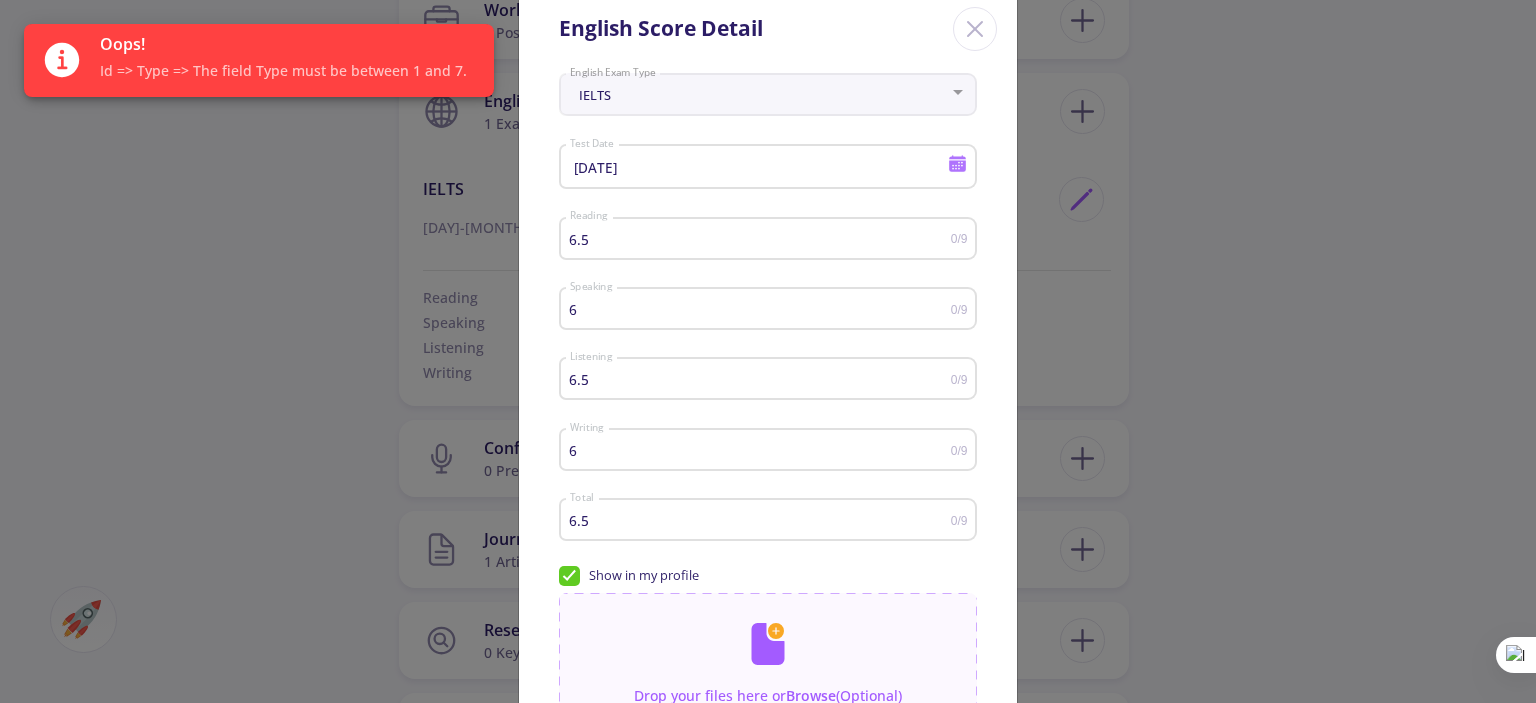 scroll, scrollTop: 0, scrollLeft: 0, axis: both 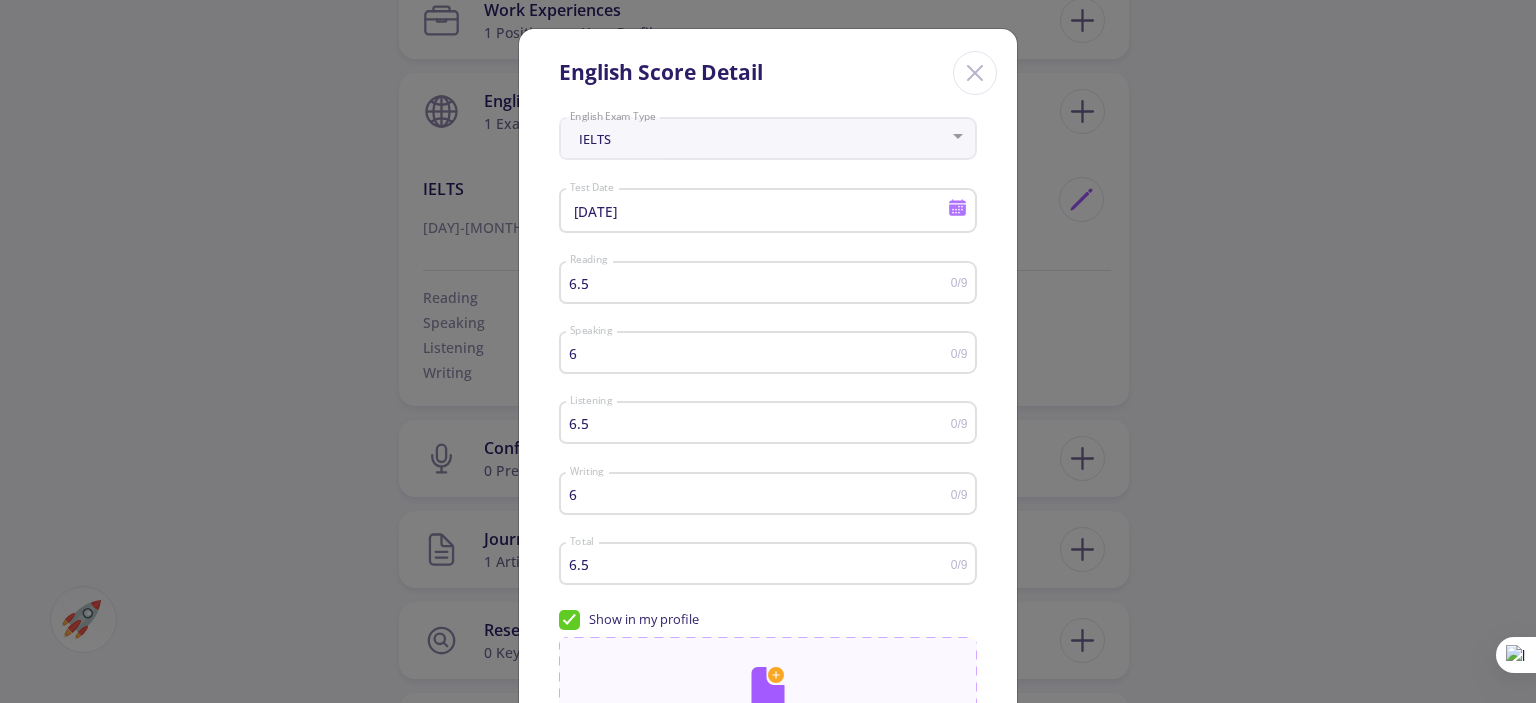click on "IELTS English Exam Type" at bounding box center (768, 135) 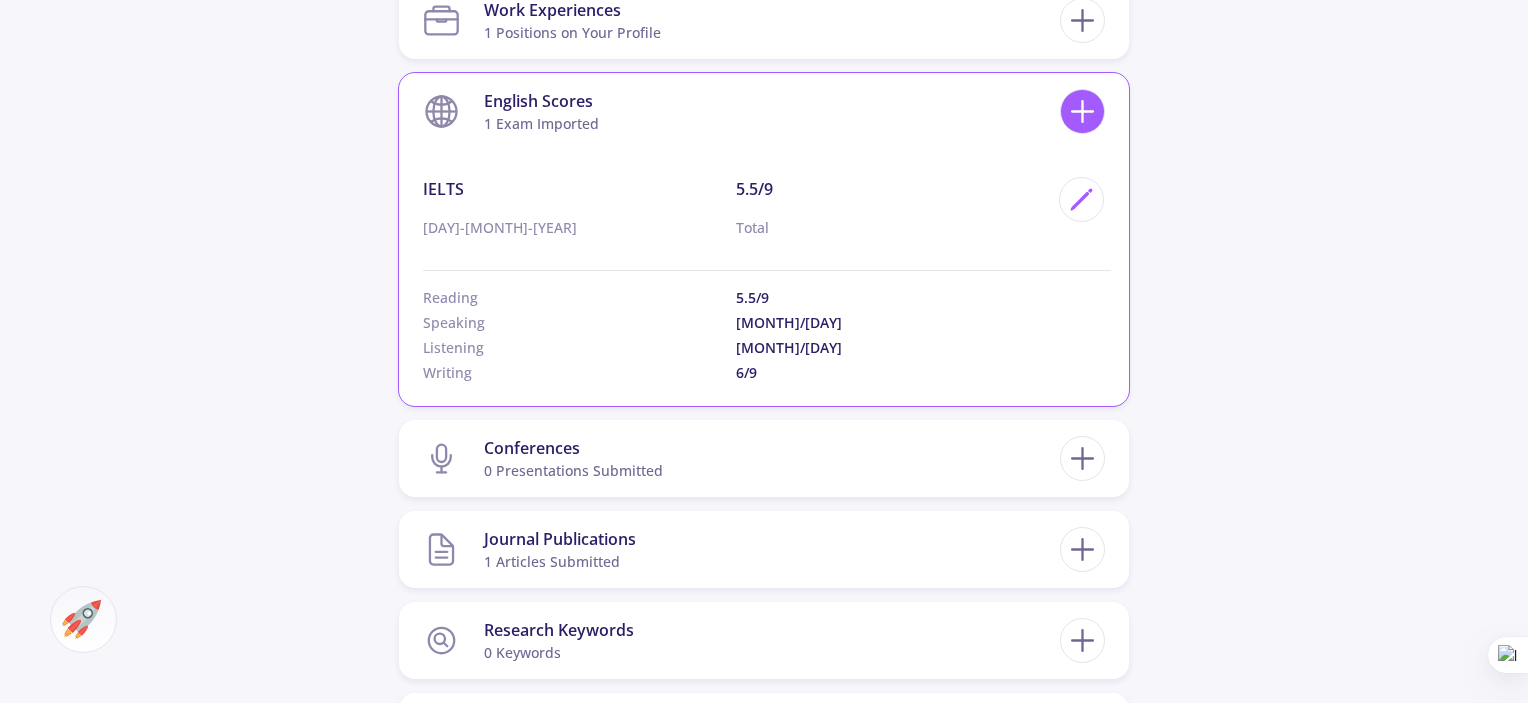 click 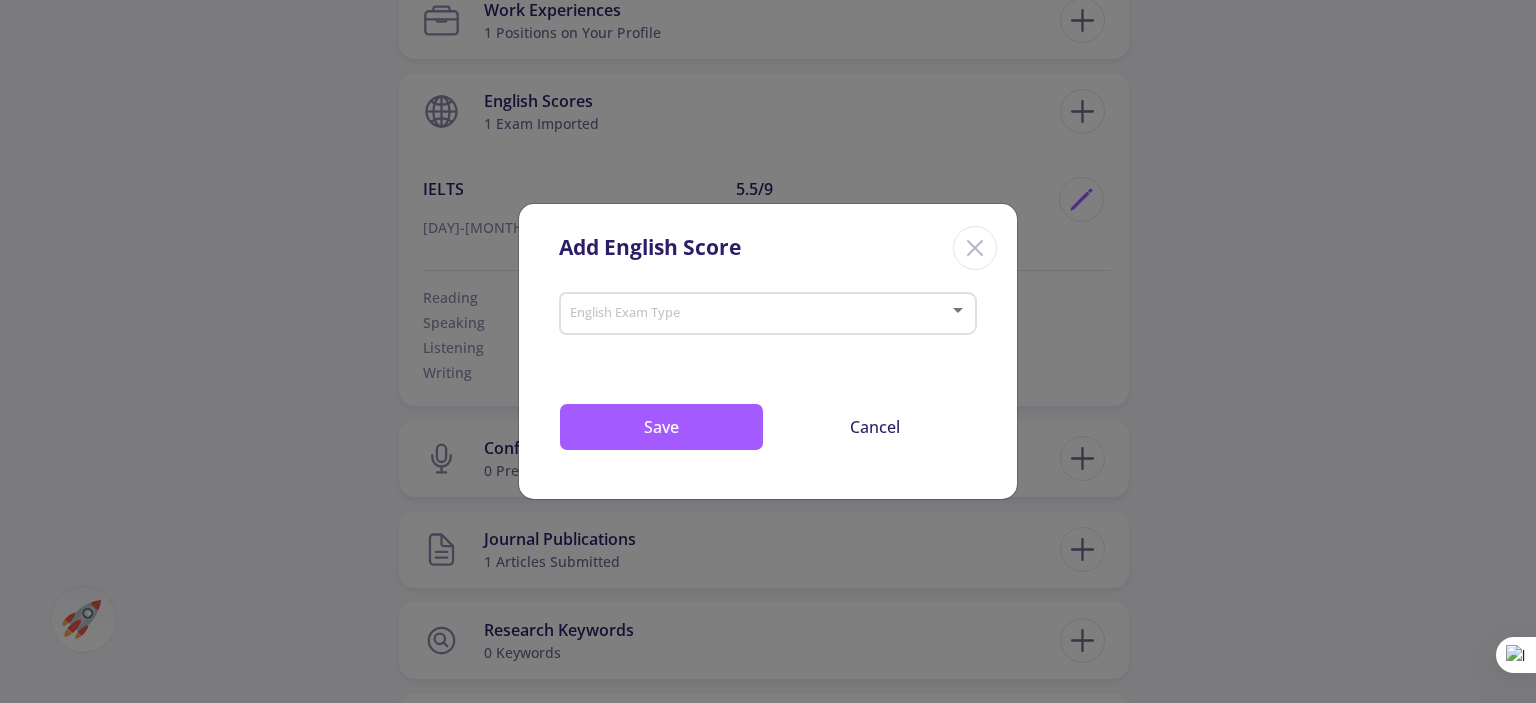 click on "English Exam Type" at bounding box center (768, 310) 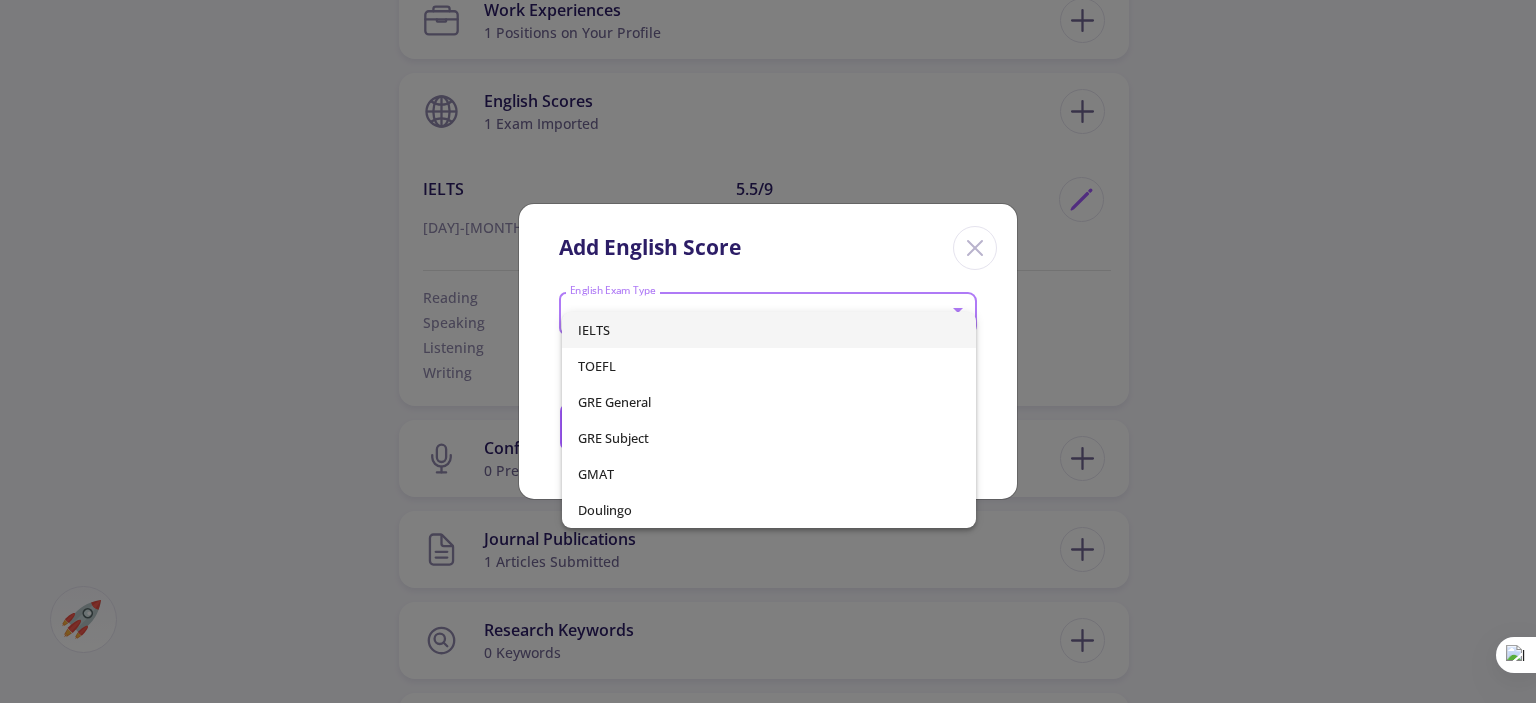 click on "IELTS" at bounding box center [768, 330] 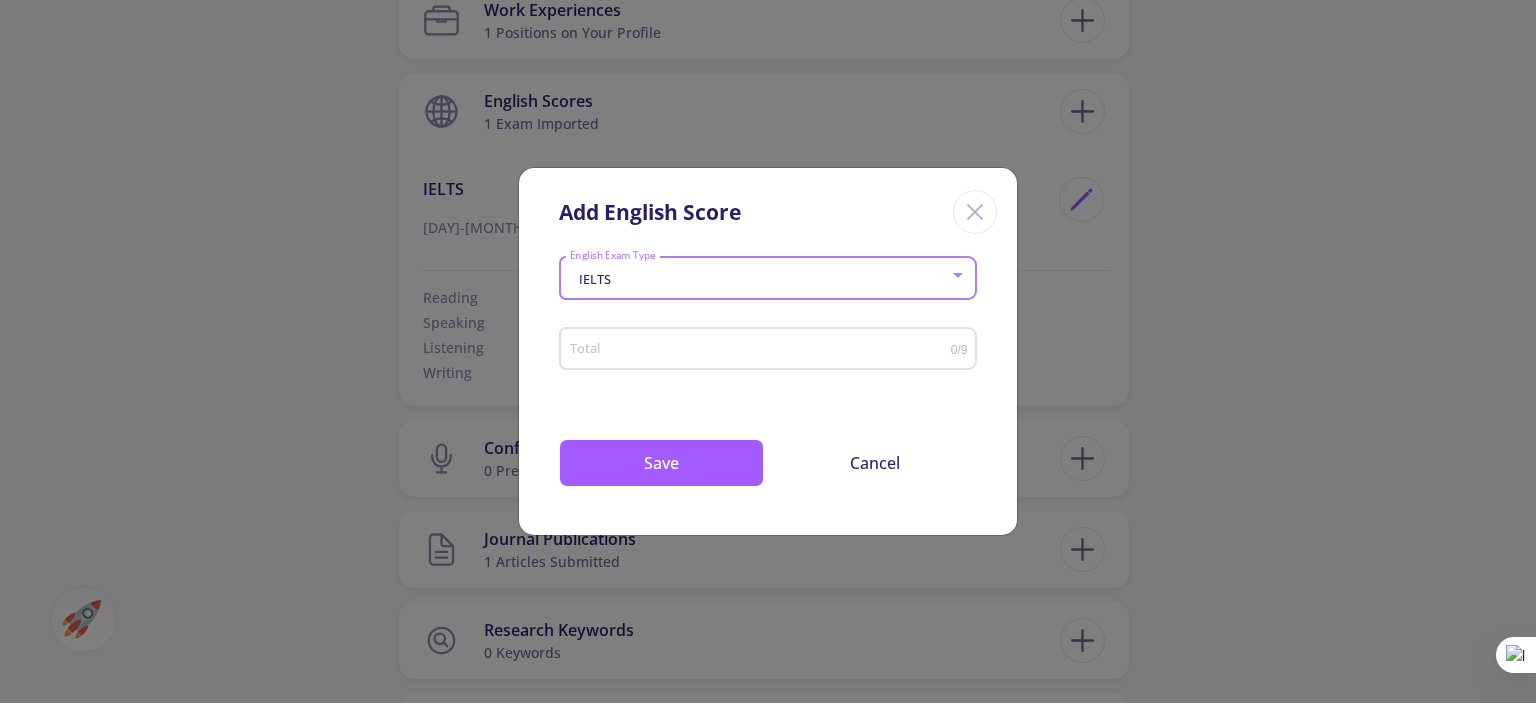 click on "Total" at bounding box center [760, 349] 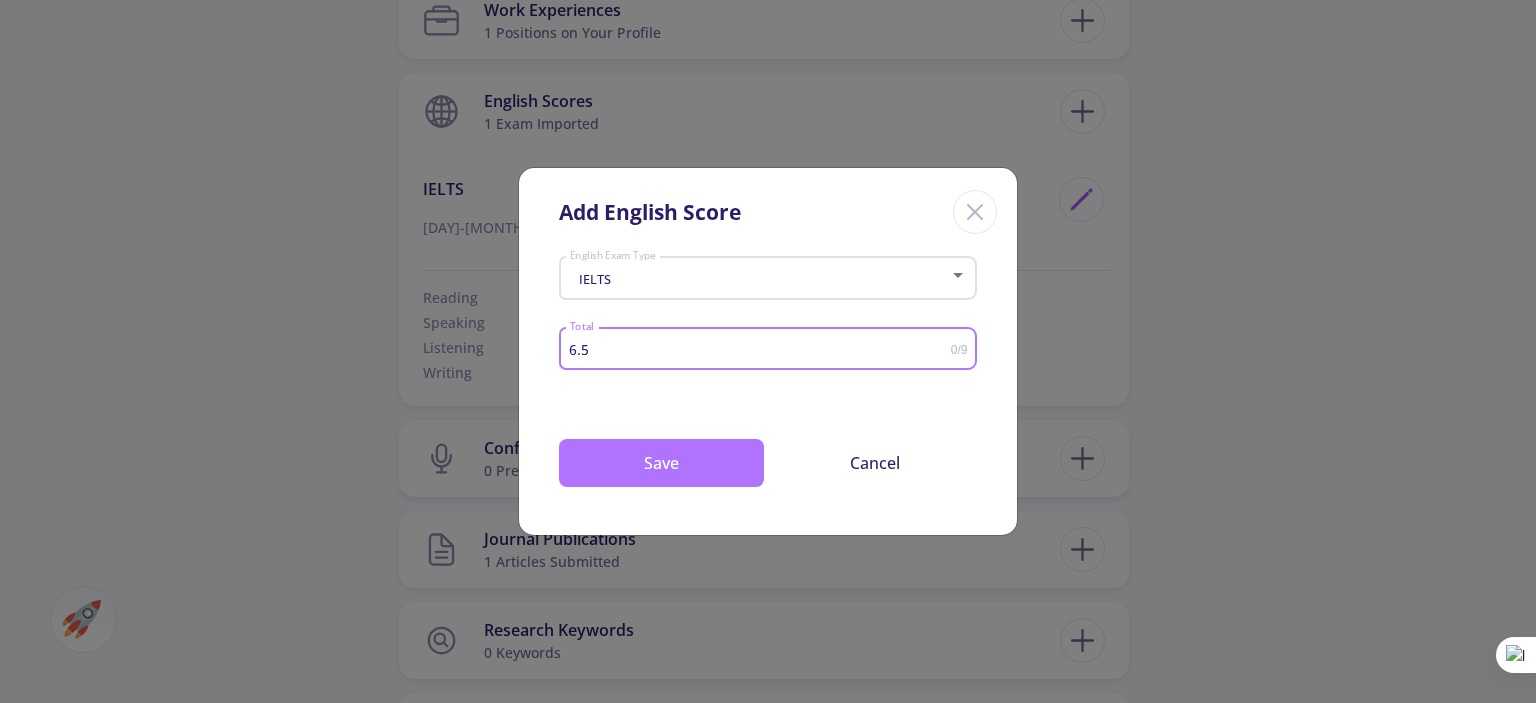 type on "6.5" 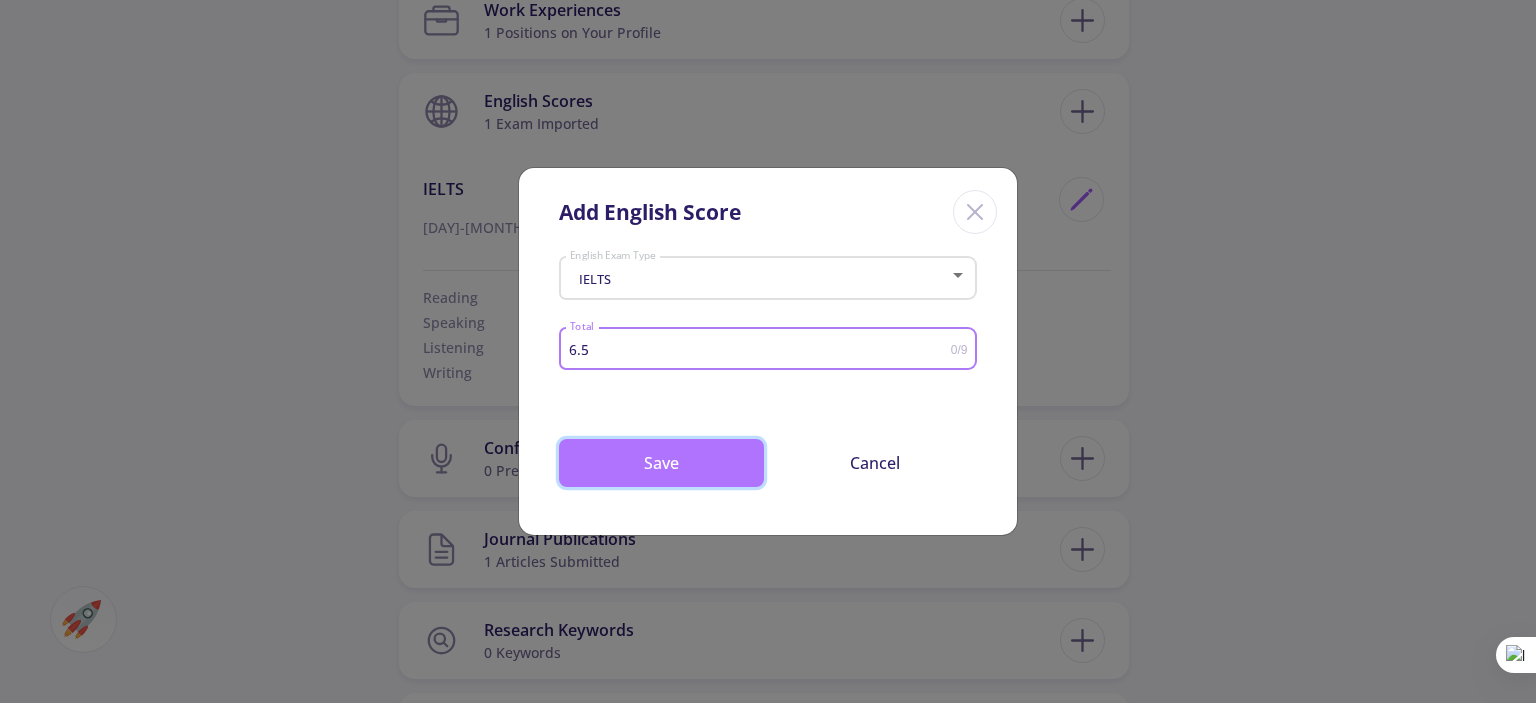 click on "Save" at bounding box center [661, 463] 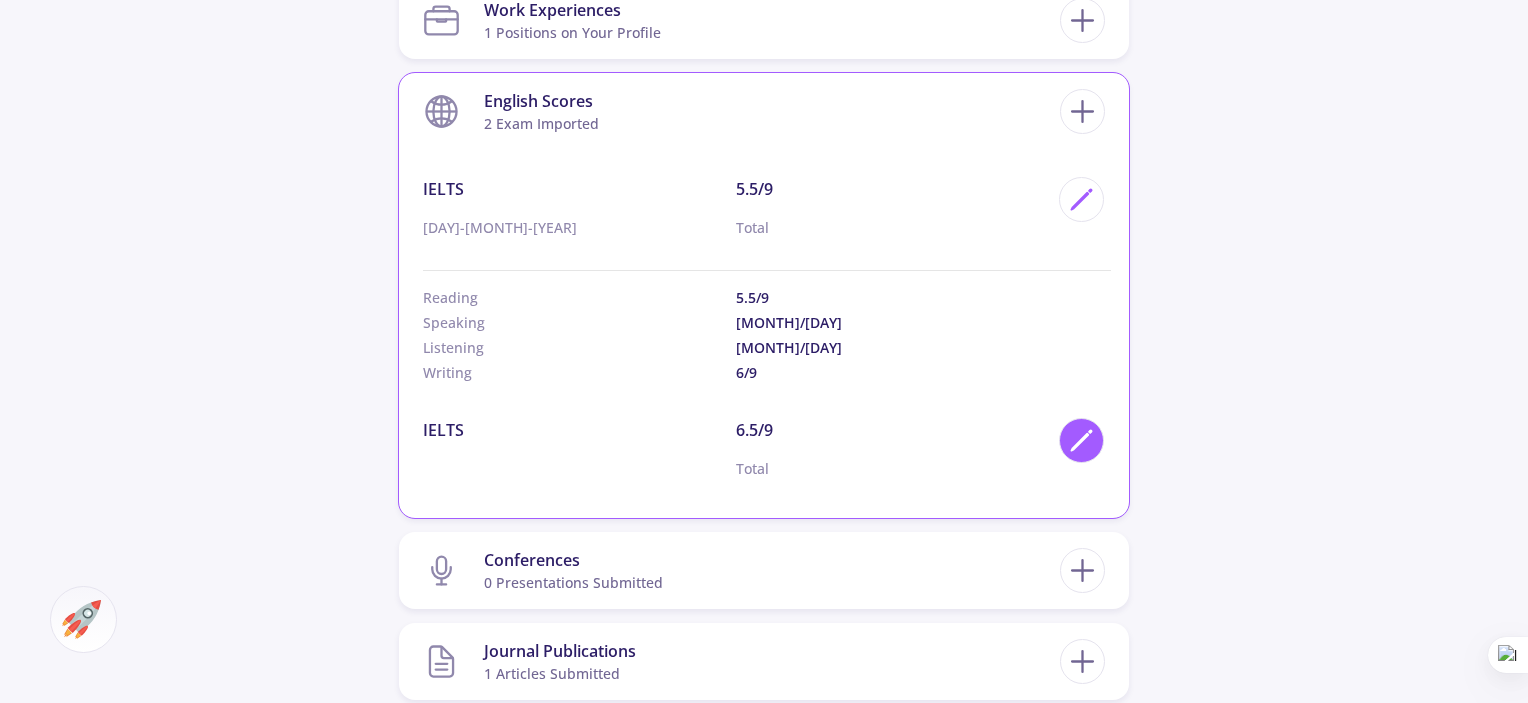 click 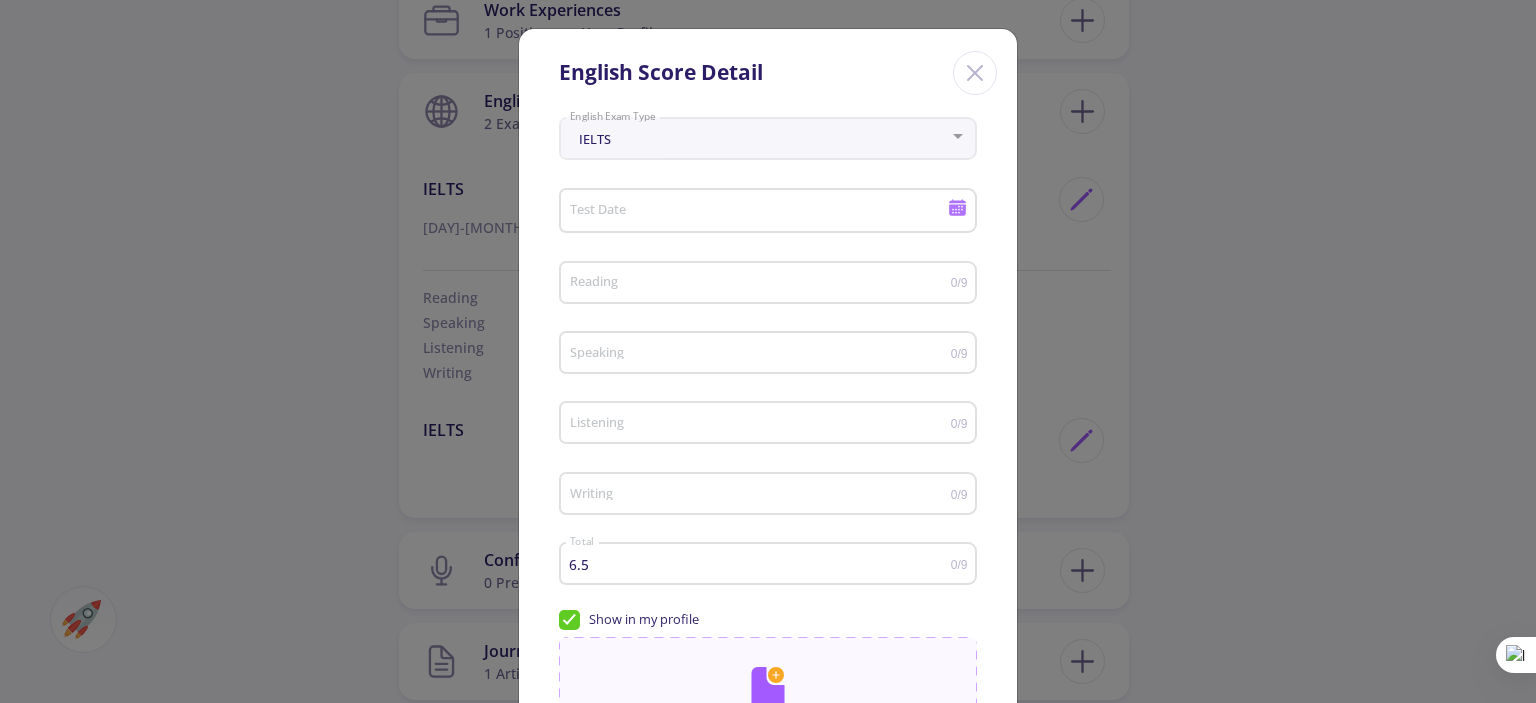 click on "Test Date" 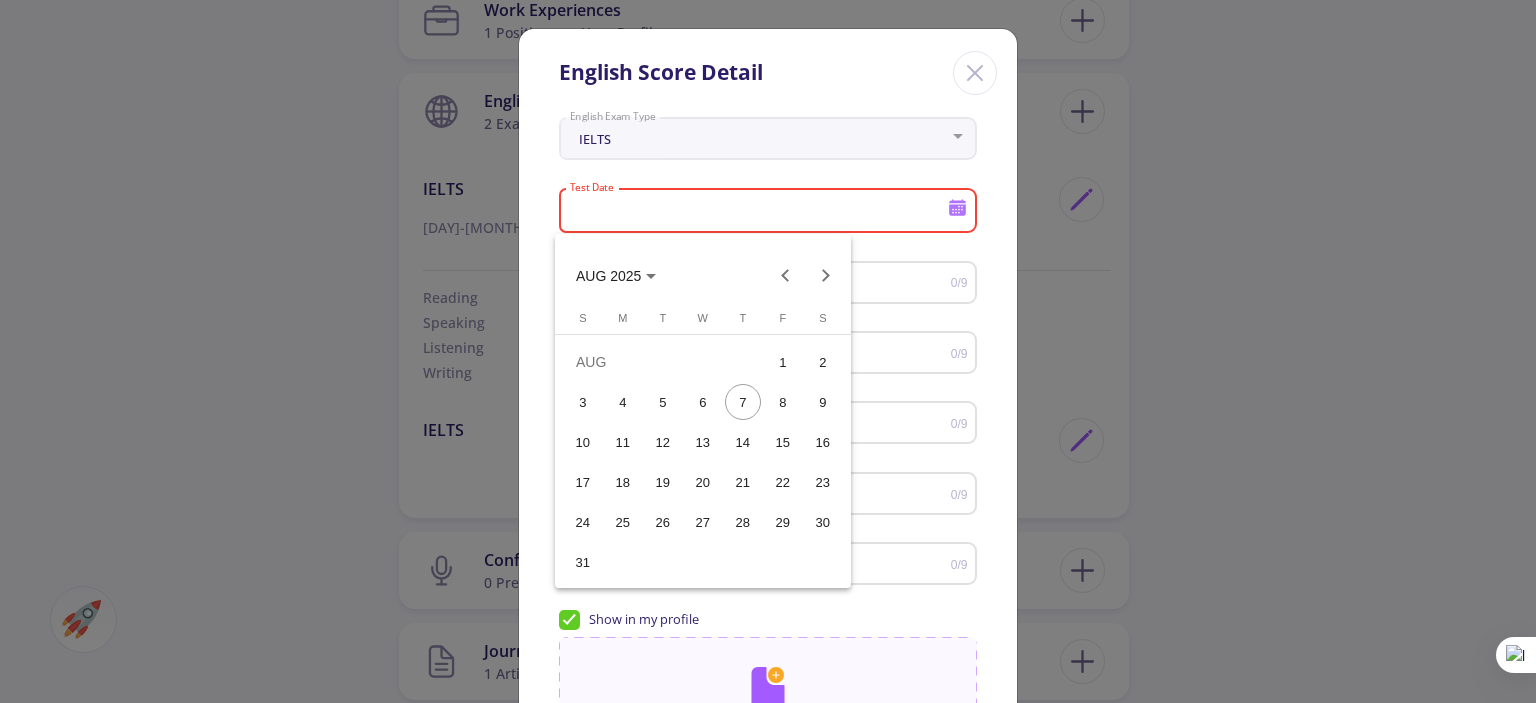 click on "5" at bounding box center (663, 402) 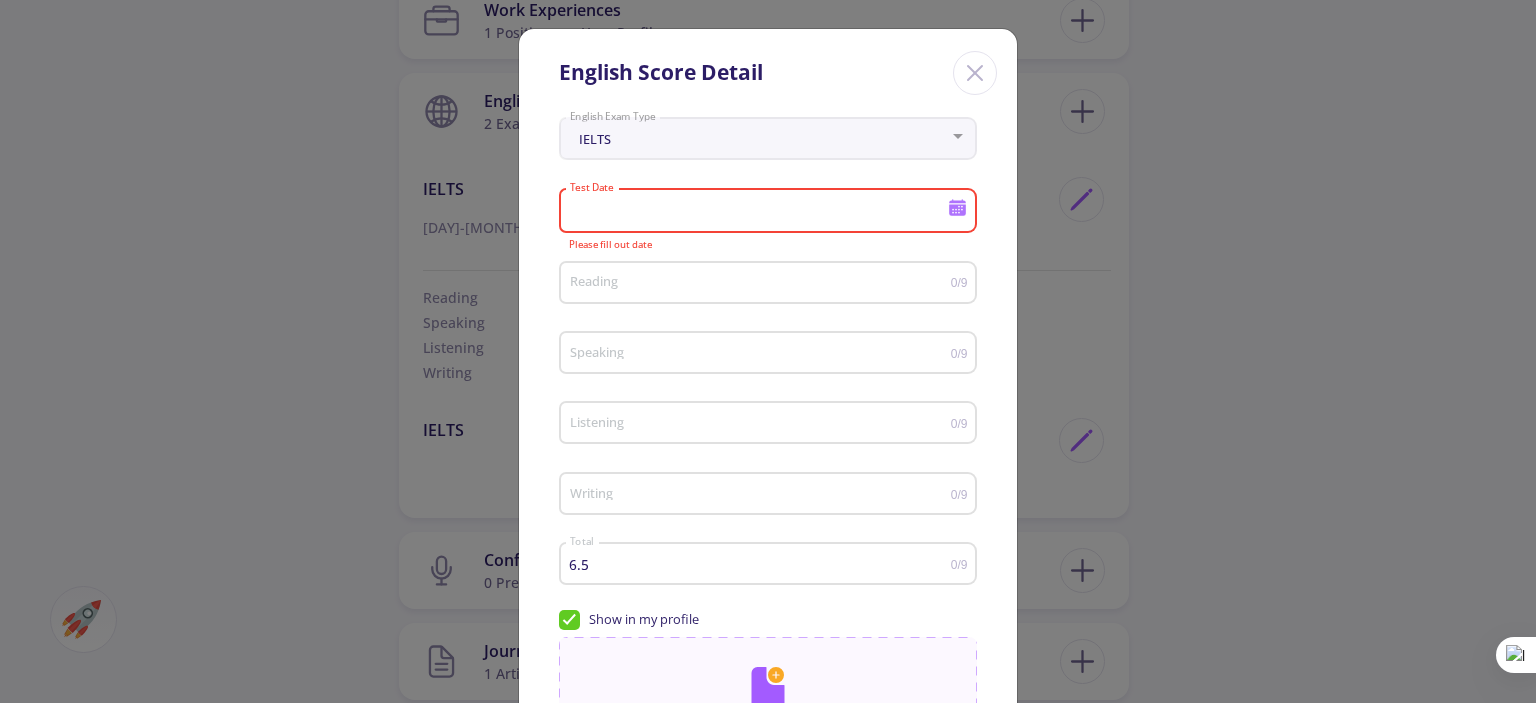 type on "8/5/2025" 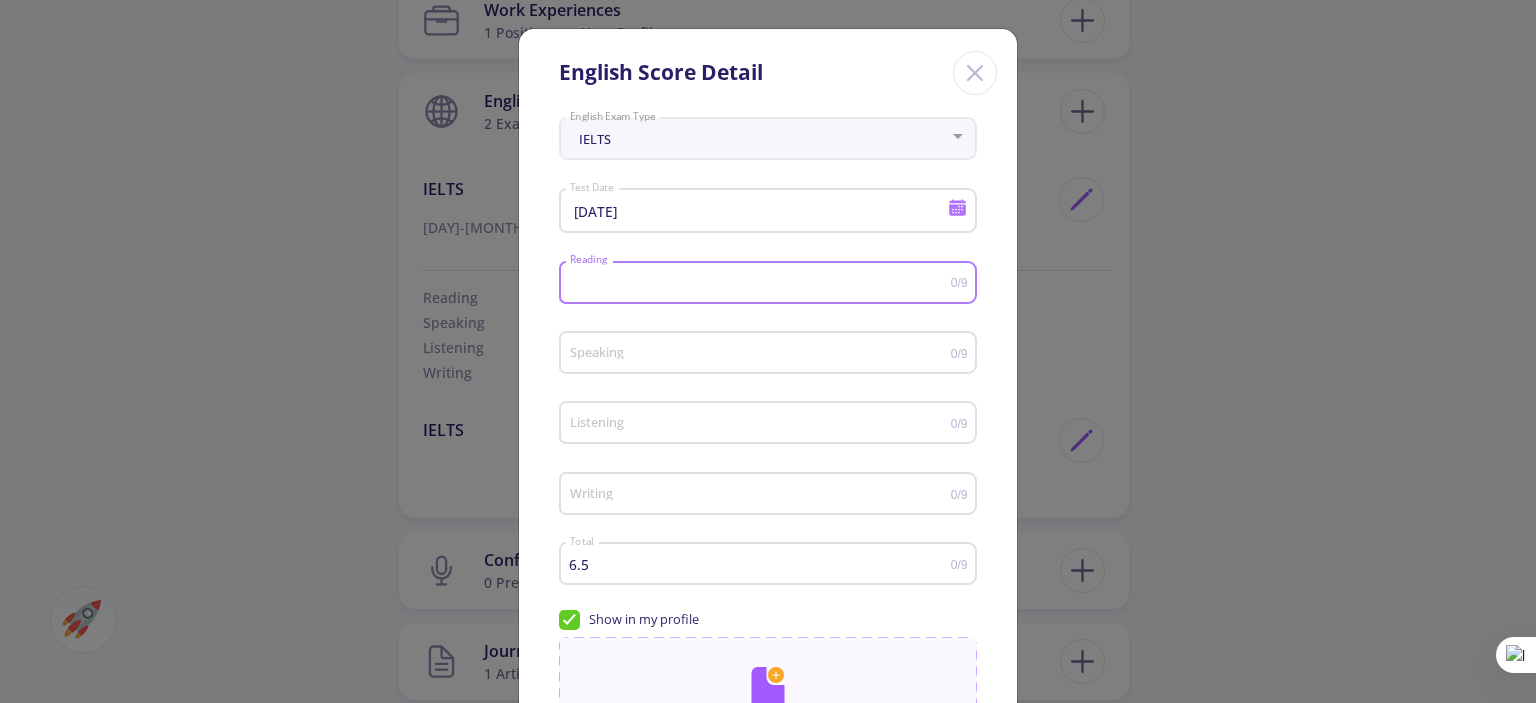click on "Reading" at bounding box center [760, 283] 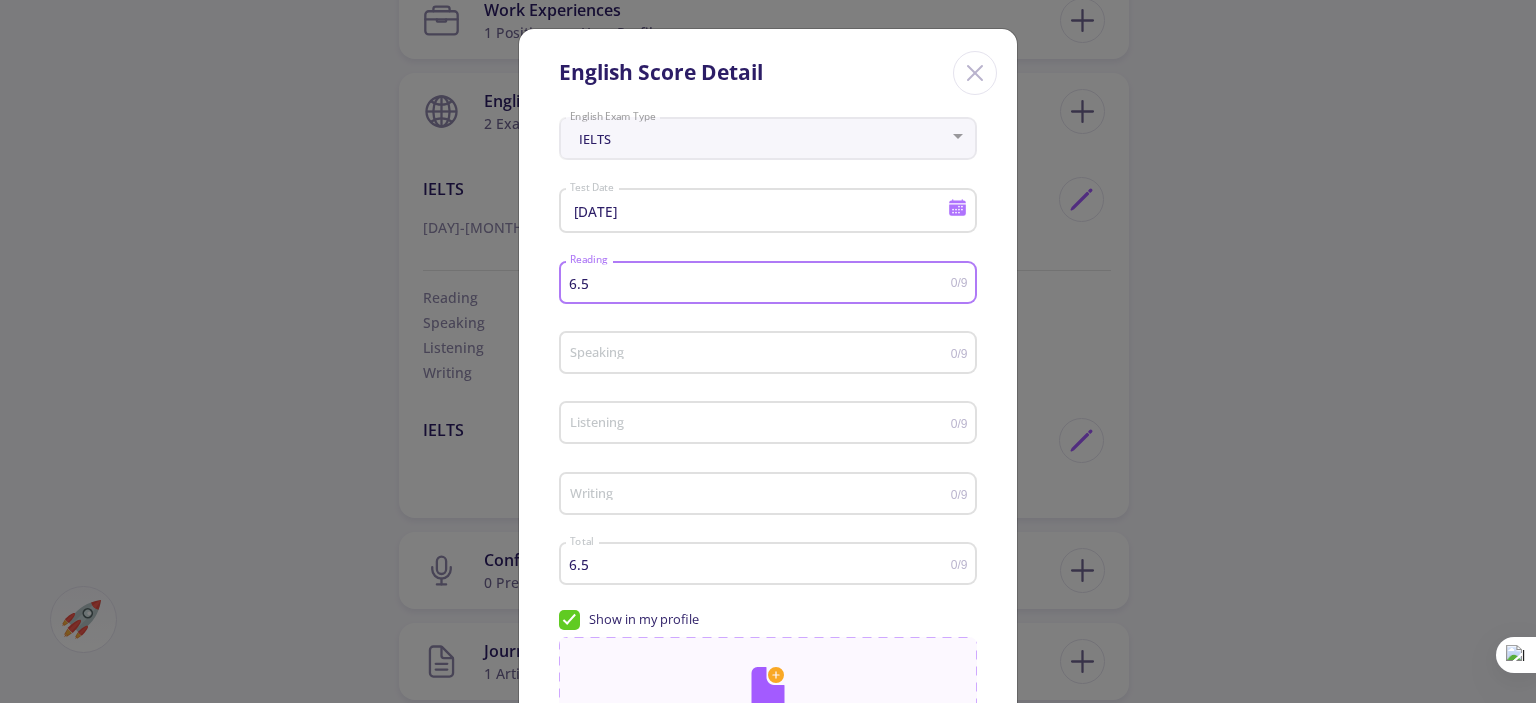 type on "6.5" 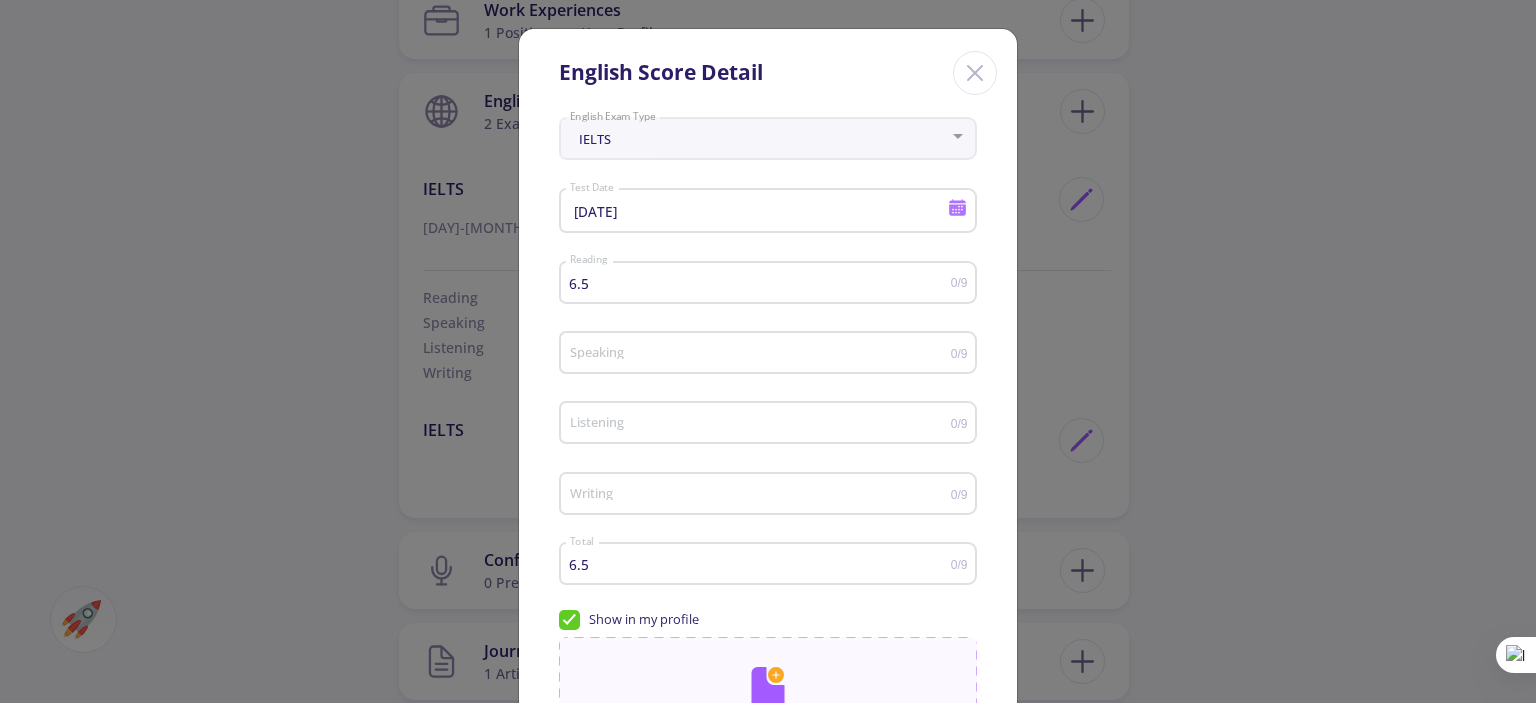 click on "Speaking" at bounding box center (760, 349) 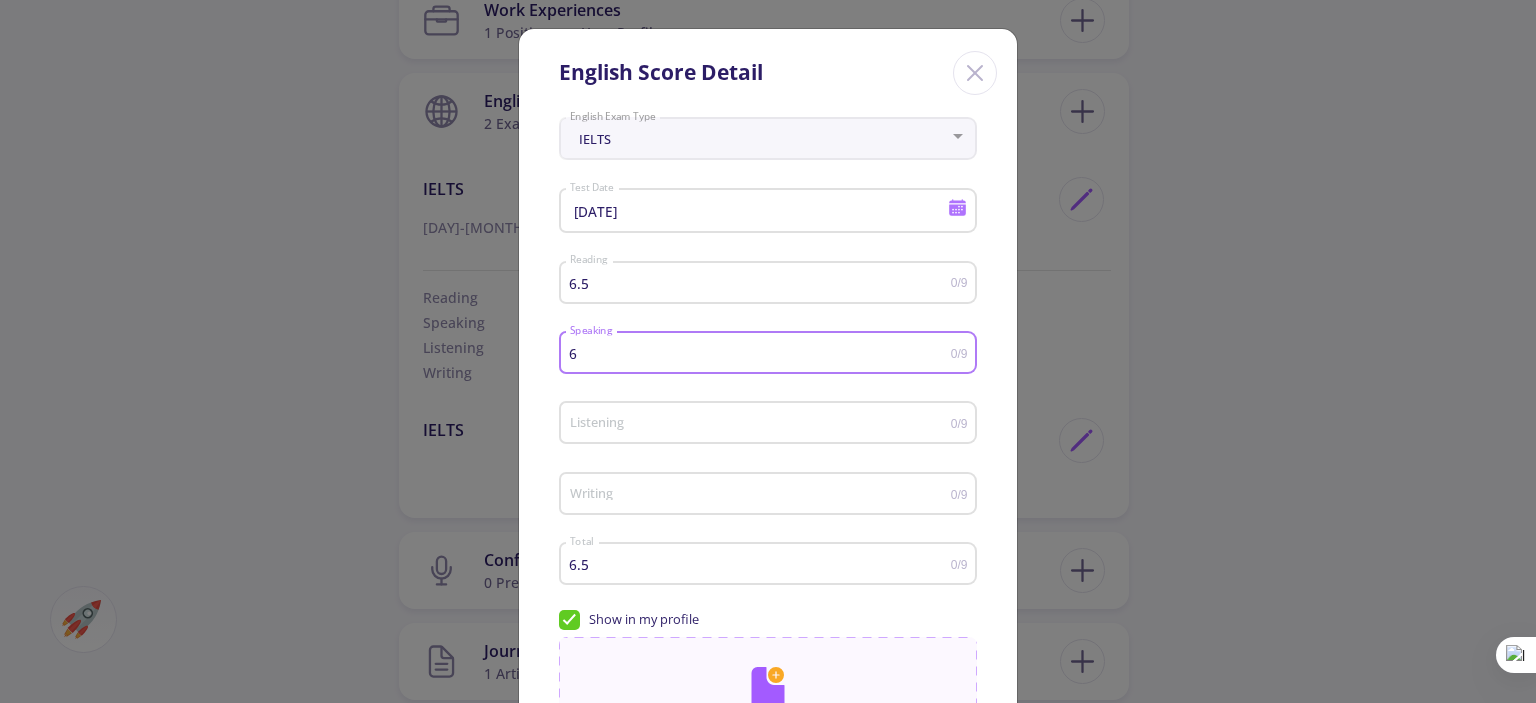 type on "6" 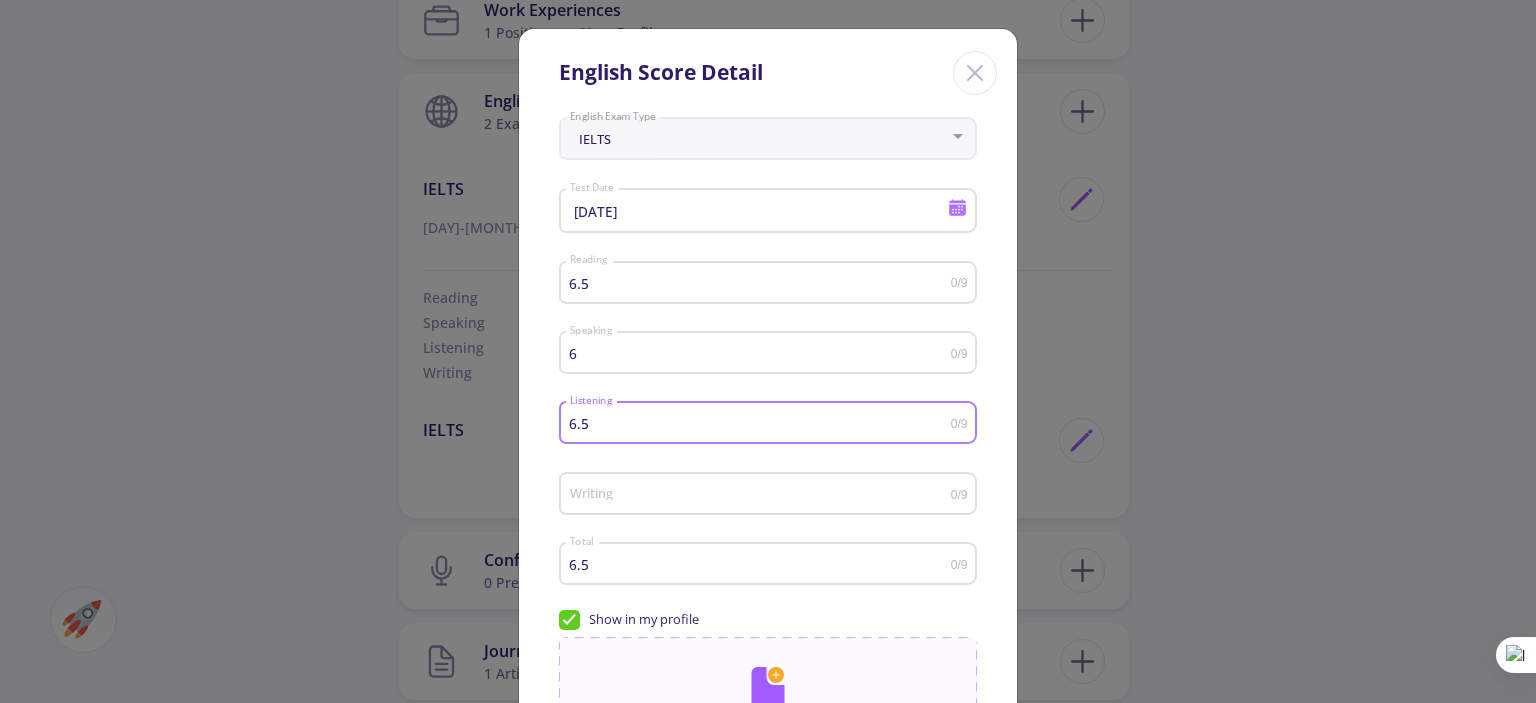 type on "6.5" 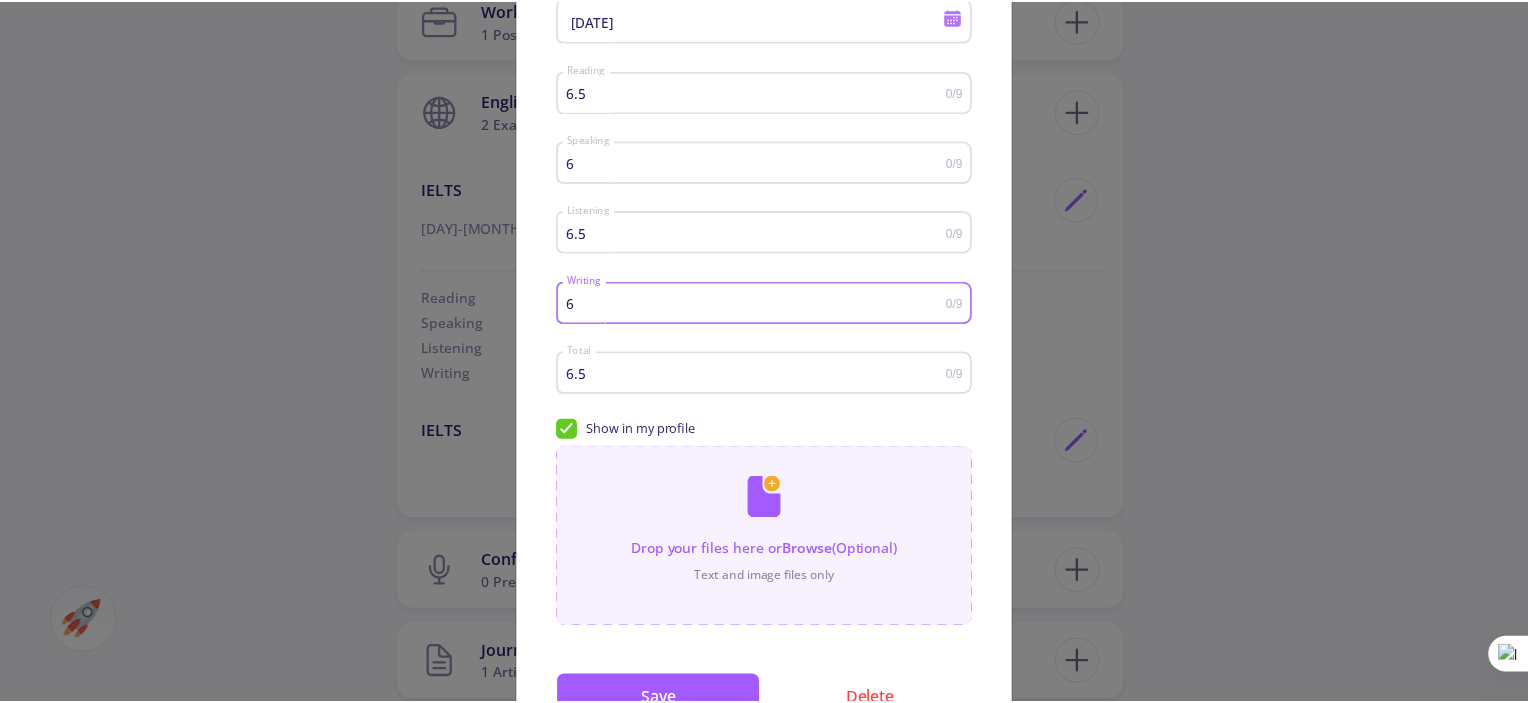 scroll, scrollTop: 200, scrollLeft: 0, axis: vertical 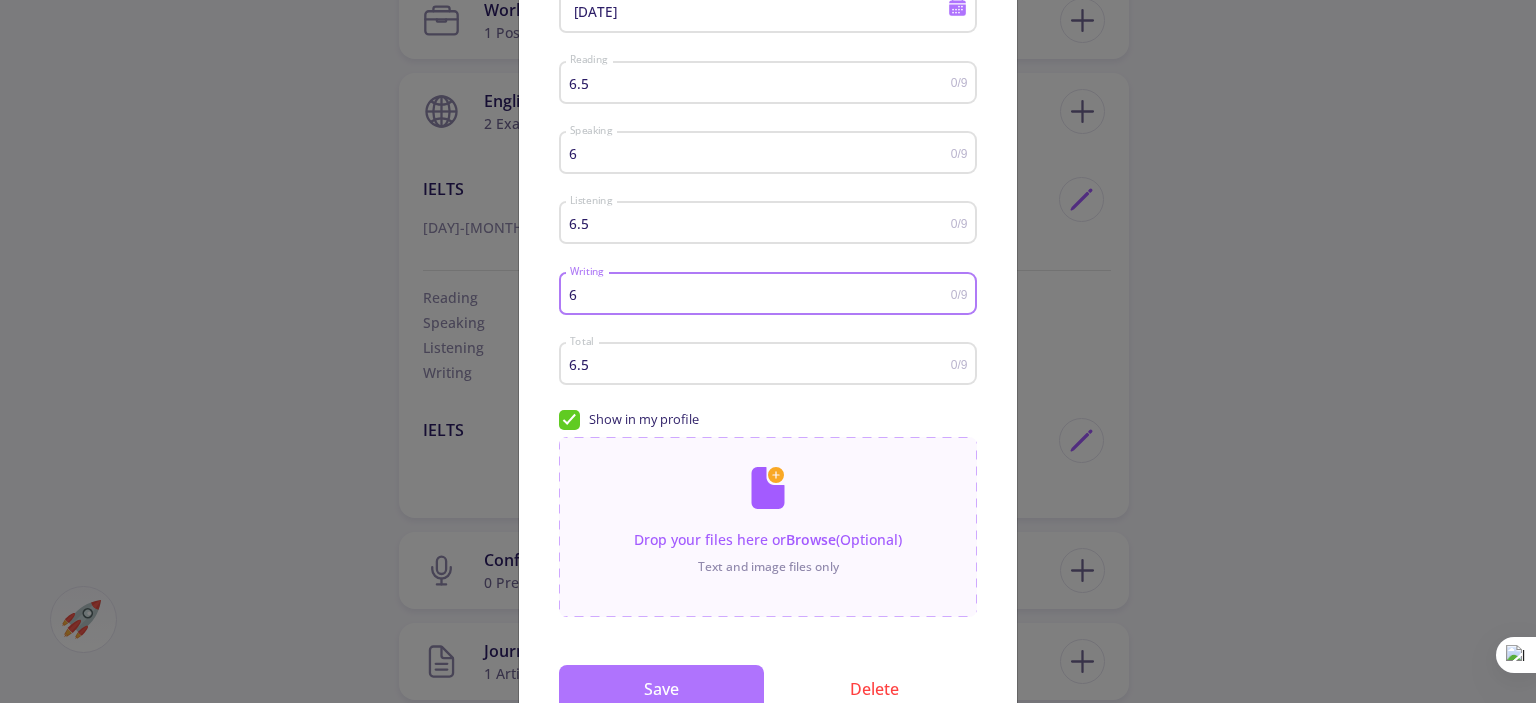 type on "6" 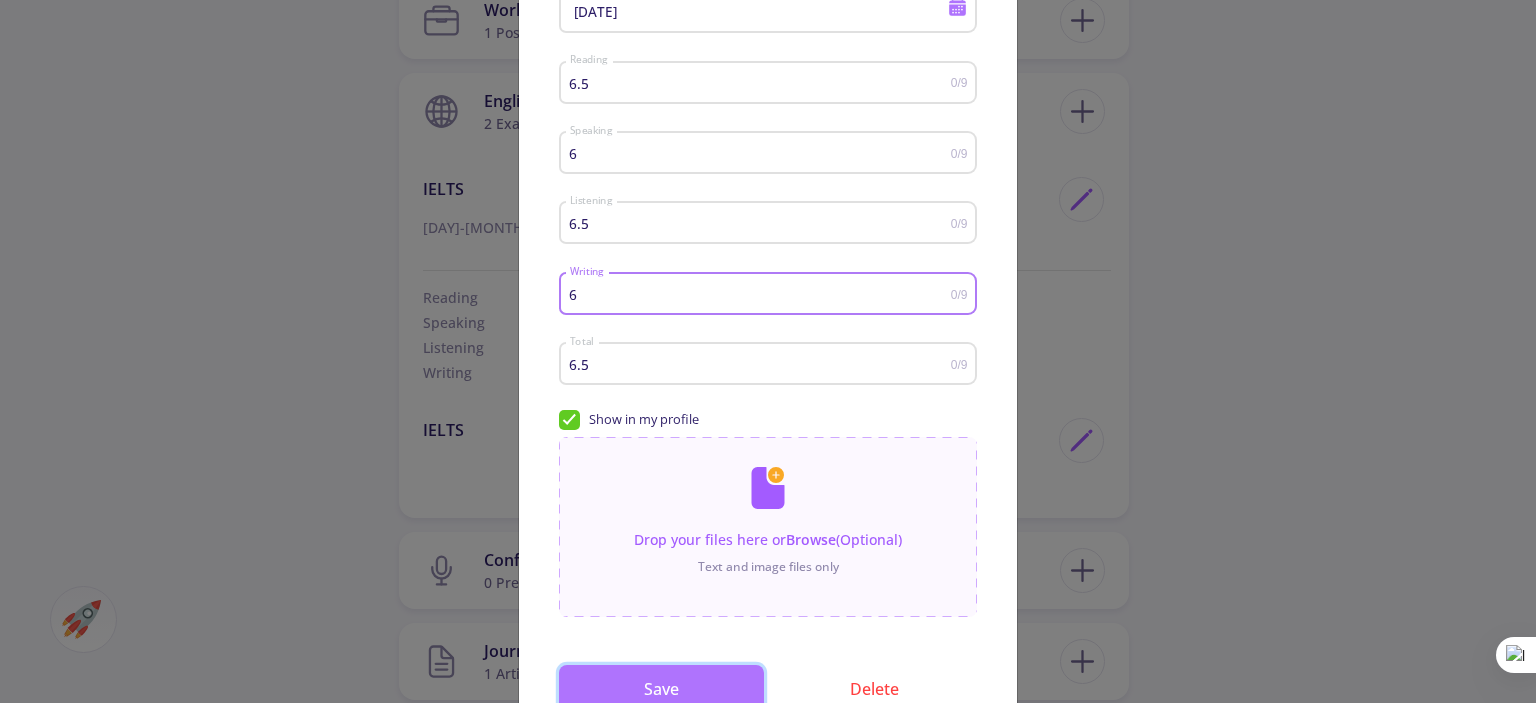 click on "Save" at bounding box center (661, 689) 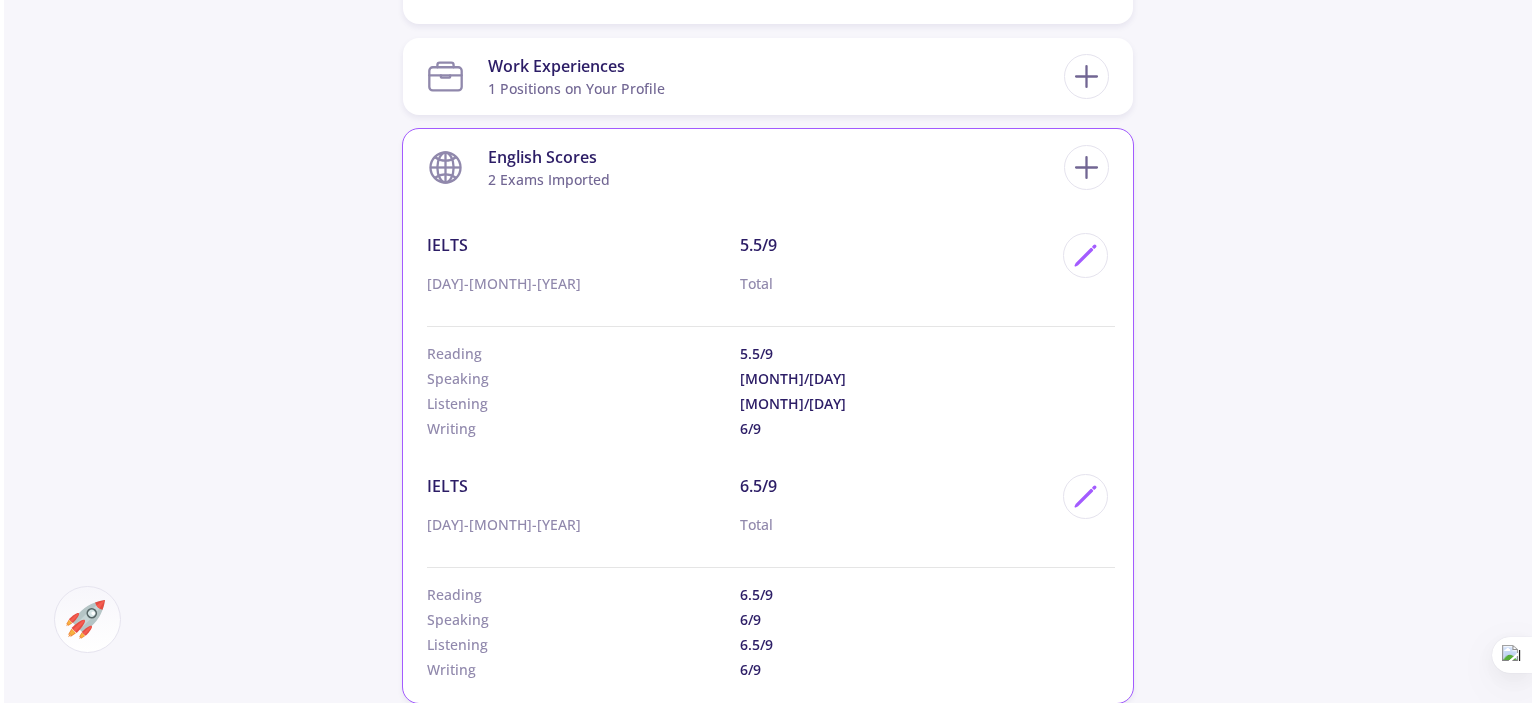 scroll, scrollTop: 1200, scrollLeft: 0, axis: vertical 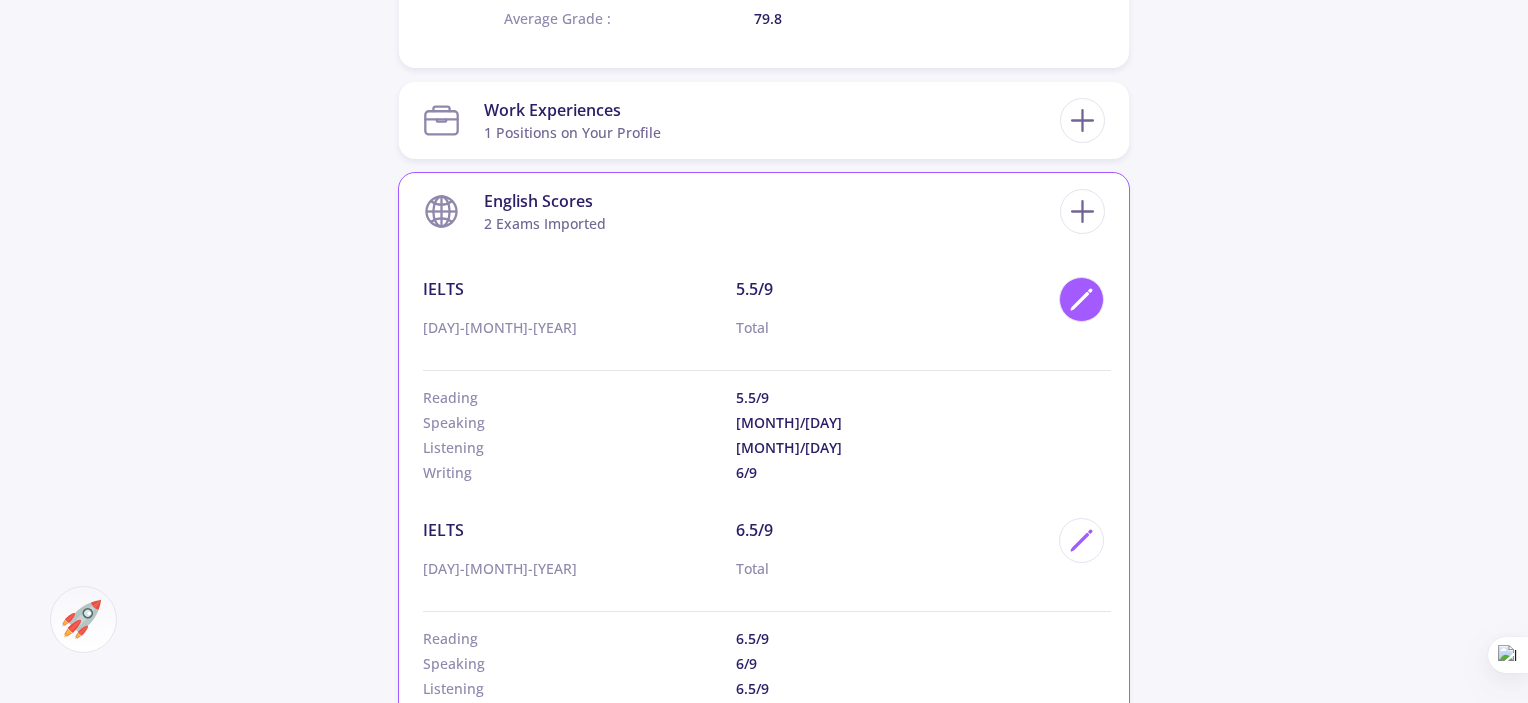 click 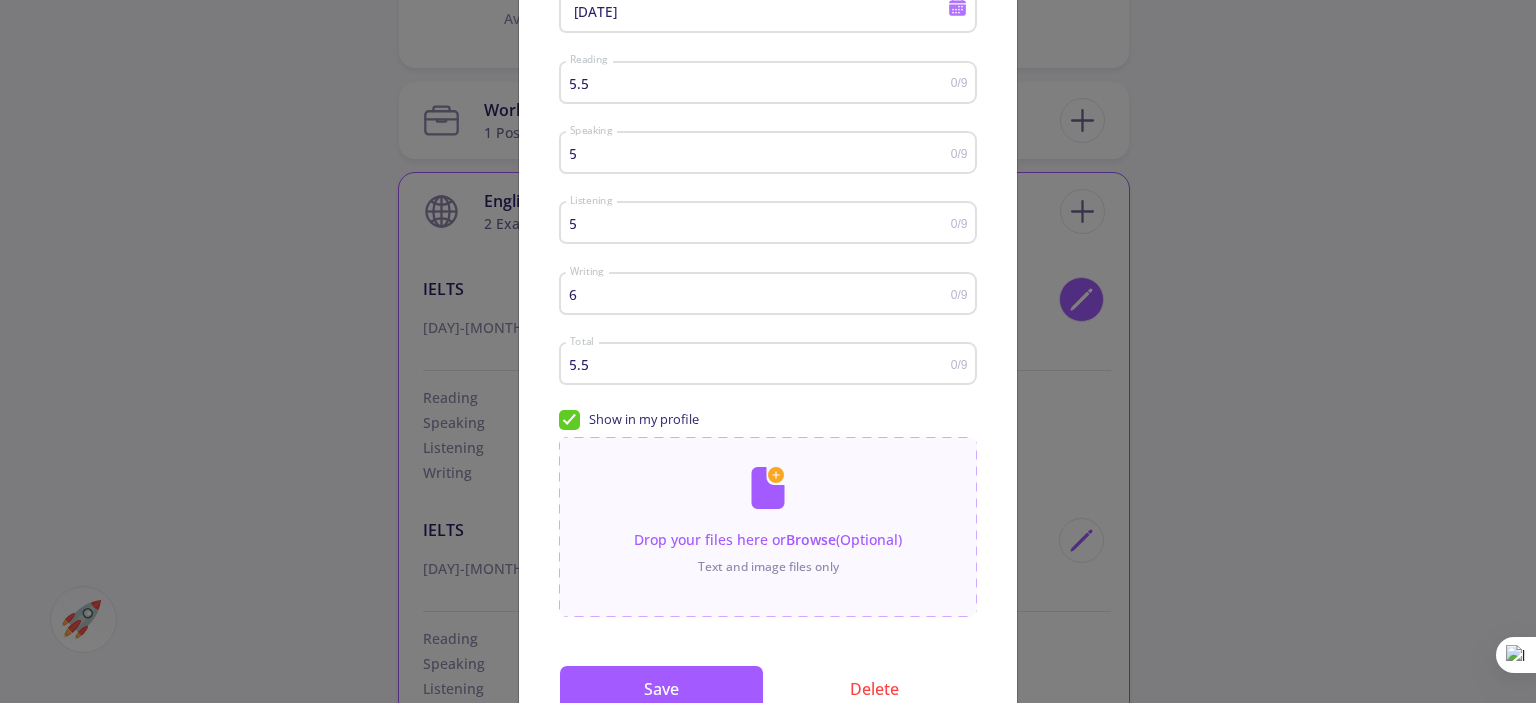 scroll, scrollTop: 0, scrollLeft: 0, axis: both 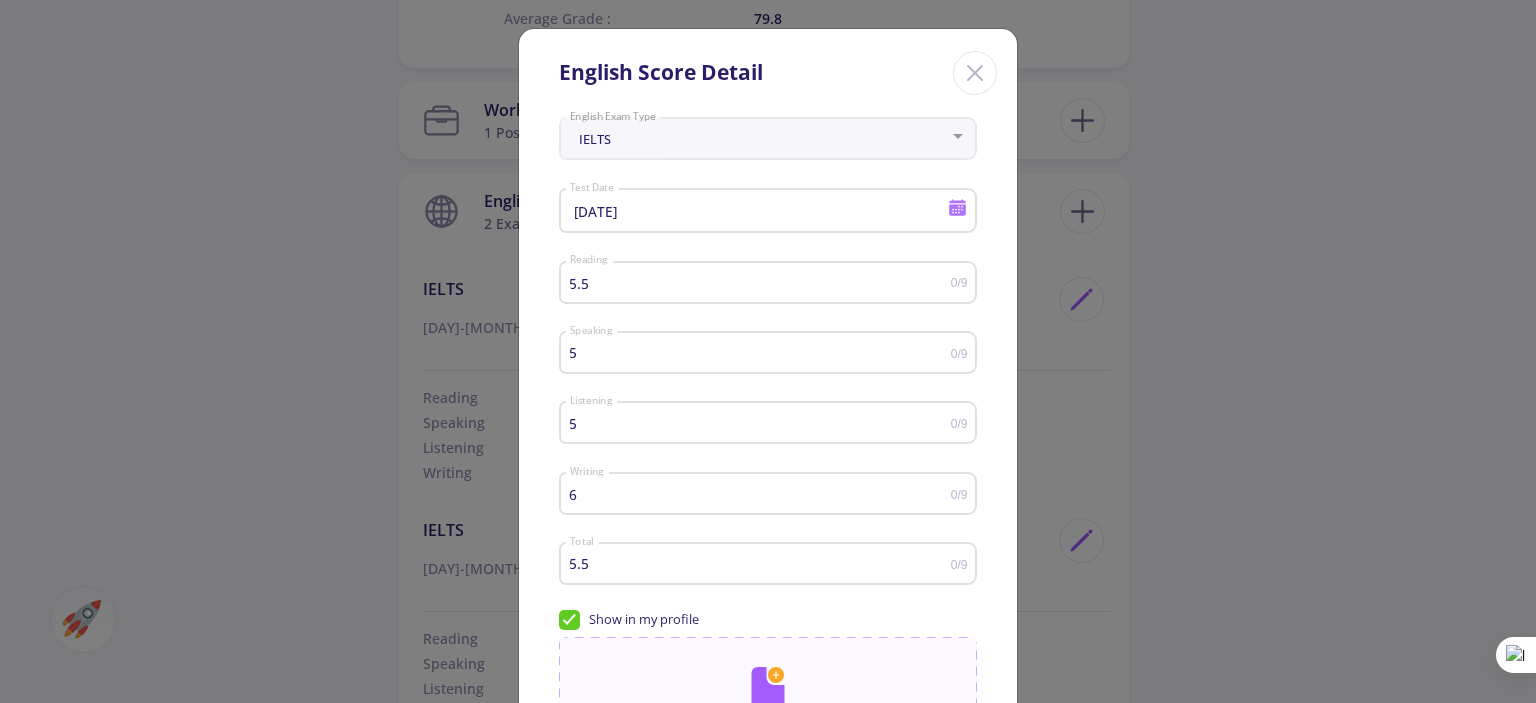 click on "Show in my profile" at bounding box center [629, 619] 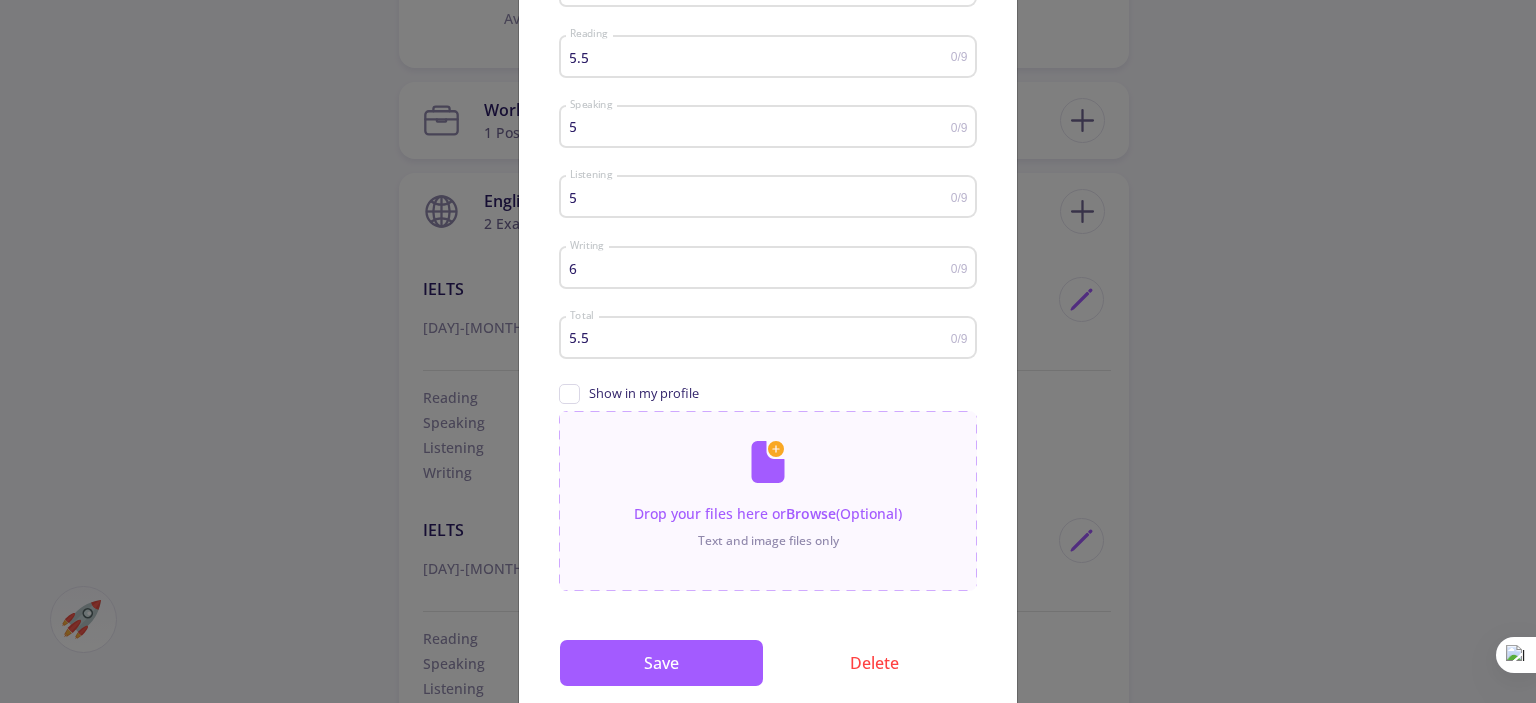 scroll, scrollTop: 288, scrollLeft: 0, axis: vertical 